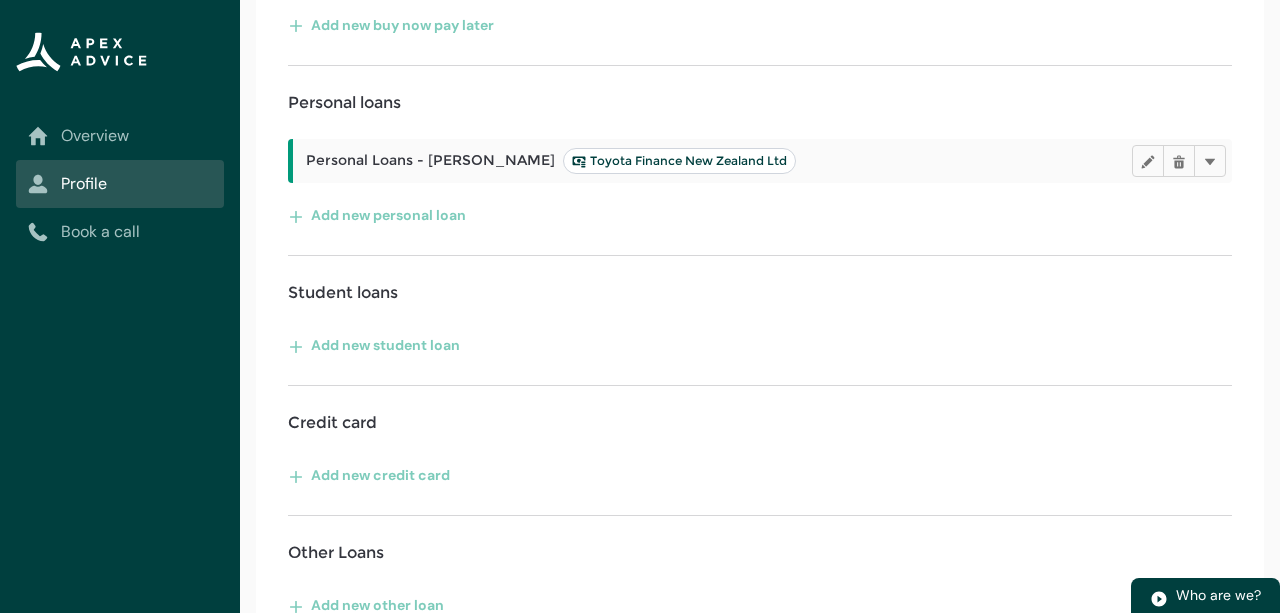 scroll, scrollTop: 929, scrollLeft: 0, axis: vertical 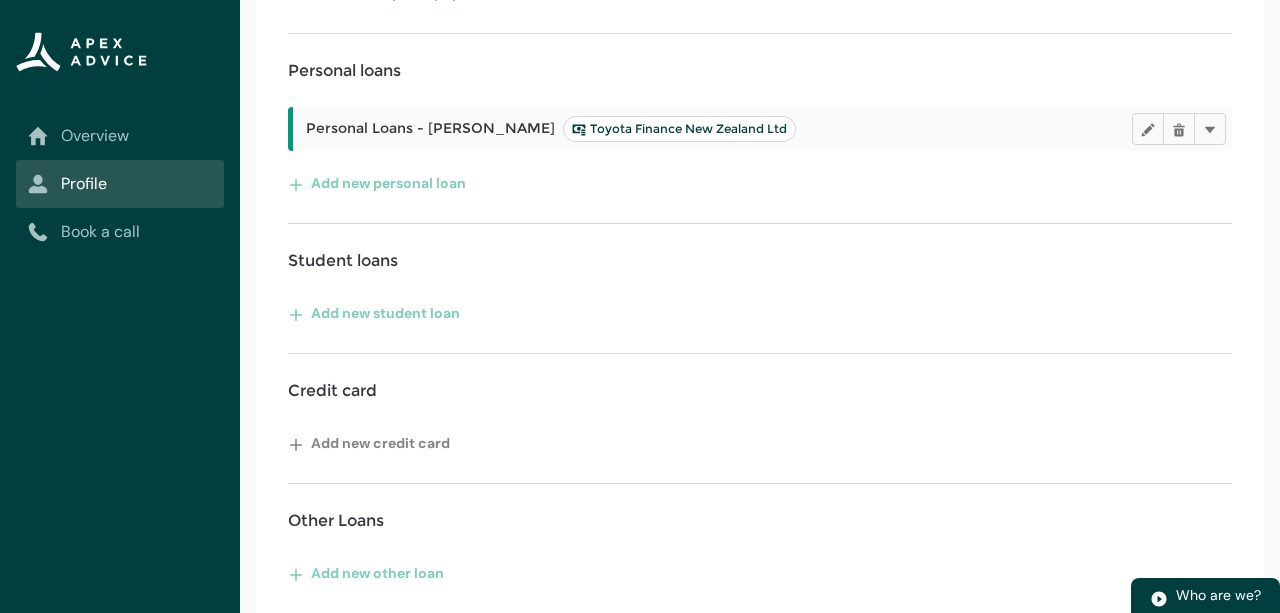click on "Add new credit card" at bounding box center (369, 443) 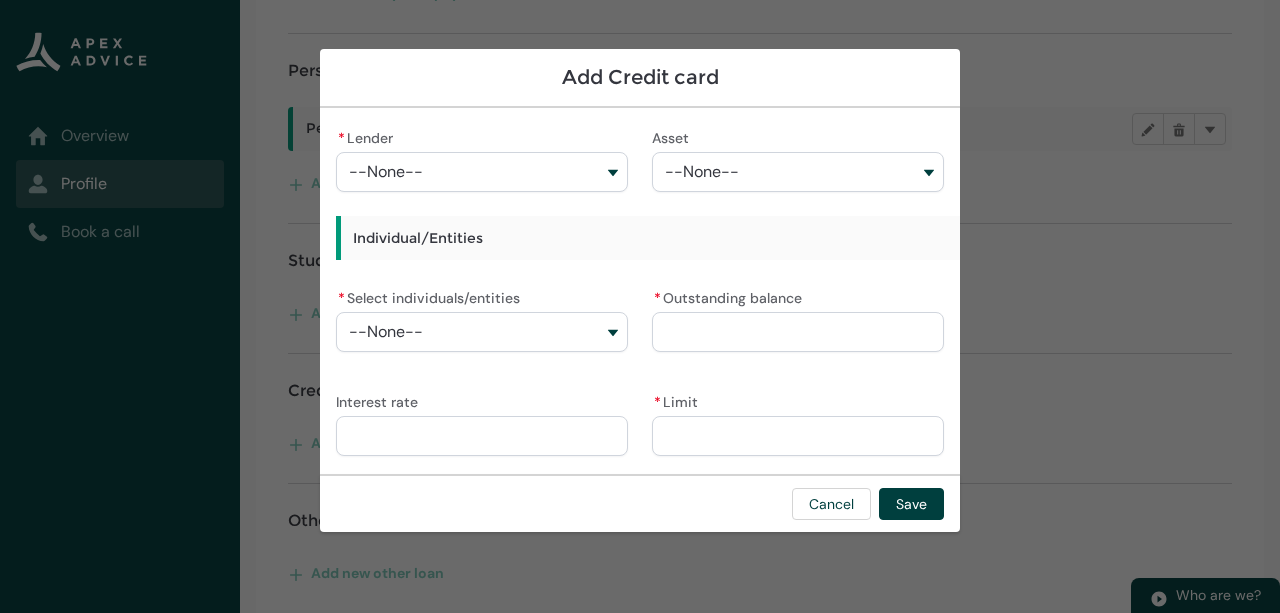 click on "--None--" at bounding box center (482, 172) 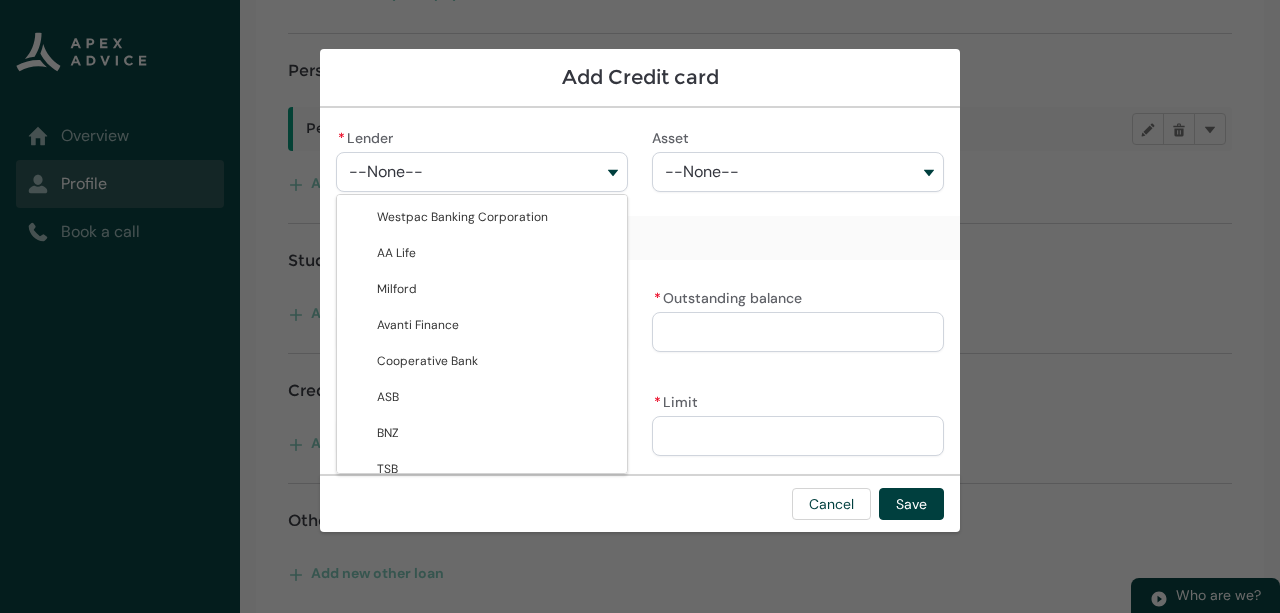type 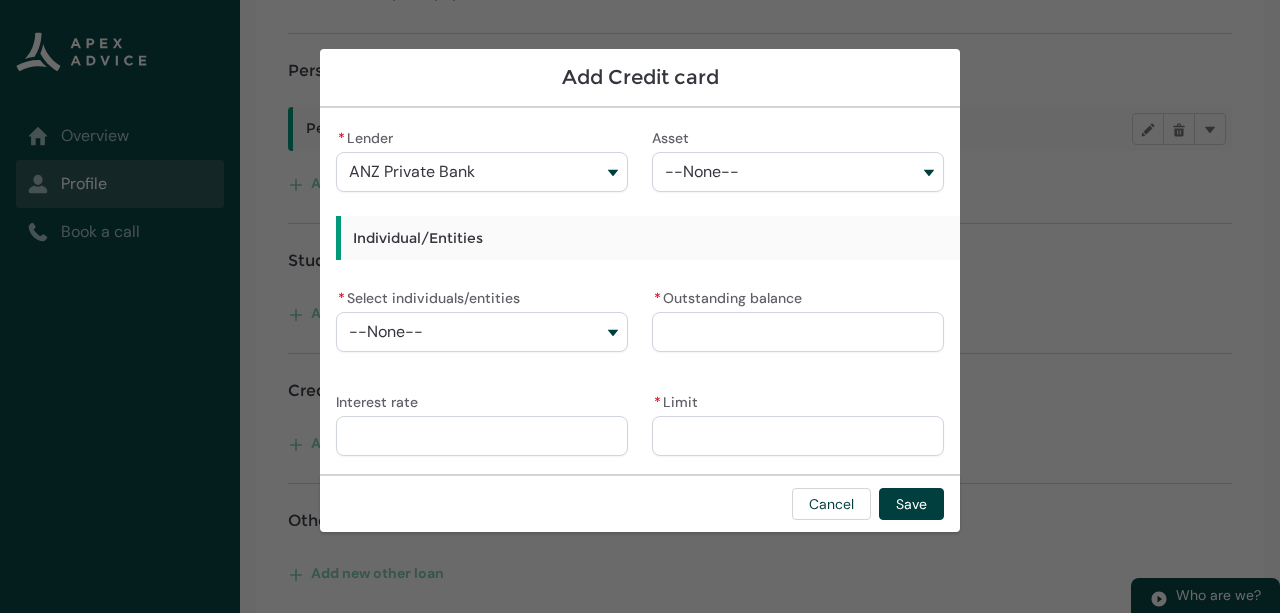 click on "--None--" at bounding box center [798, 172] 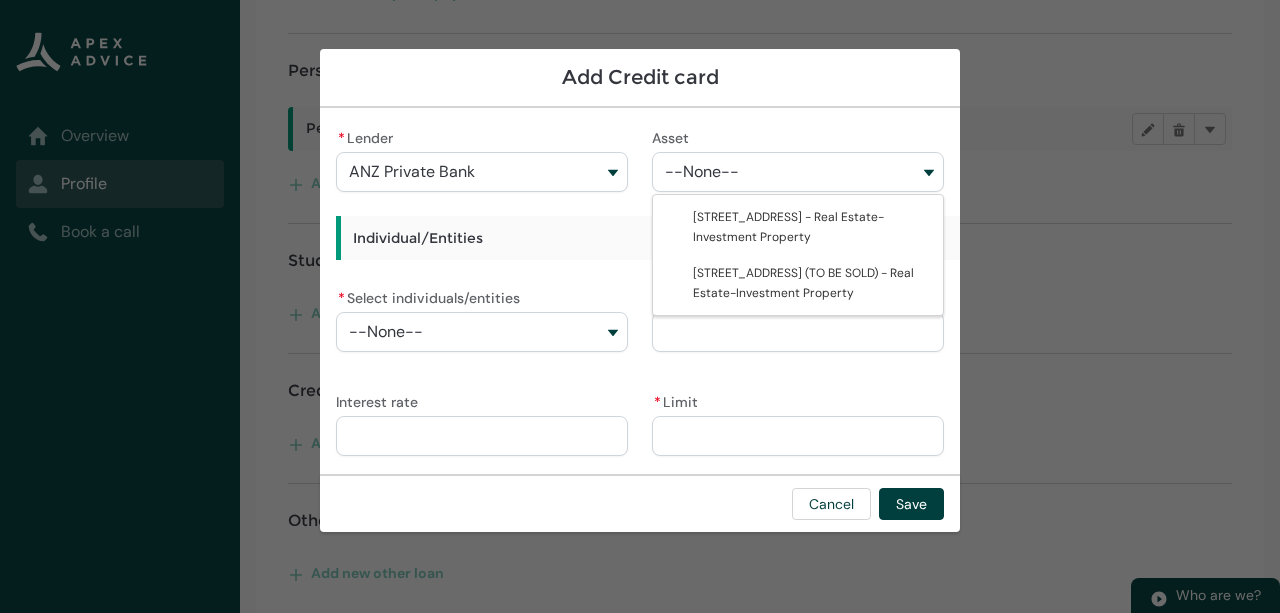 click on "ANZ Private Bank" at bounding box center [482, 172] 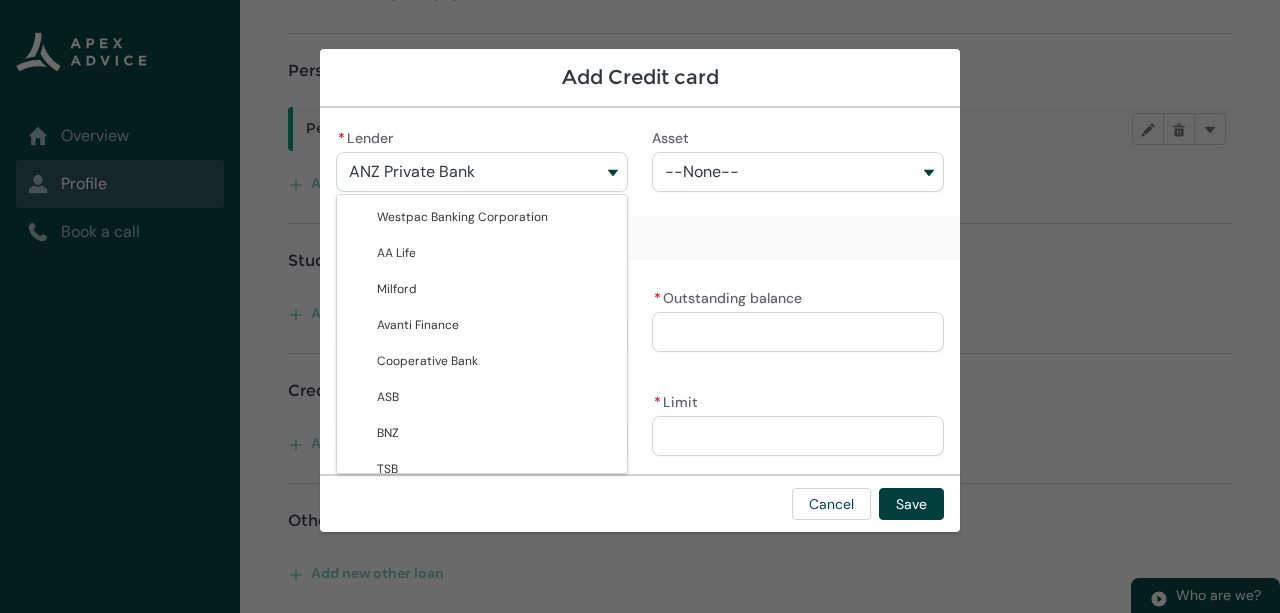 click on "ANZ Private Bank" at bounding box center (496, 1117) 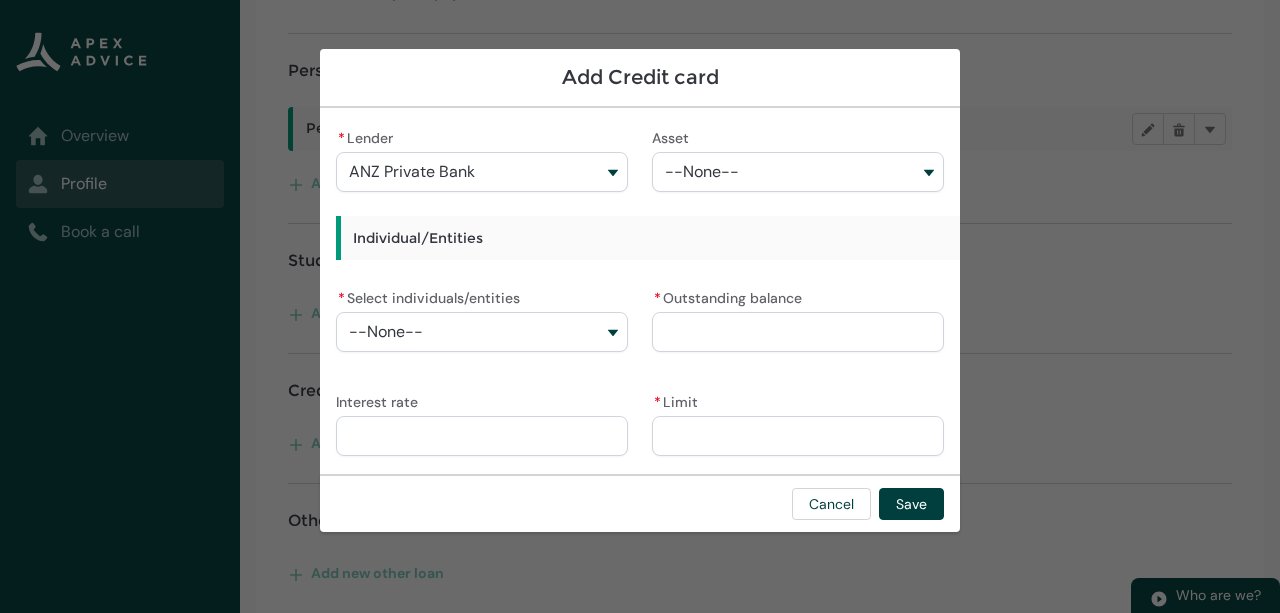 click on "--None--" at bounding box center (702, 172) 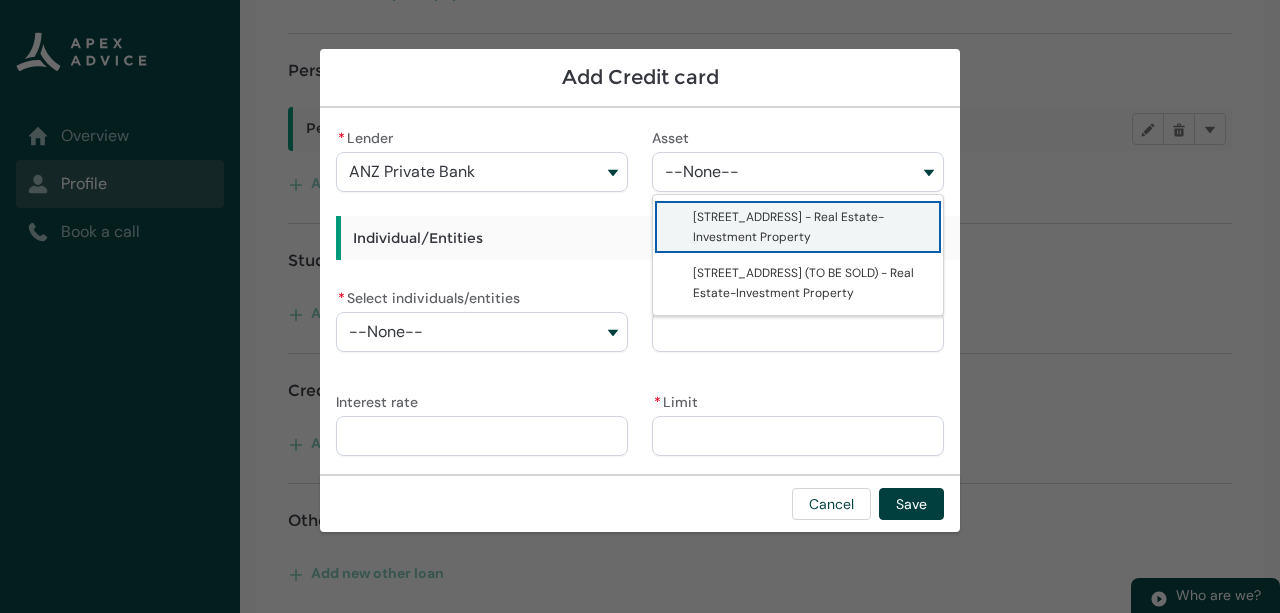 click on "Individual/Entities" at bounding box center [688, 238] 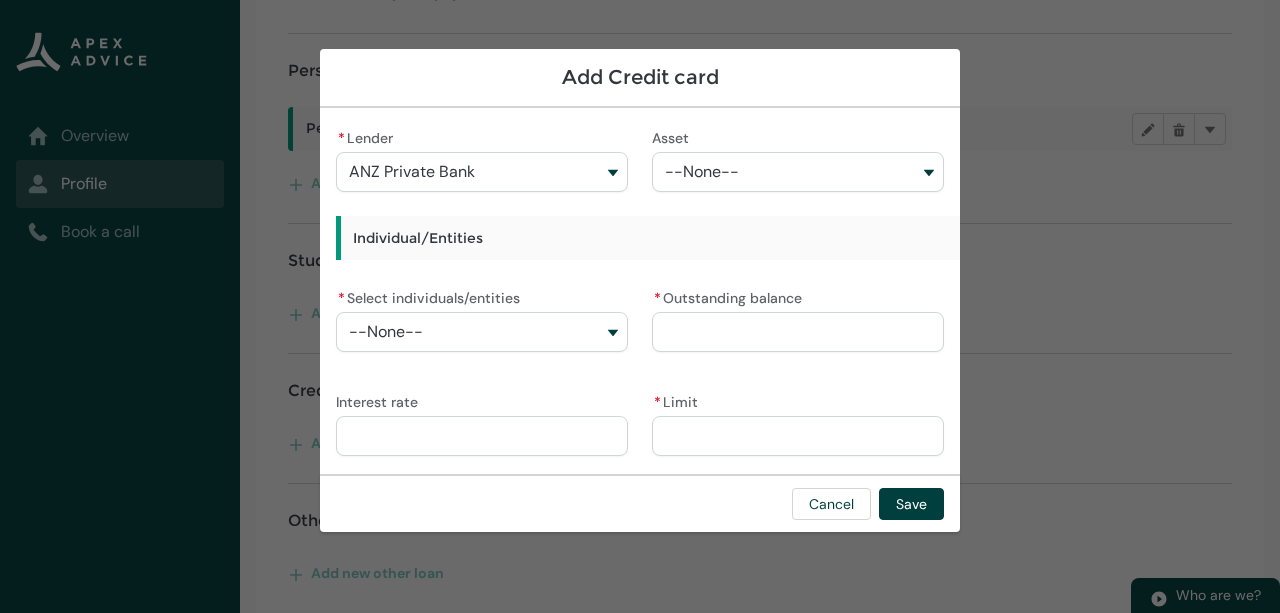 click on "Individual/Entities" at bounding box center (688, 238) 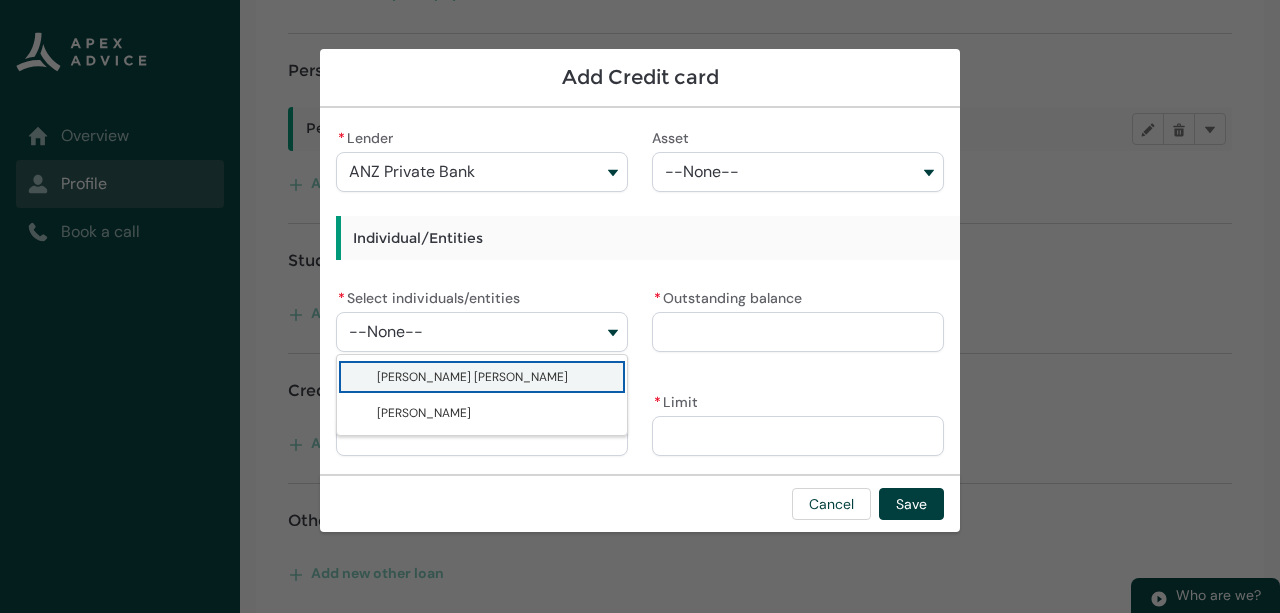 click on "[PERSON_NAME] [PERSON_NAME]" at bounding box center [472, 377] 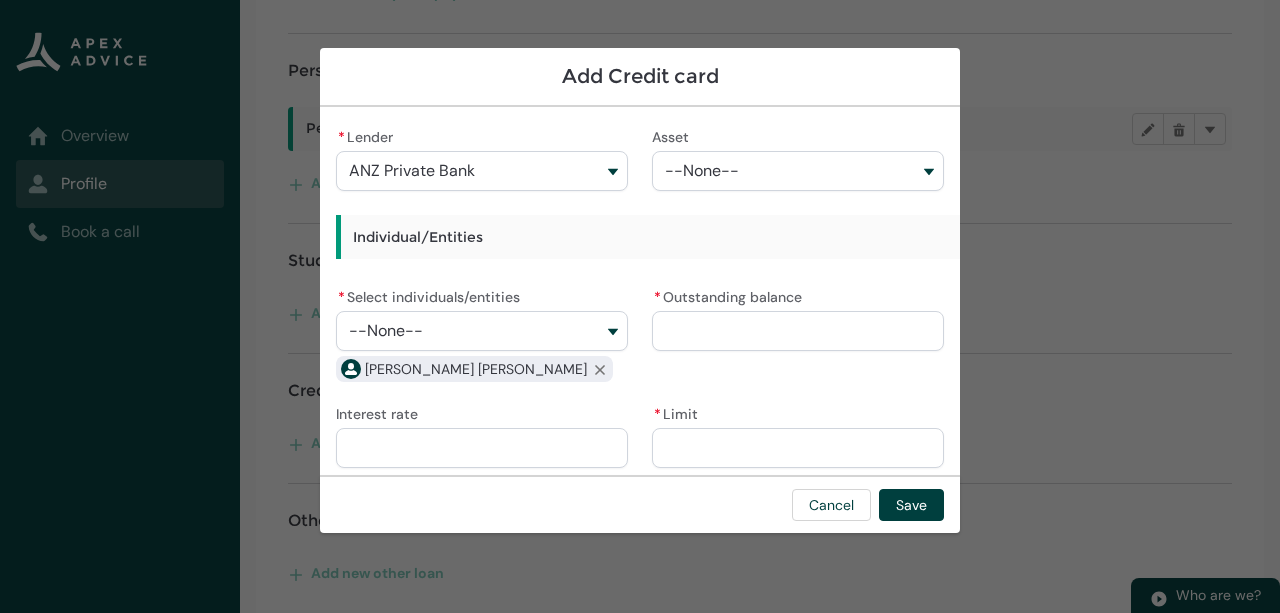 click on "* Outstanding balance" at bounding box center (798, 331) 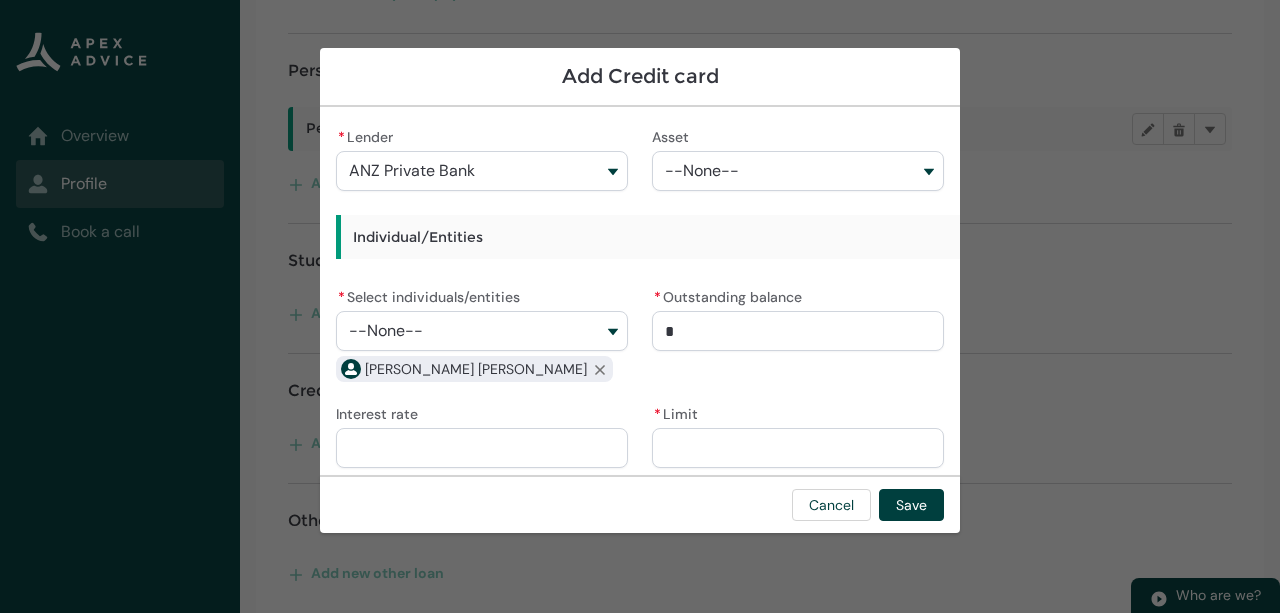 type on "12" 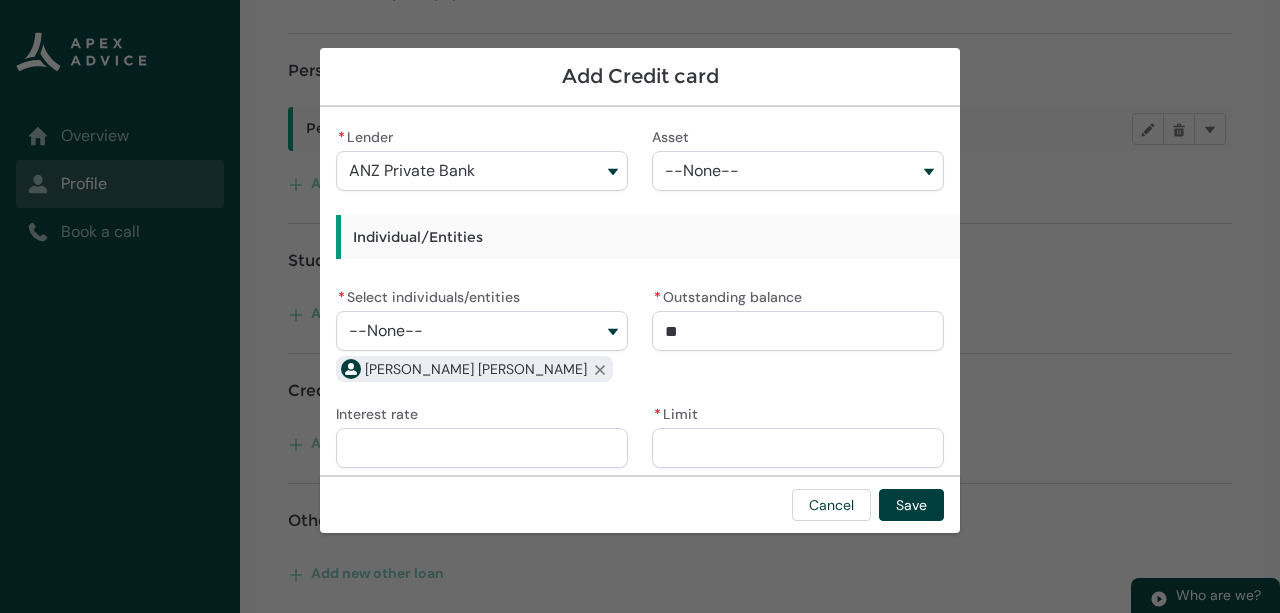 type on "124" 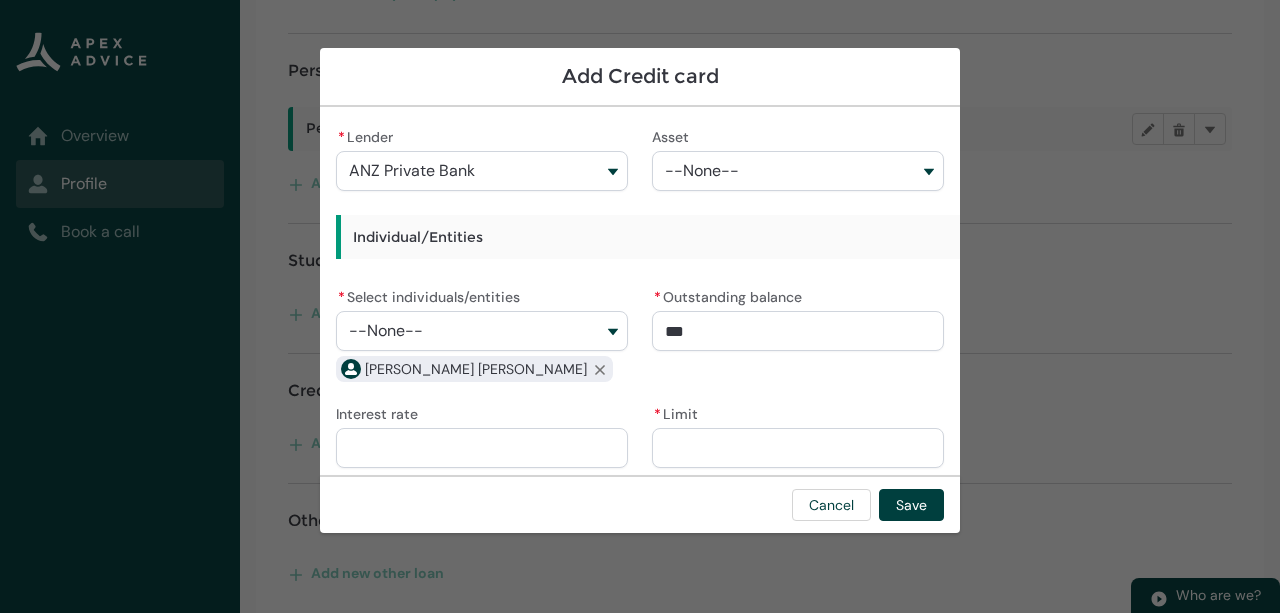 type on "1248" 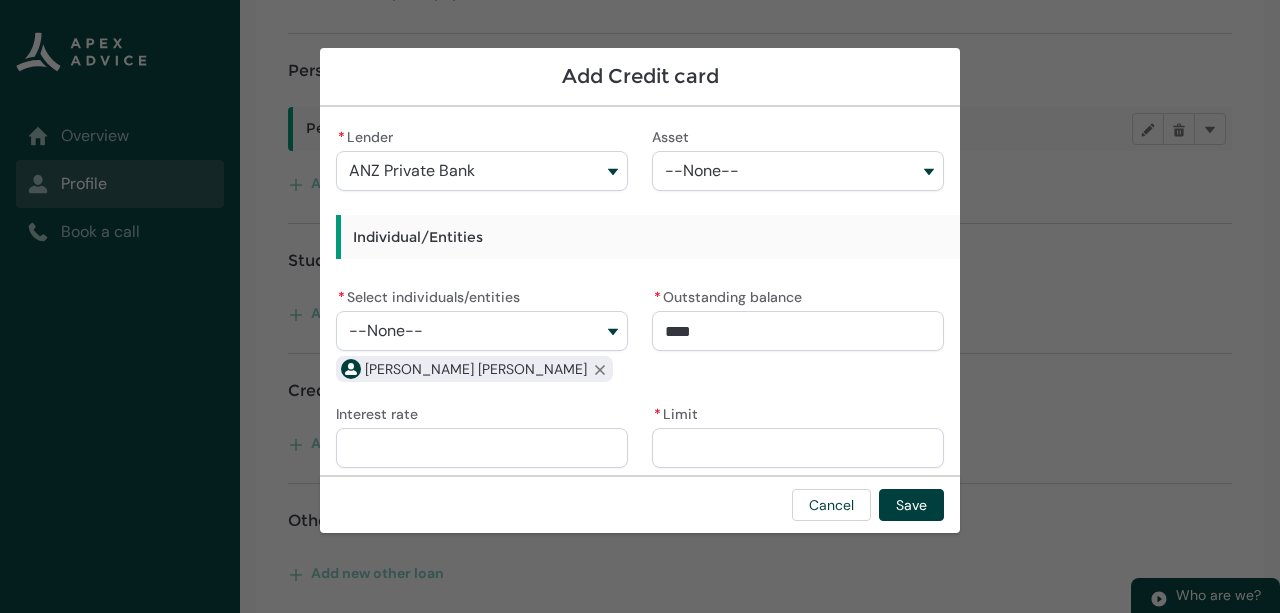 type on "12481" 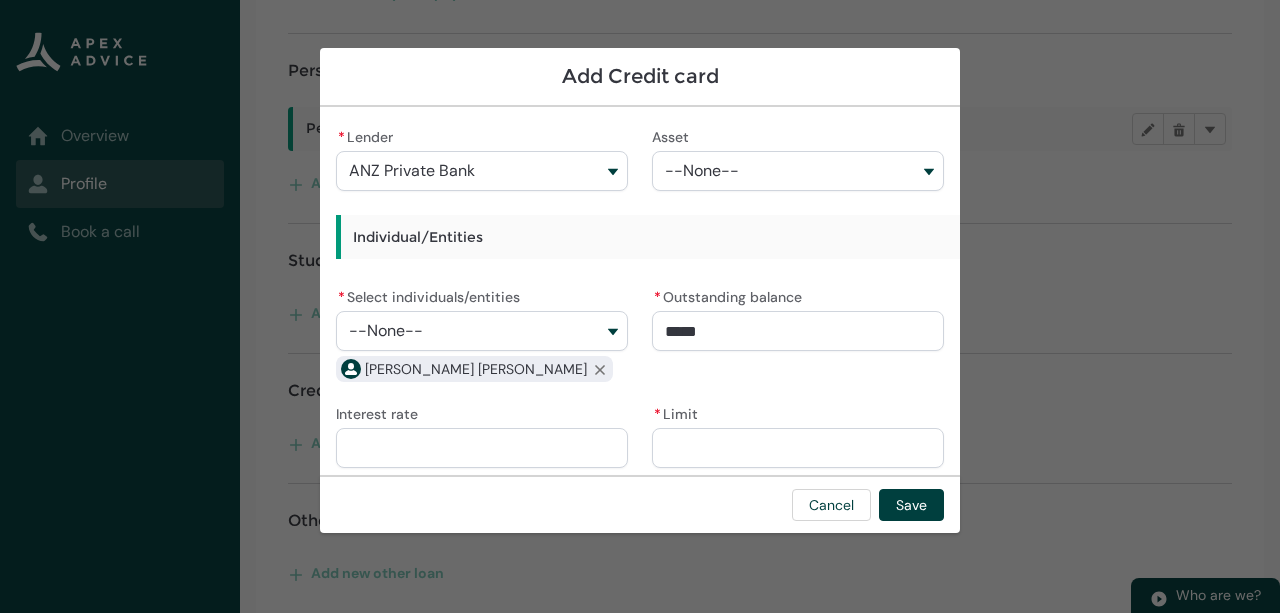 type on "**********" 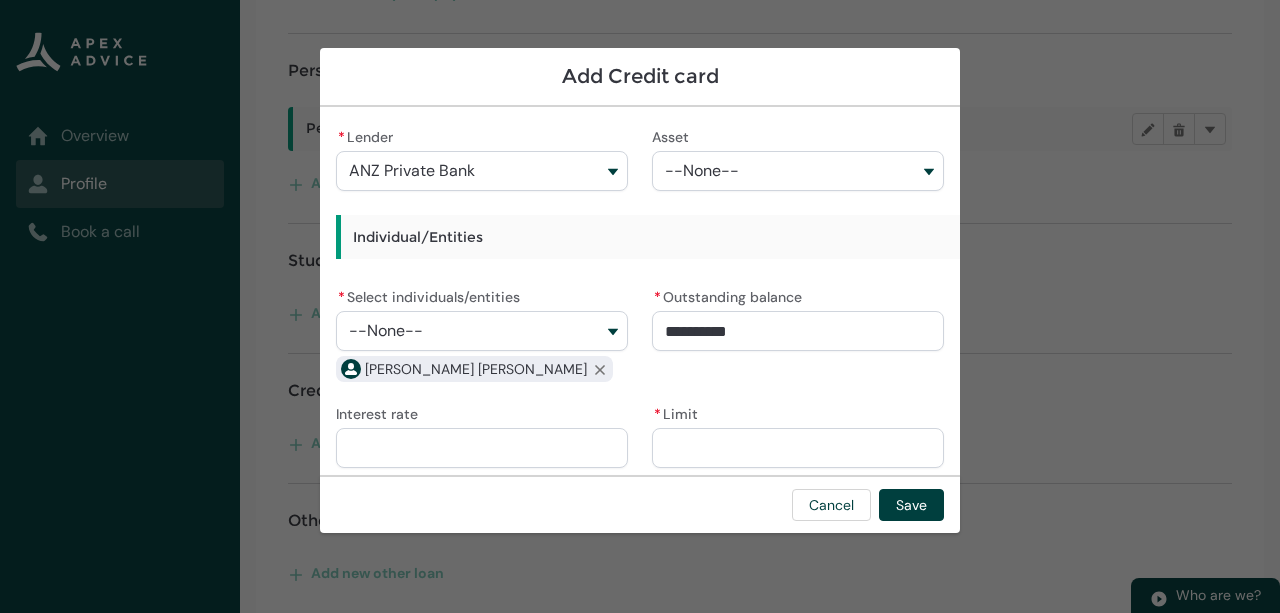 click on "Interest rate" at bounding box center (482, 448) 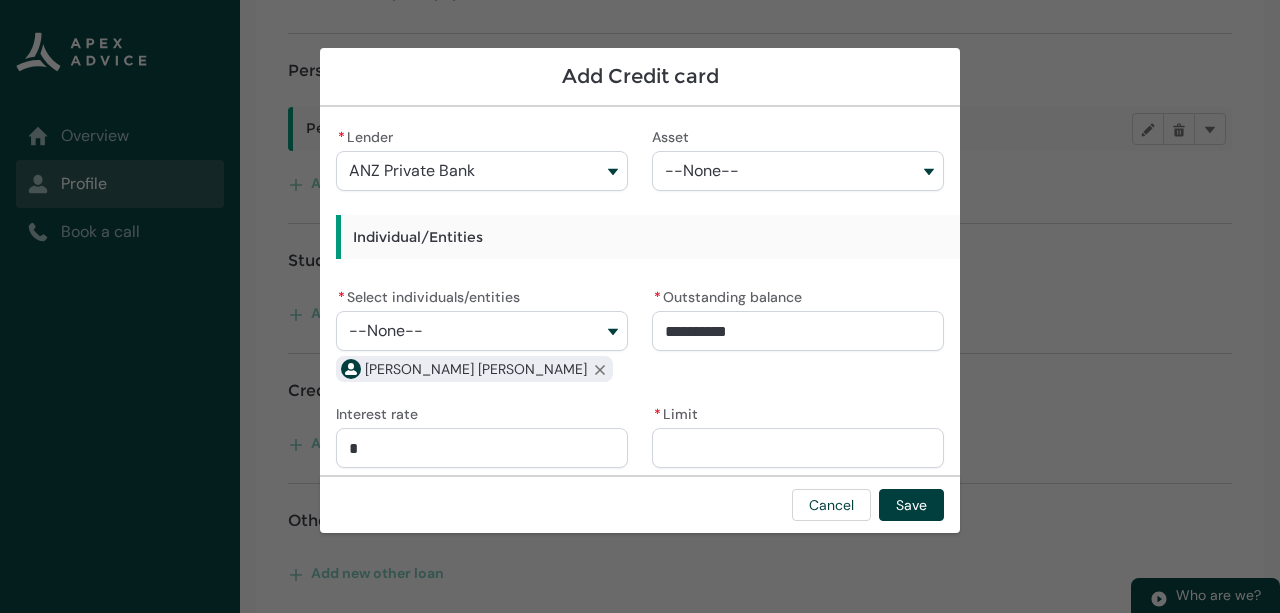 type on "20" 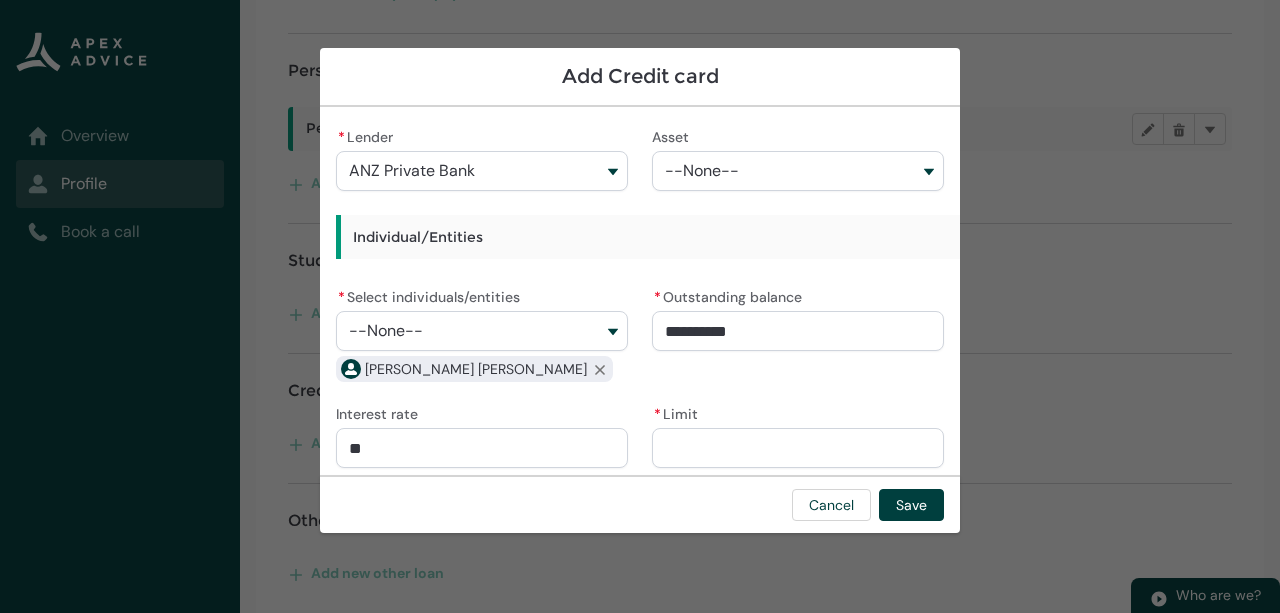 type on "20." 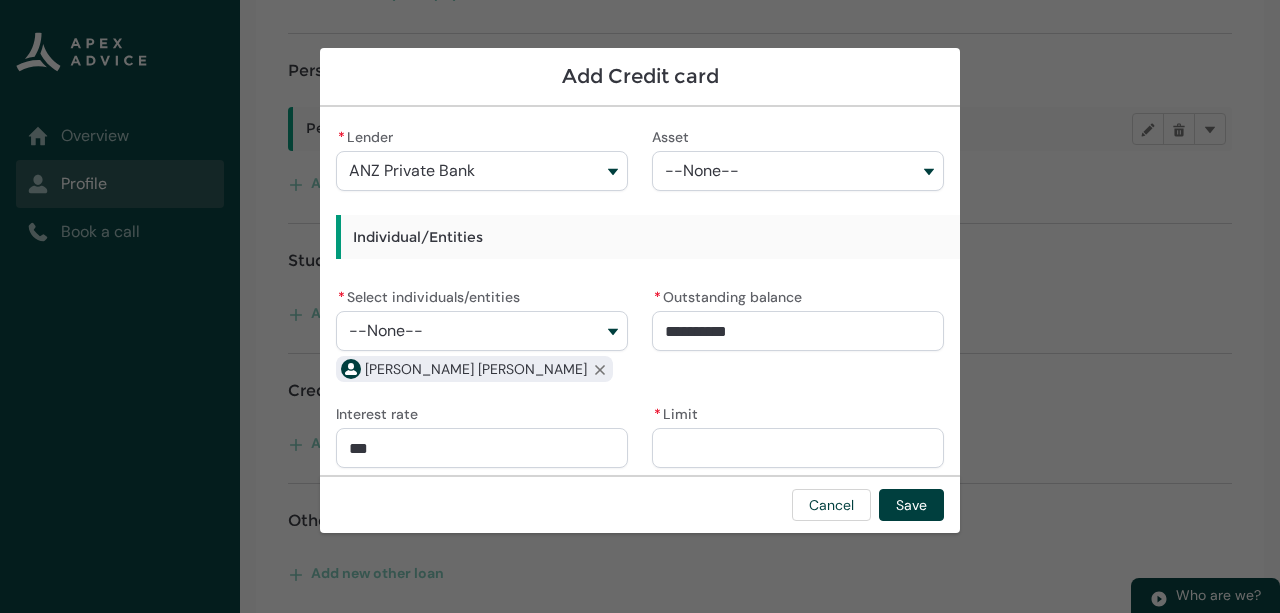 type on "20.9" 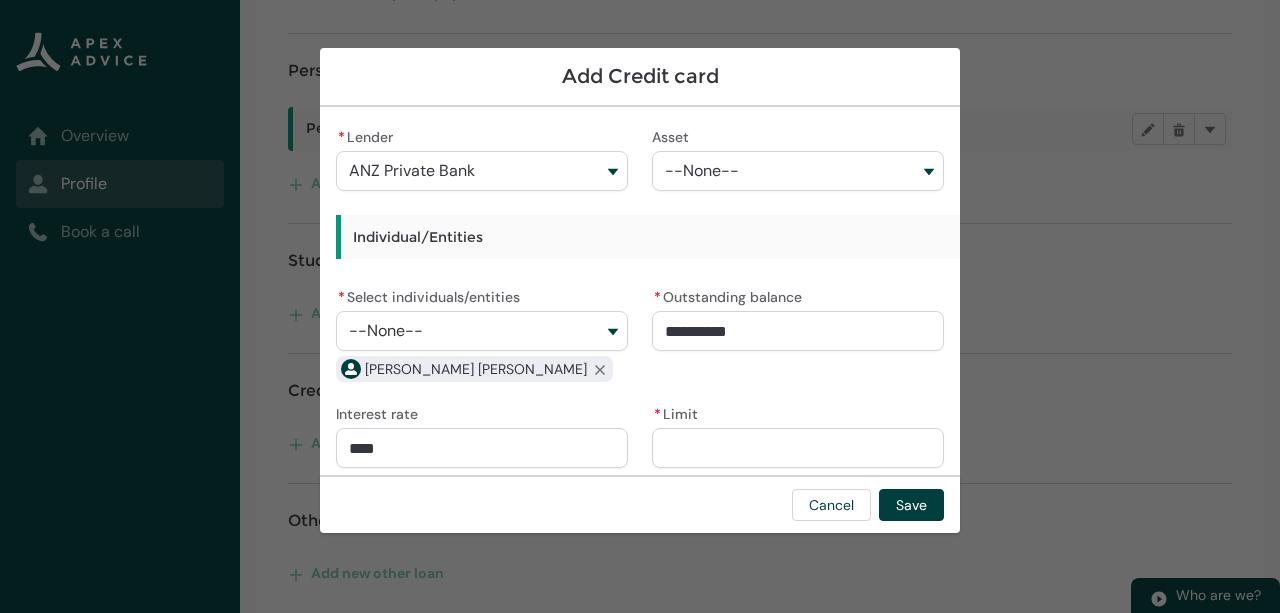 type on "20.99" 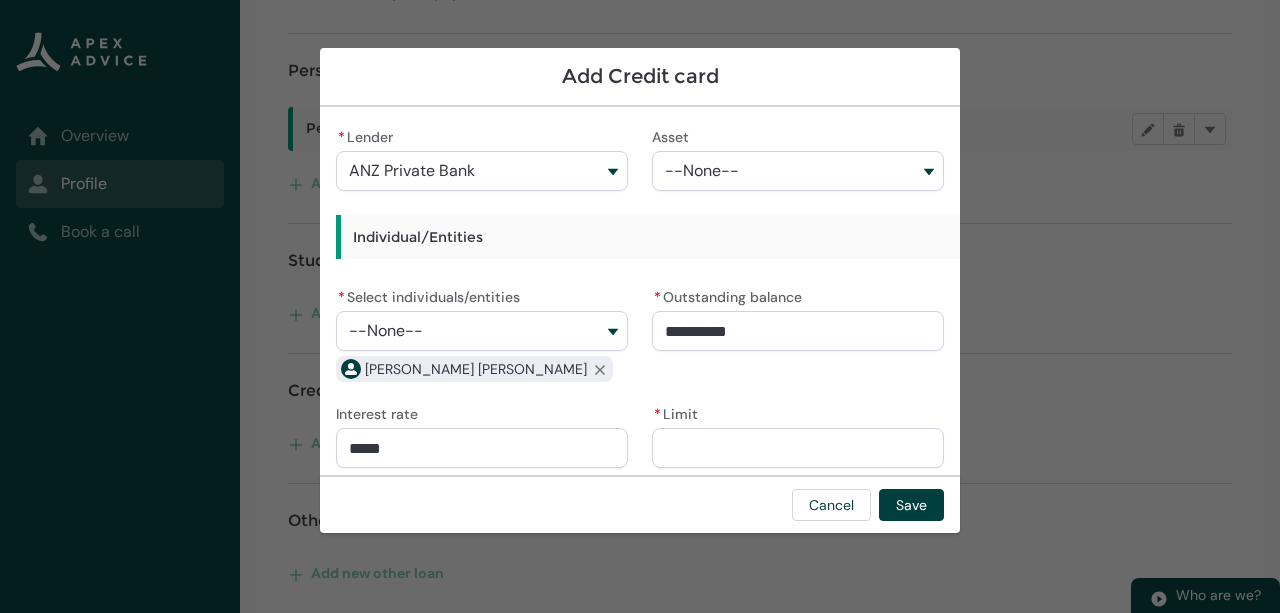 type on "20.9" 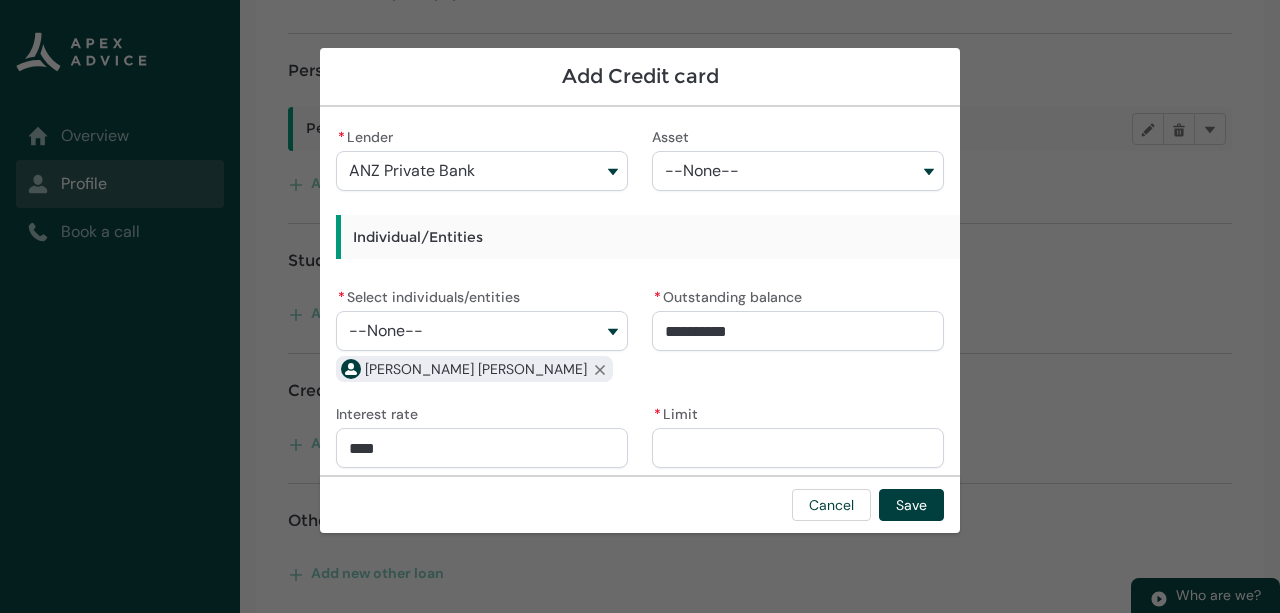 type on "20.95" 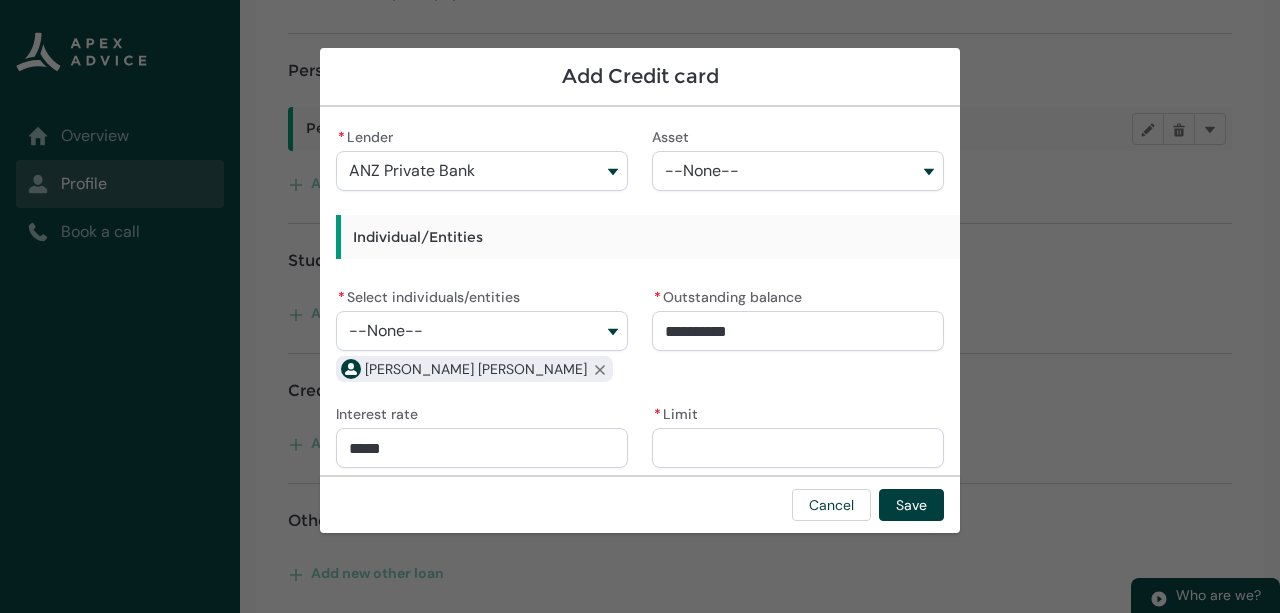 click on "* Limit" at bounding box center [798, 448] 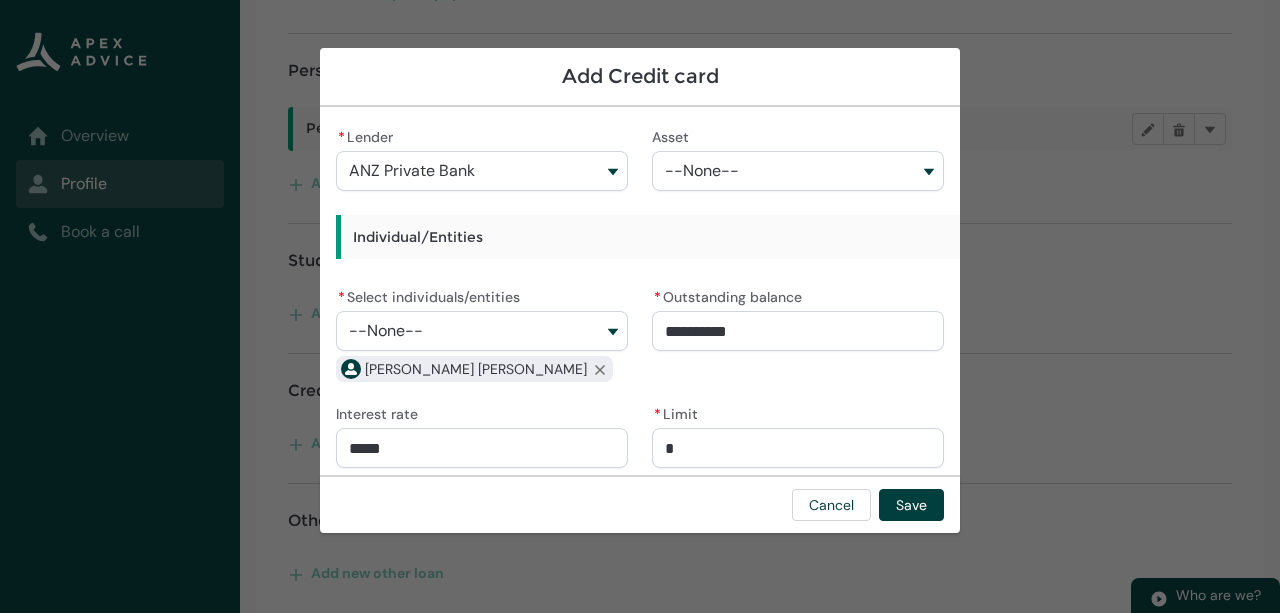 type on "12" 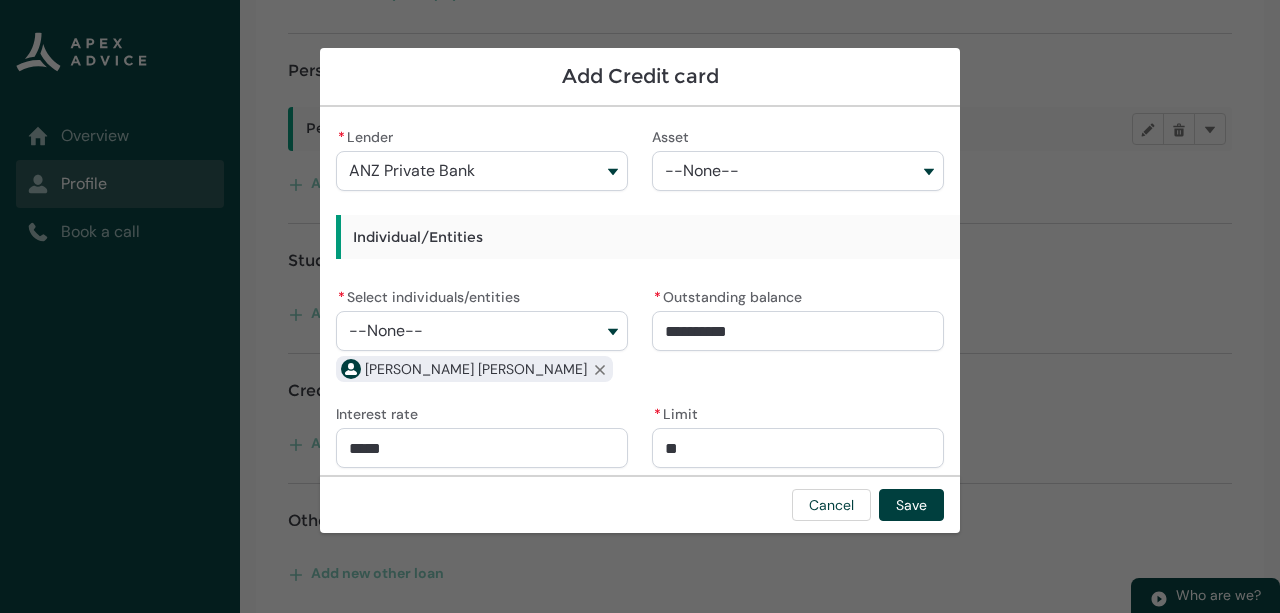 type on "125" 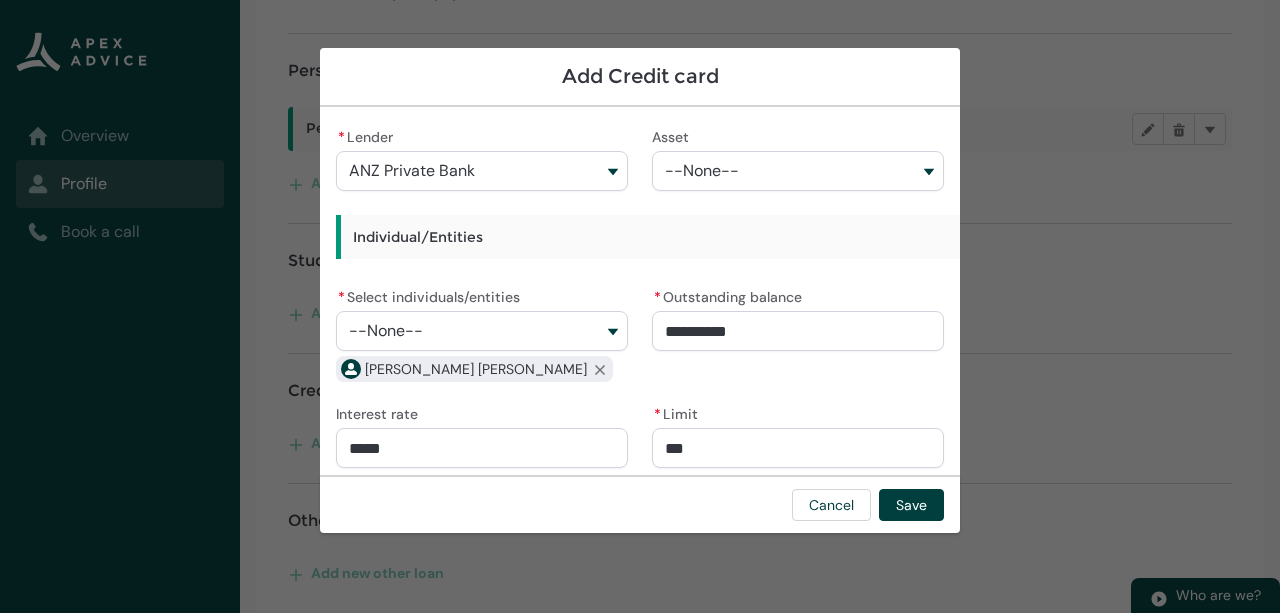 type on "1250" 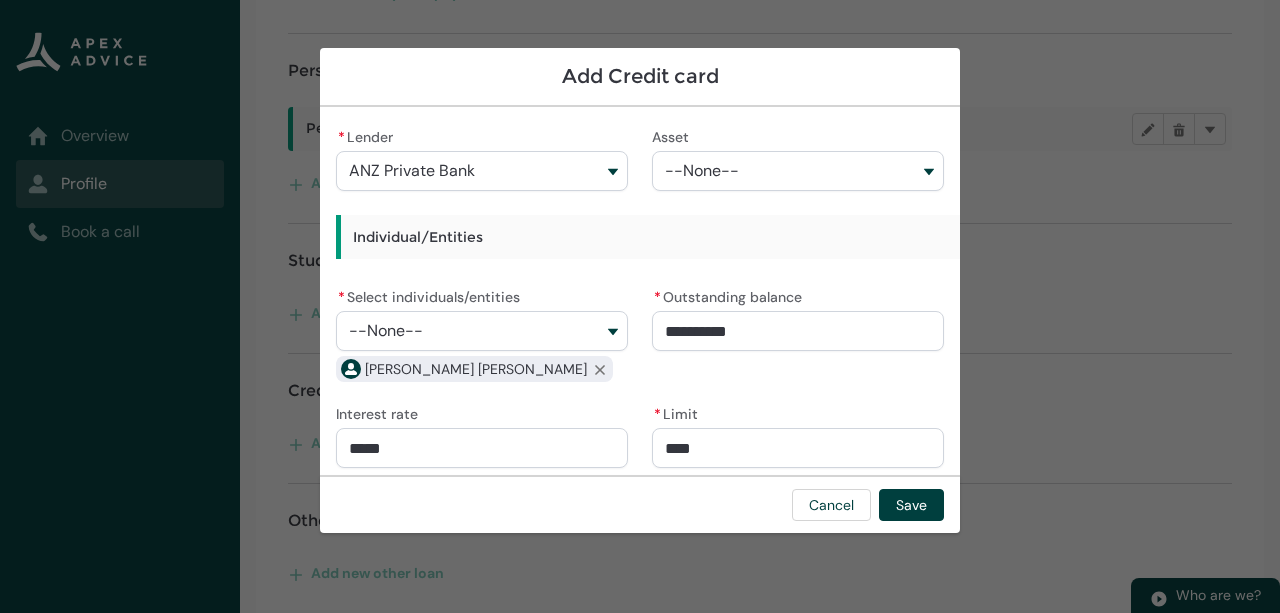 type on "12500" 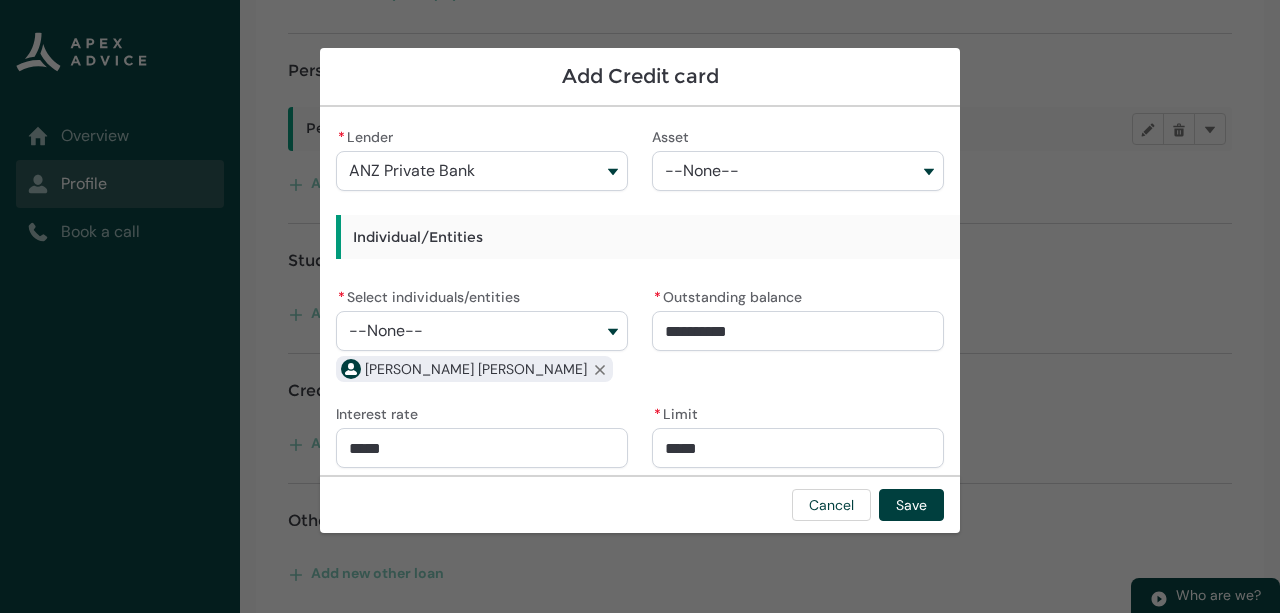 type on "**********" 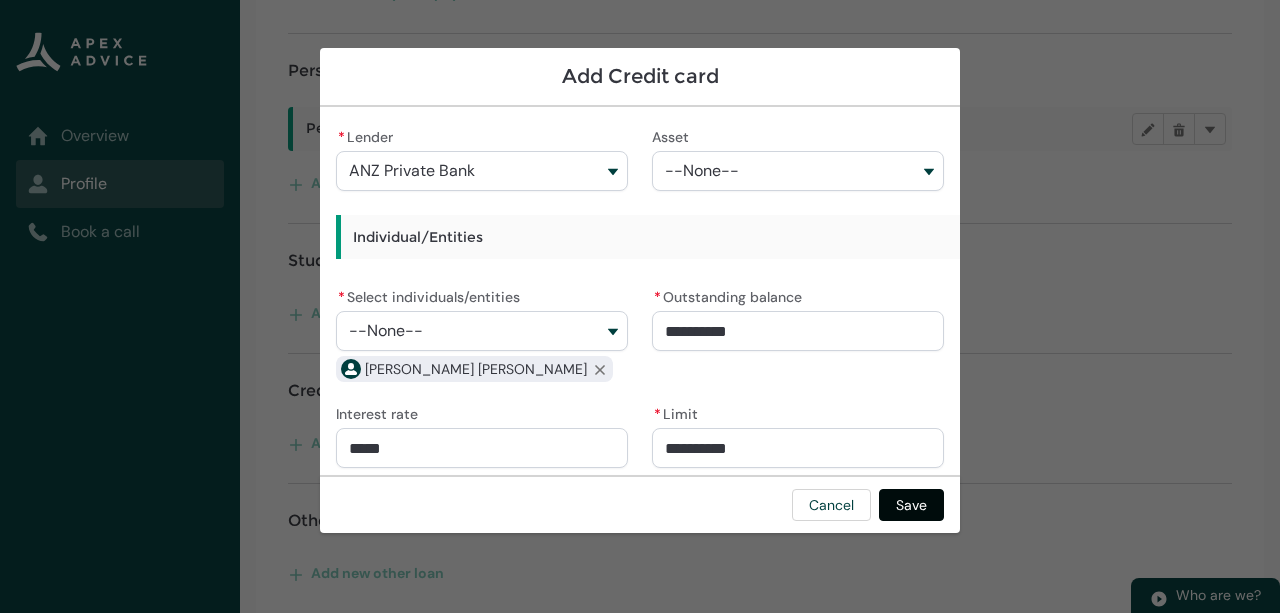 click on "Save" at bounding box center [911, 505] 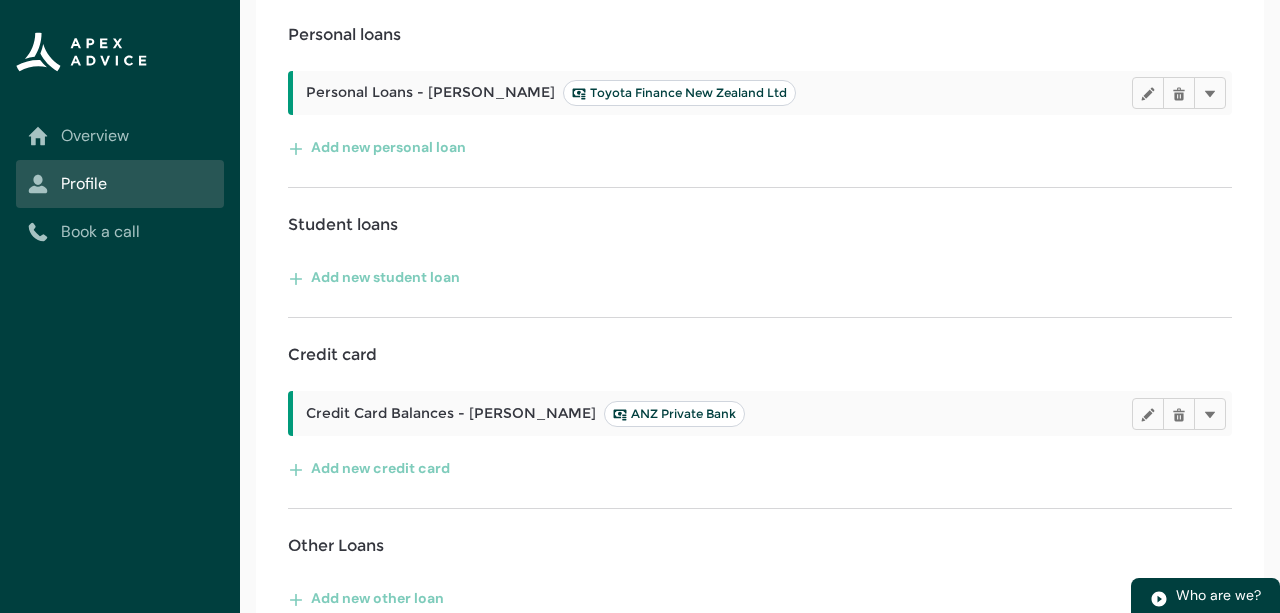 scroll, scrollTop: 966, scrollLeft: 0, axis: vertical 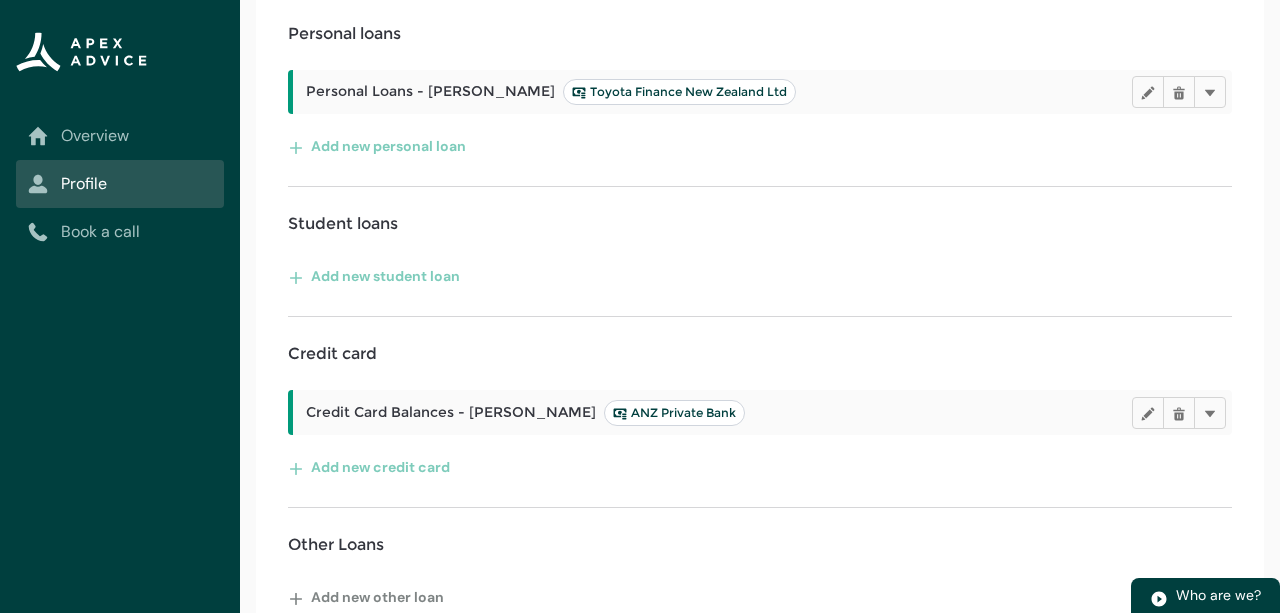 click on "Add new other loan" at bounding box center [366, 597] 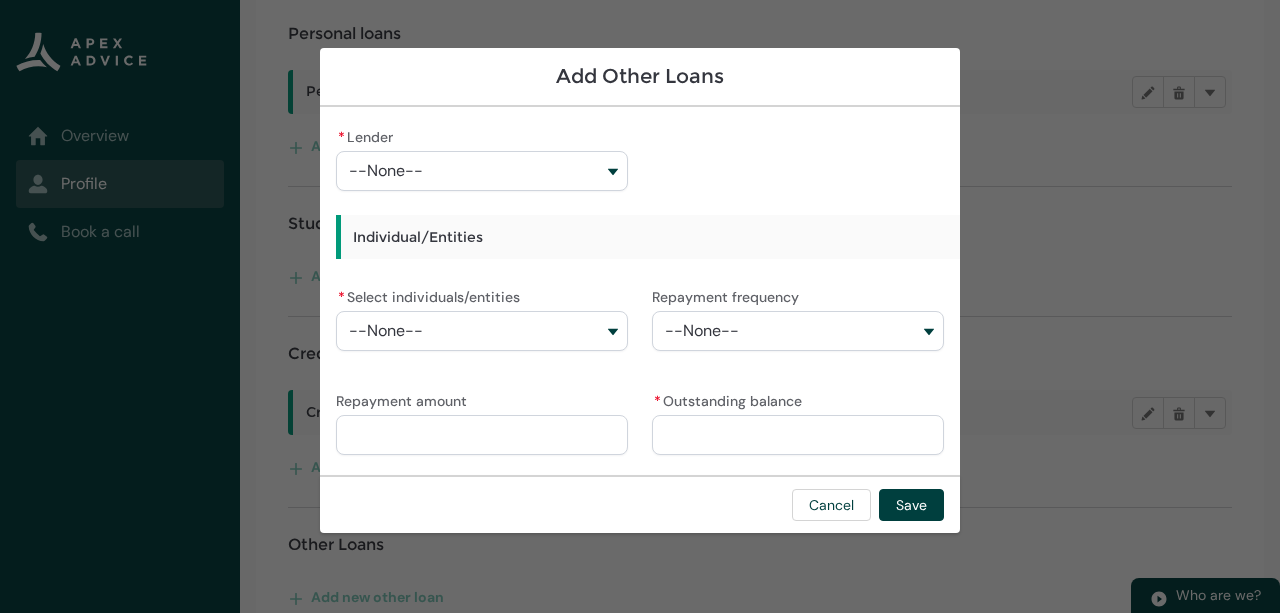 click on "--None--" at bounding box center [482, 331] 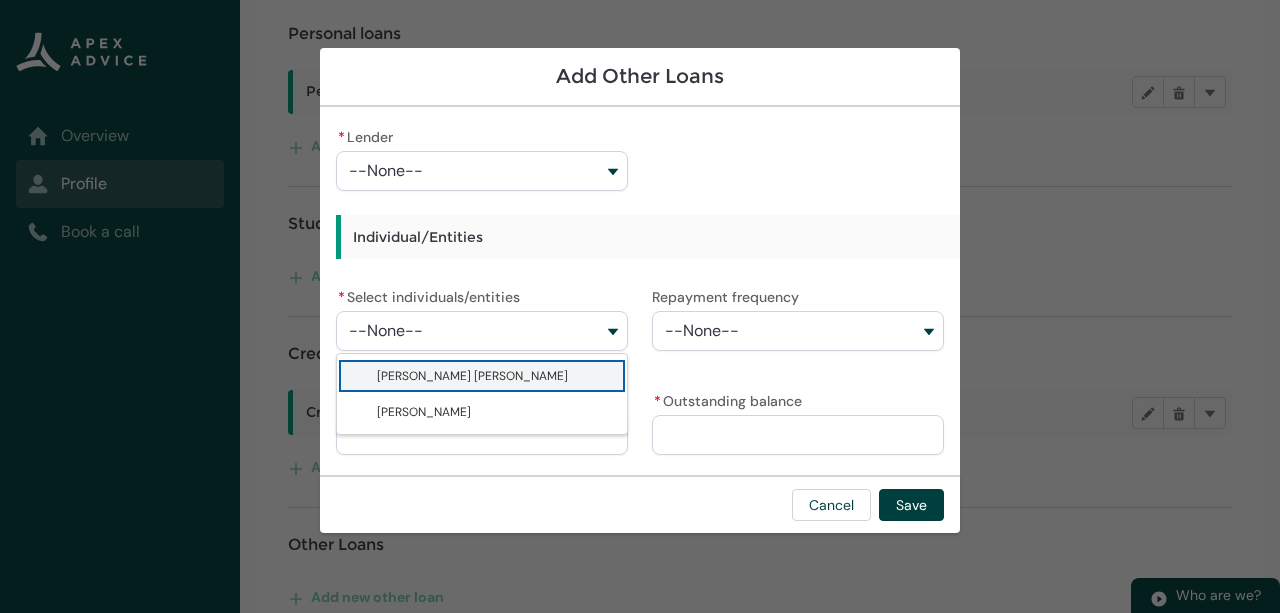 click on "--None--" at bounding box center (702, 331) 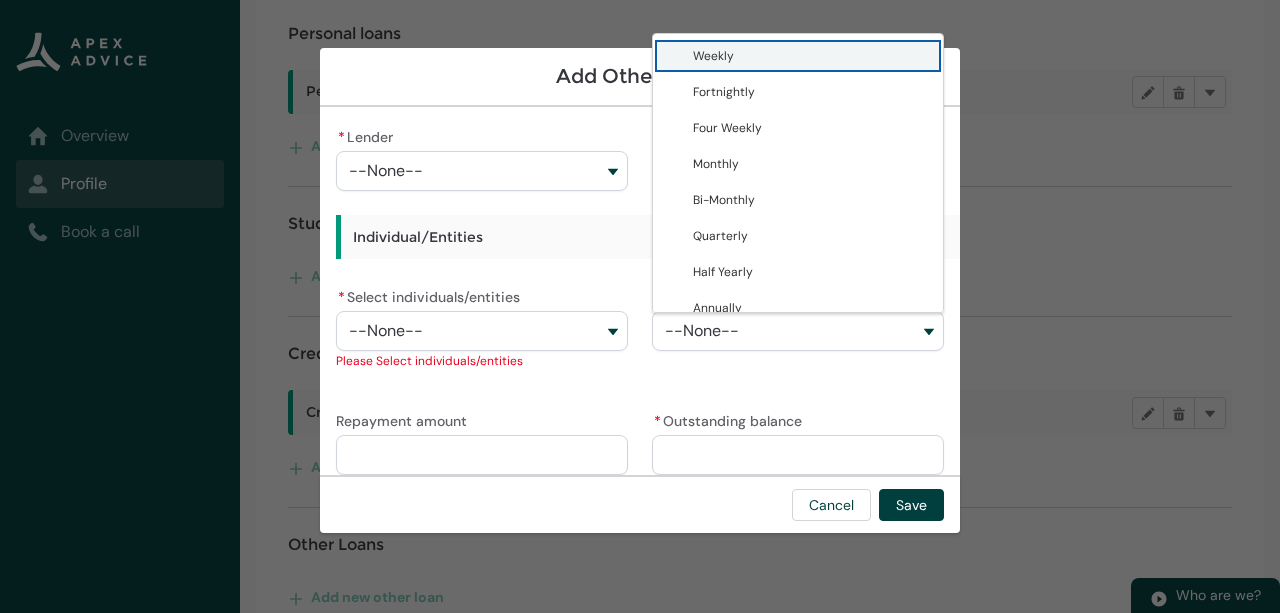 click on "Individual/Entities" at bounding box center [482, 237] 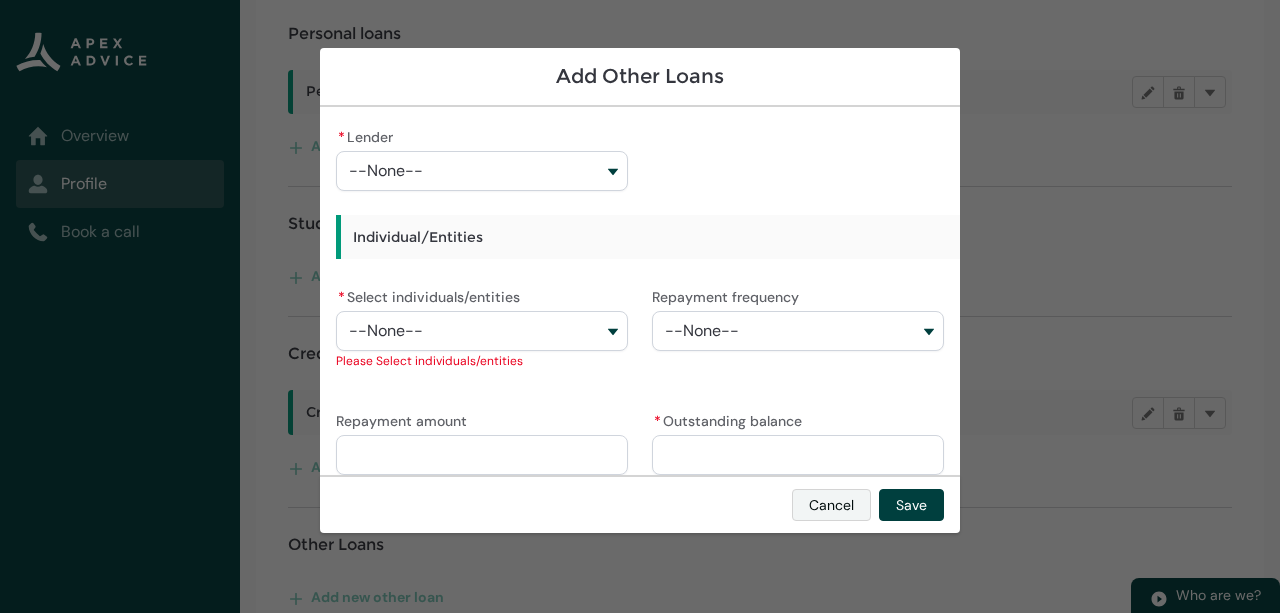 click on "Cancel" at bounding box center [831, 505] 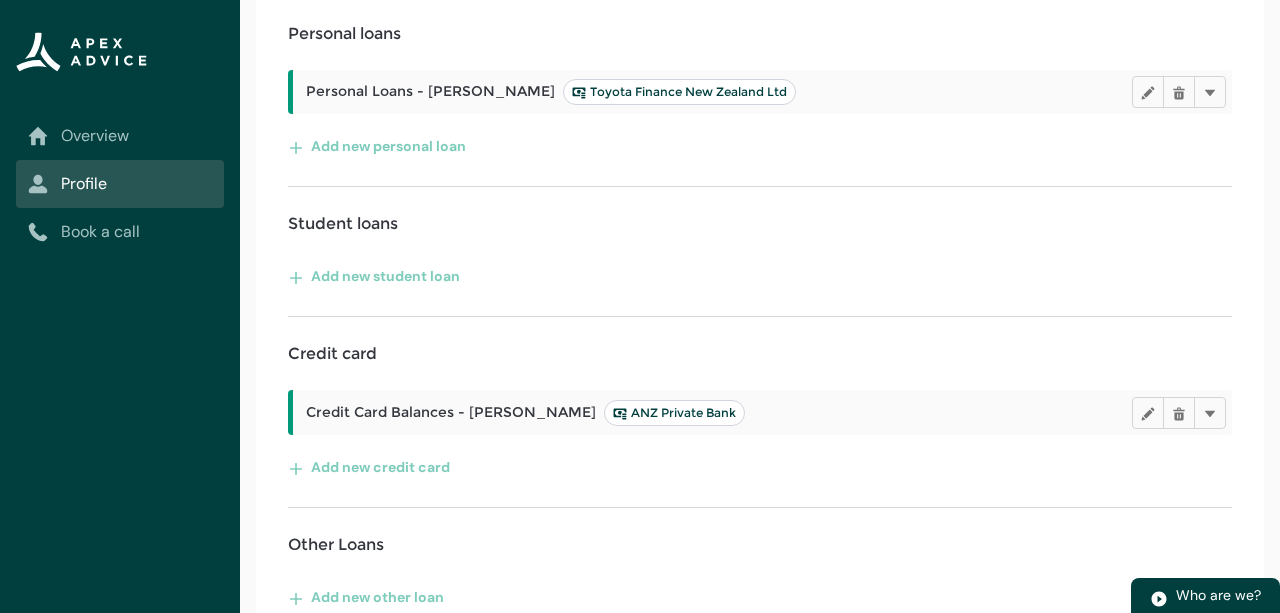 click on "Add new student loan" at bounding box center [760, 276] 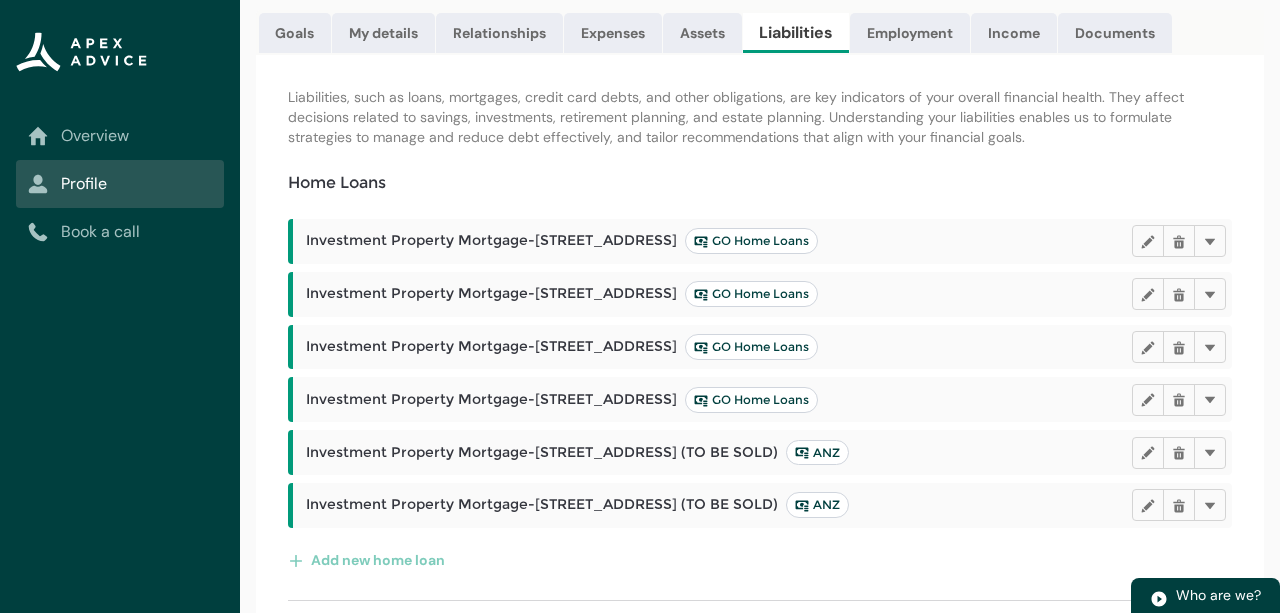 scroll, scrollTop: 224, scrollLeft: 0, axis: vertical 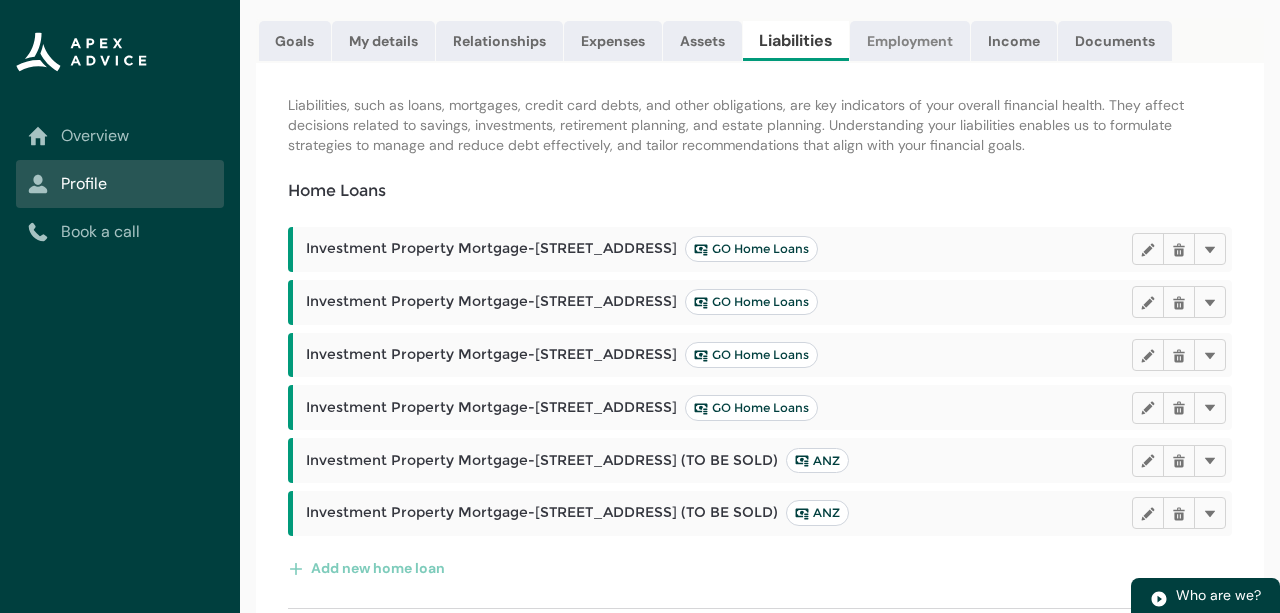 click on "Employment" at bounding box center (910, 41) 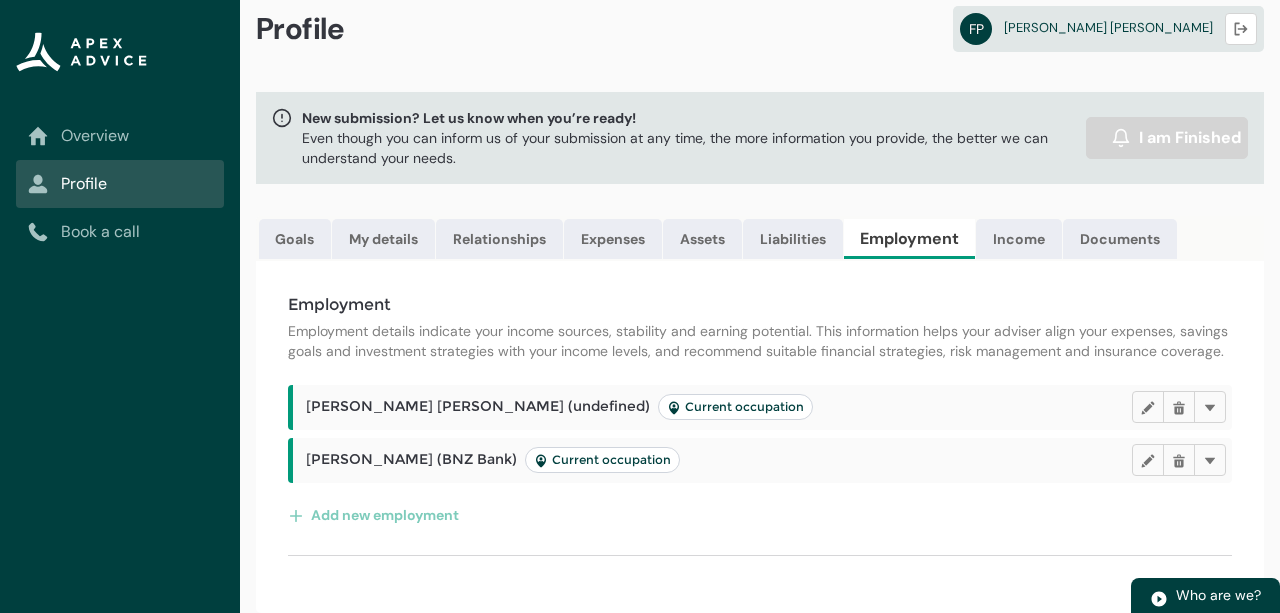 scroll, scrollTop: 26, scrollLeft: 0, axis: vertical 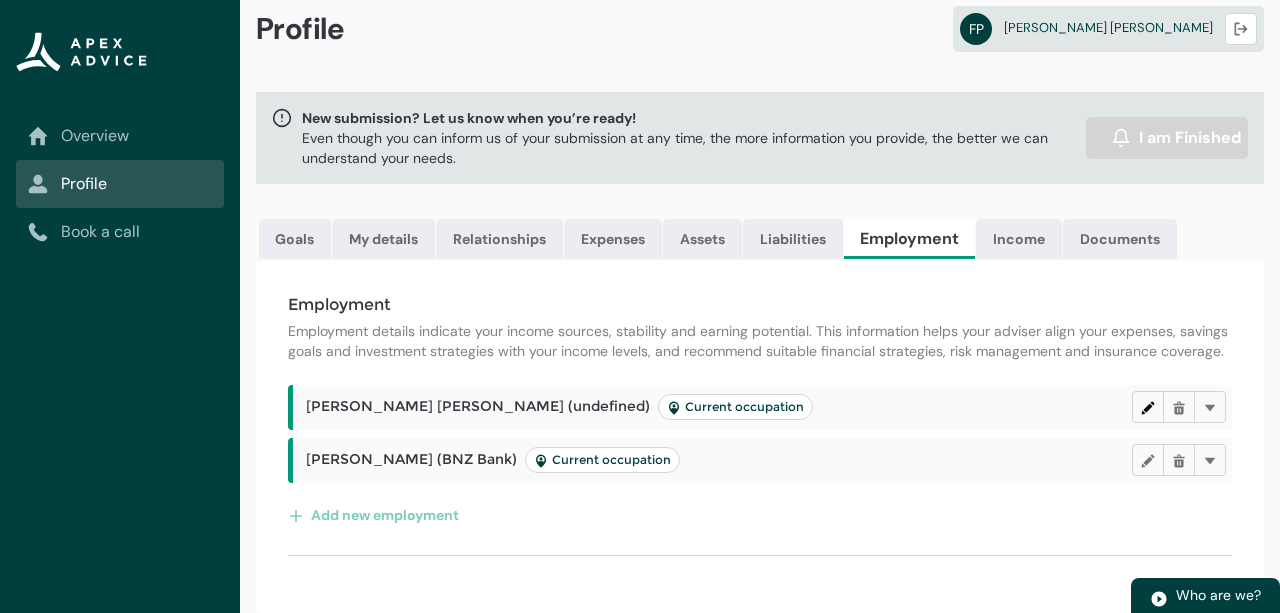 click at bounding box center [1148, 407] 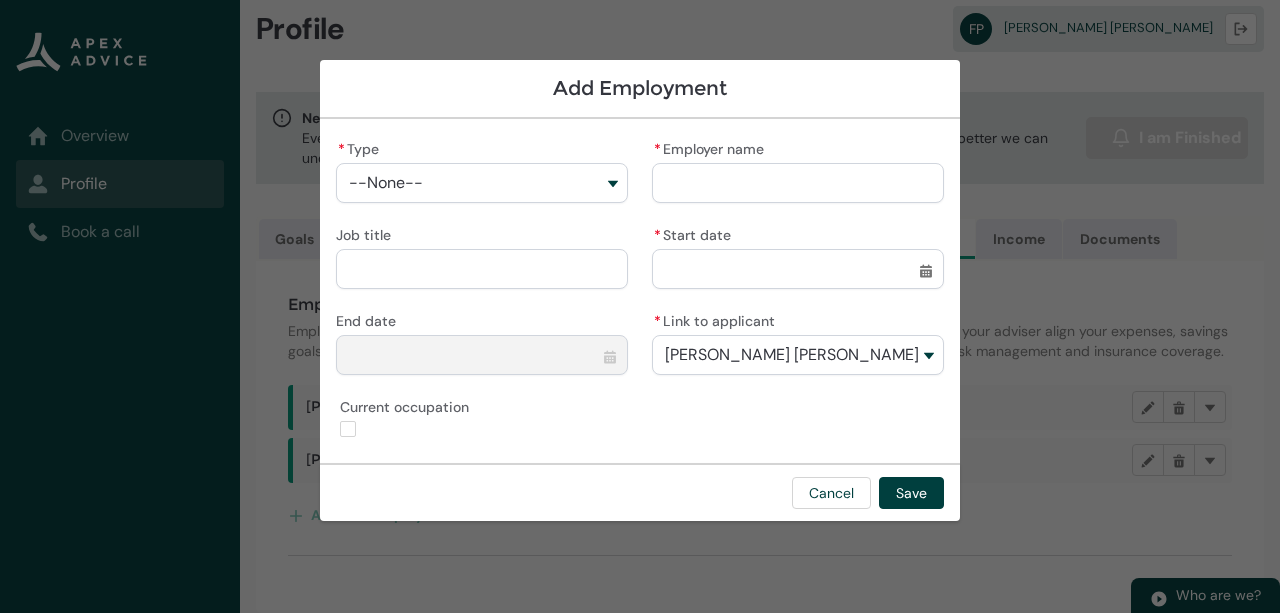 click on "--None--" at bounding box center [482, 183] 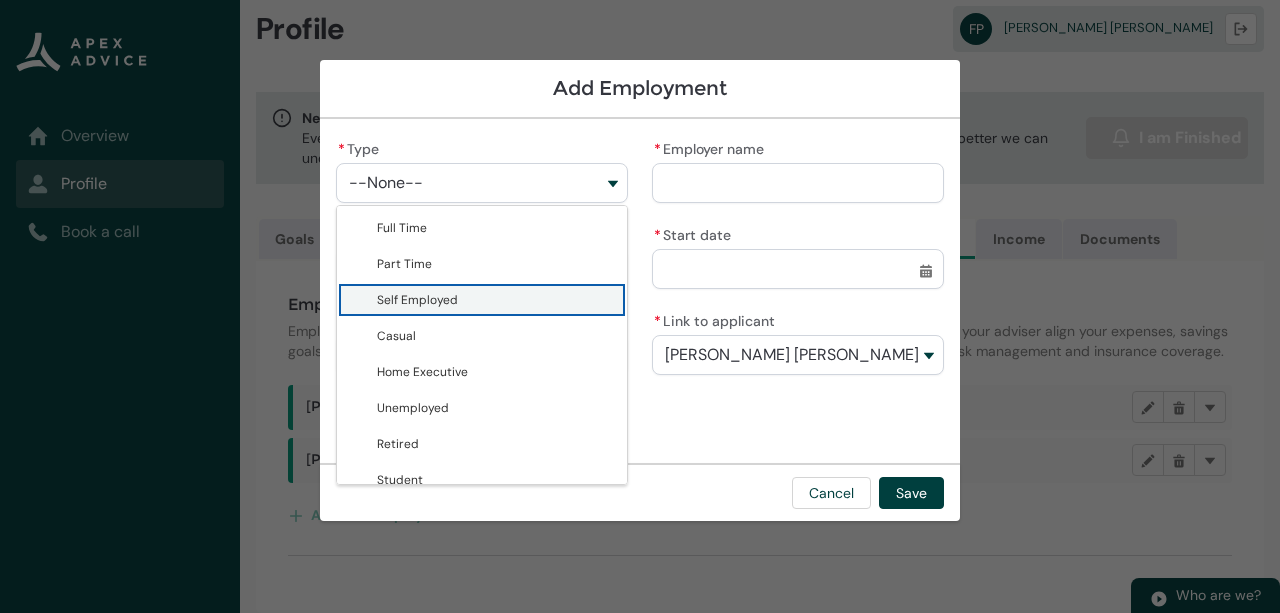 click on "Self Employed" at bounding box center [482, 300] 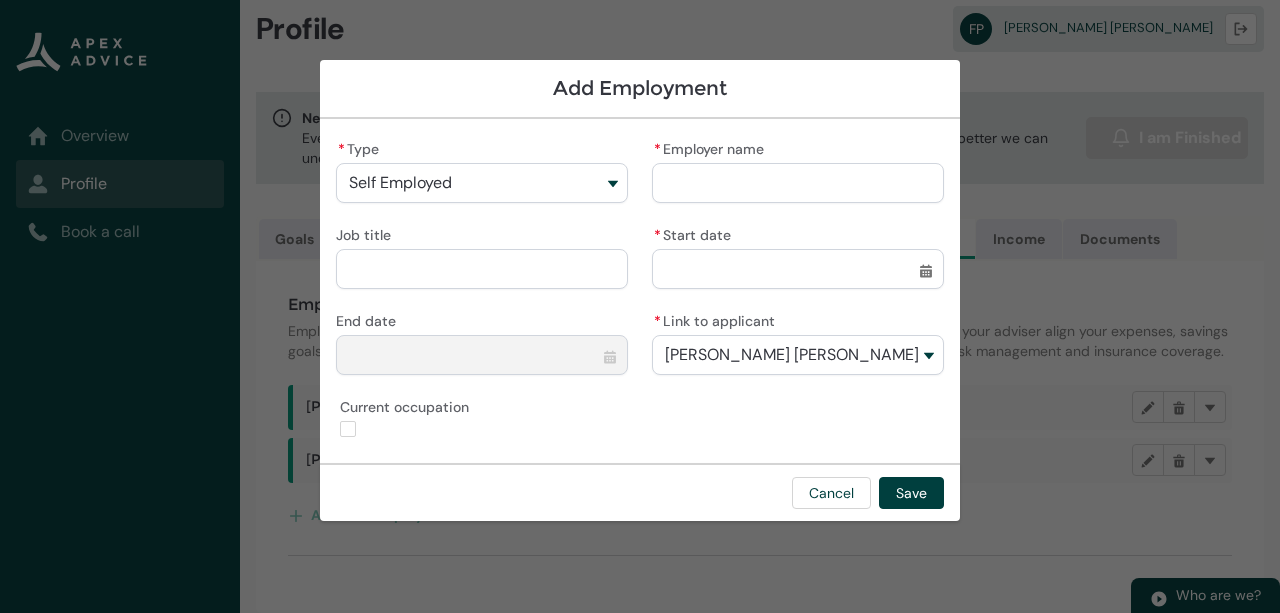 type on "R" 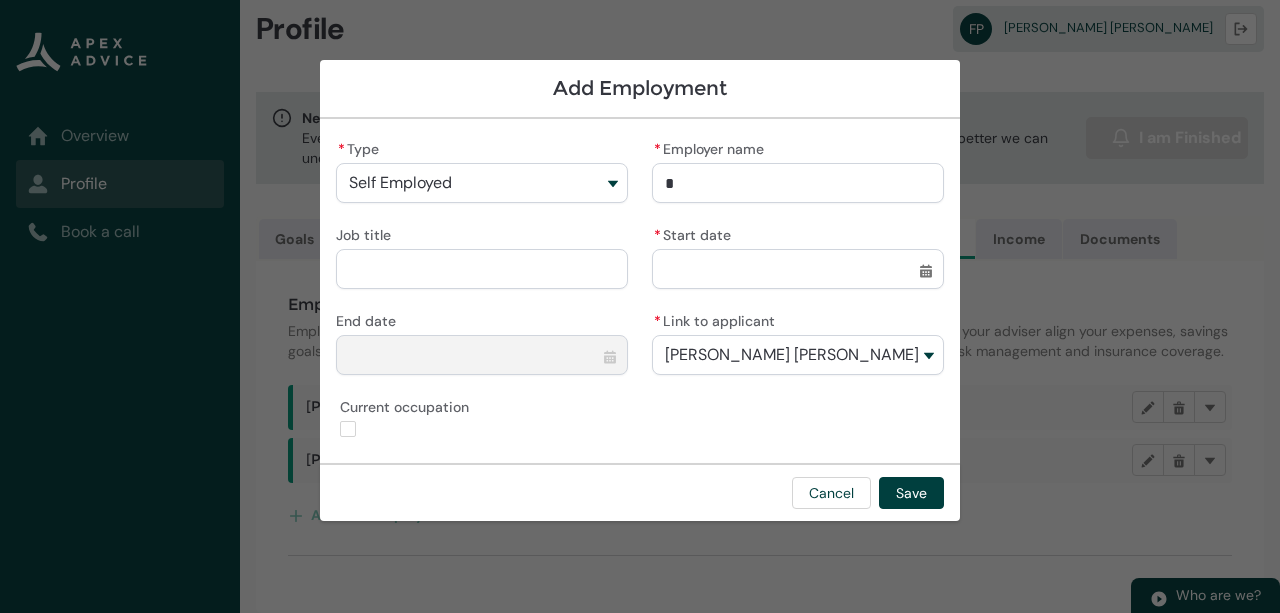 type on "RM" 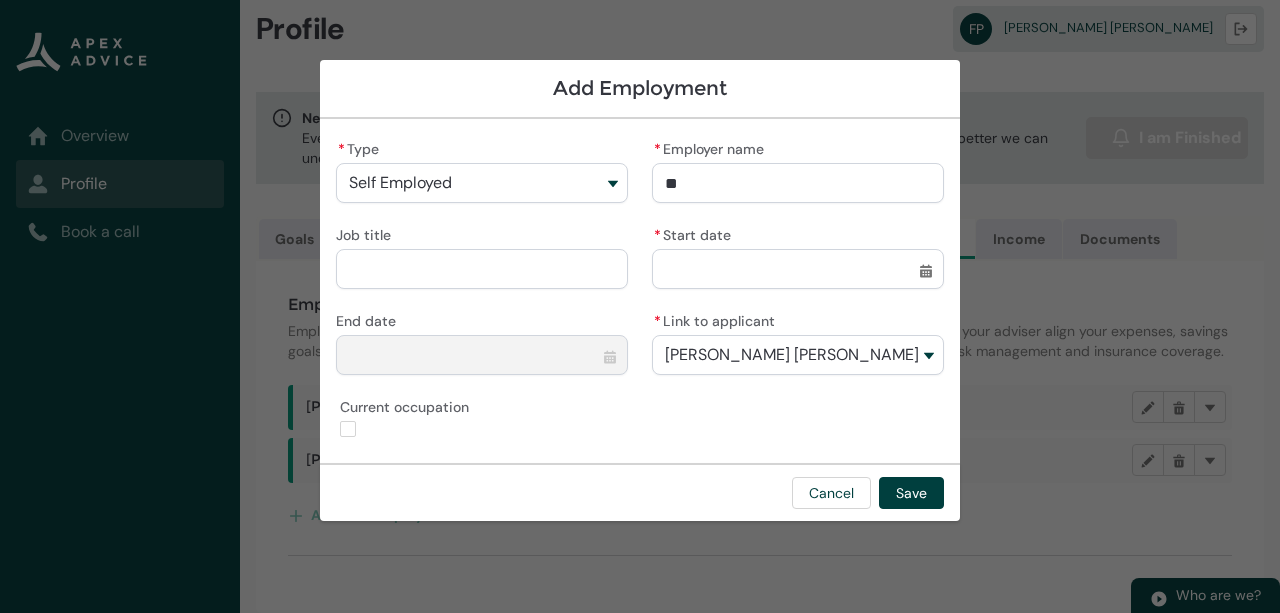 type on "RMC" 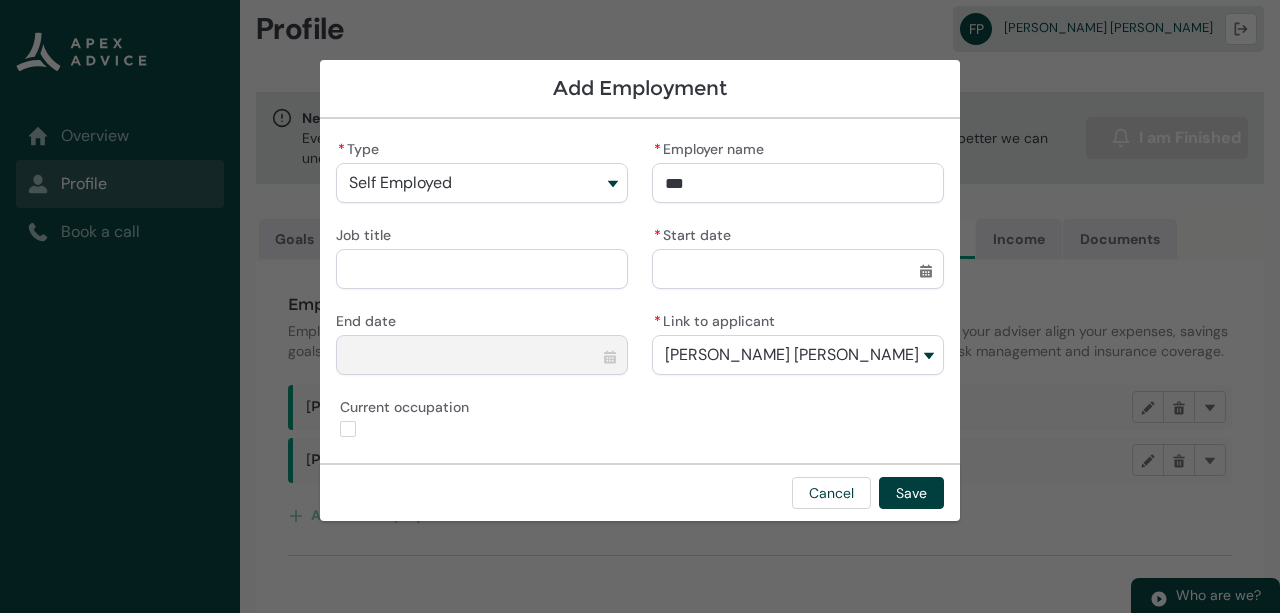 type on "RMC" 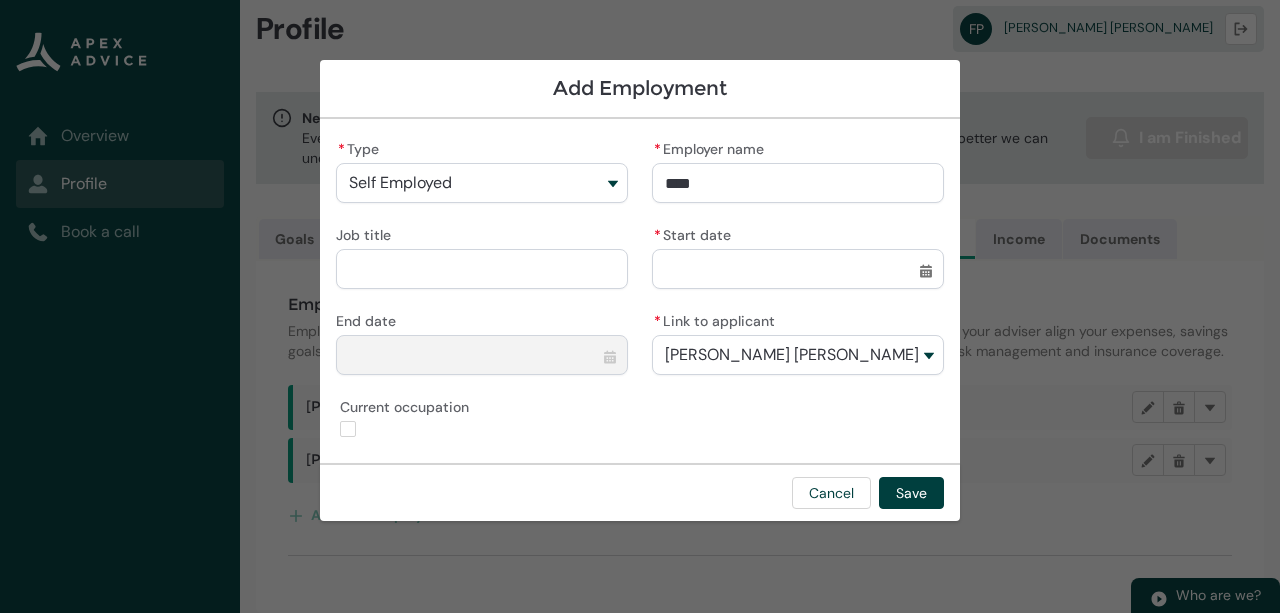 type on "RMC P" 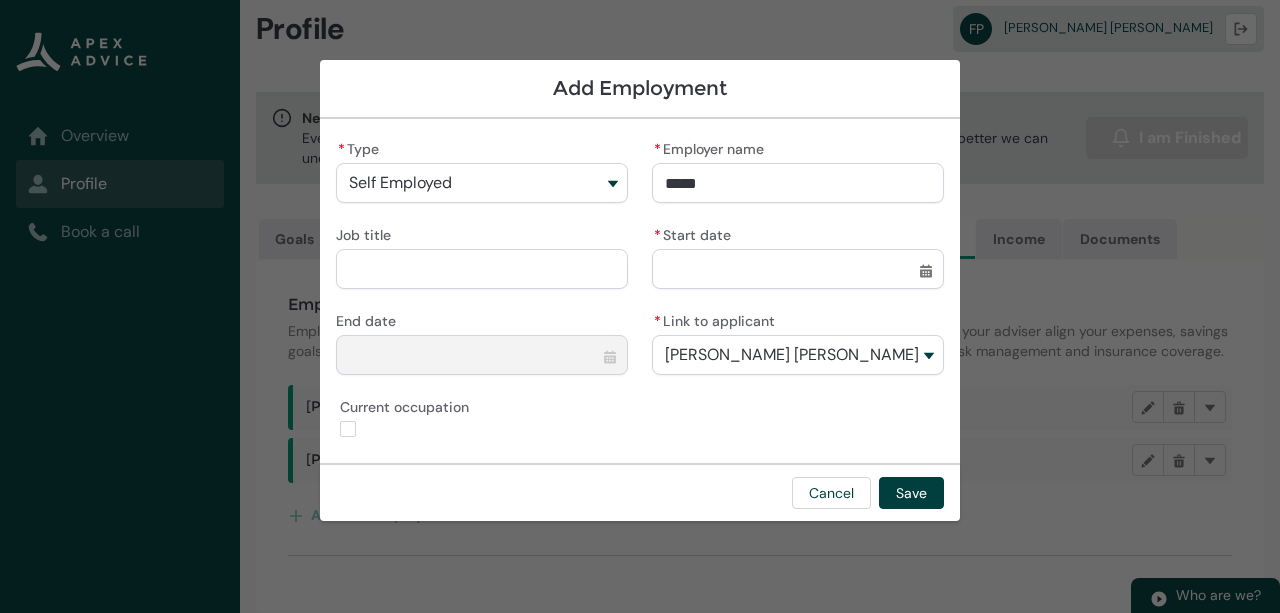 type on "RMC Pa" 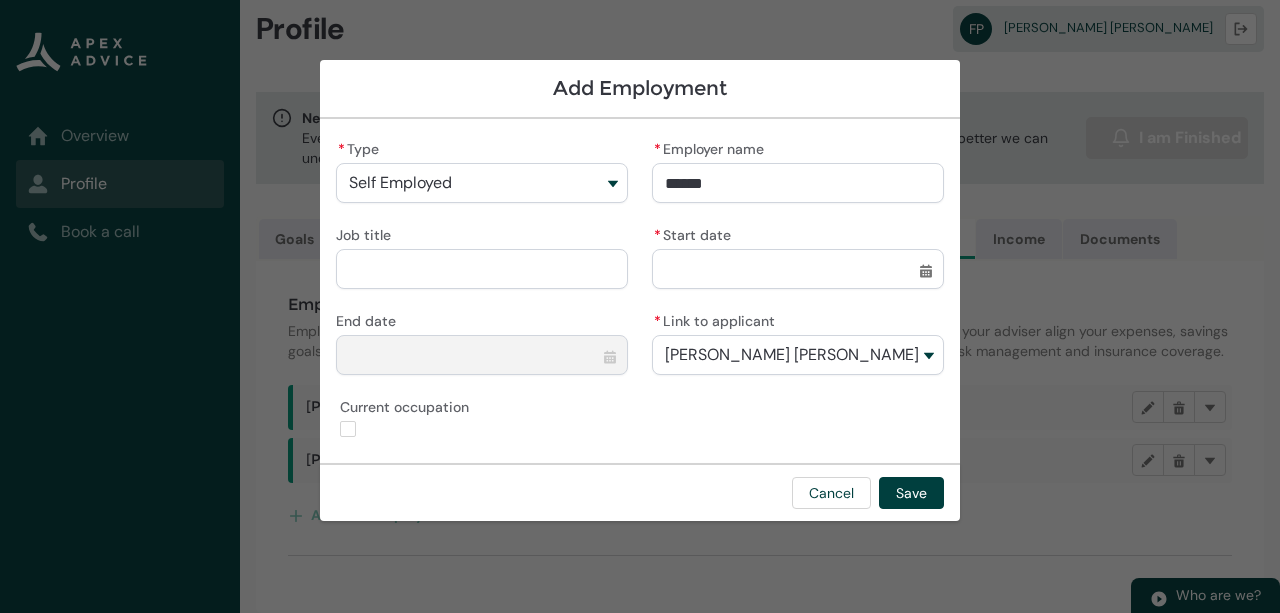 type on "RMC Pai" 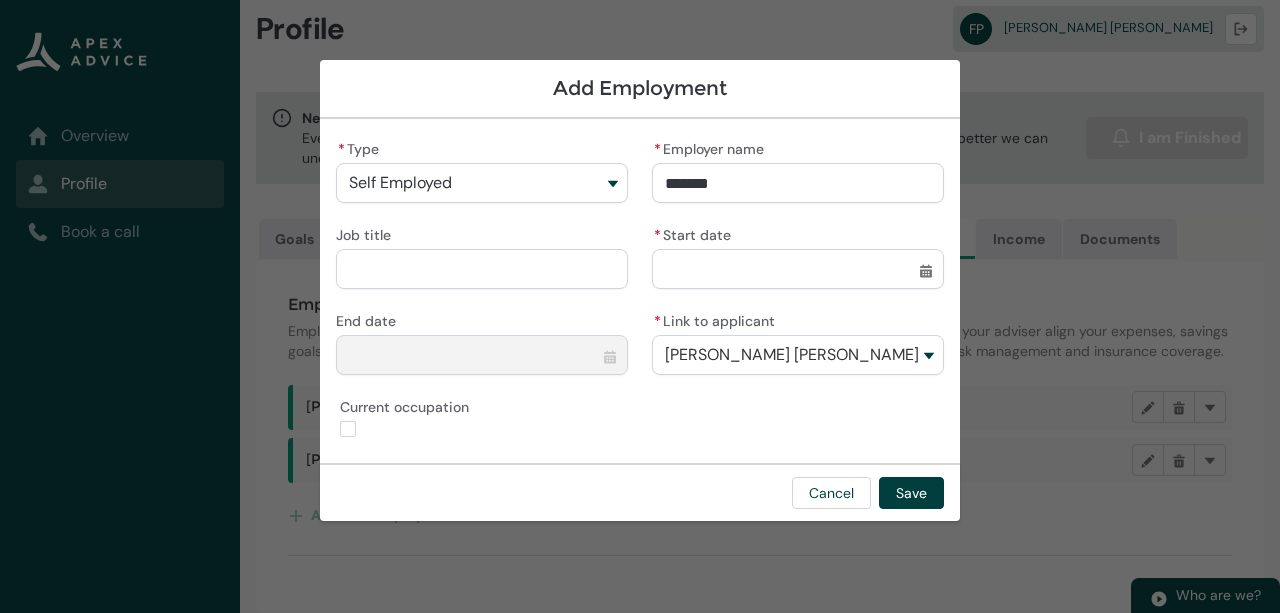 type on "RMC Pain" 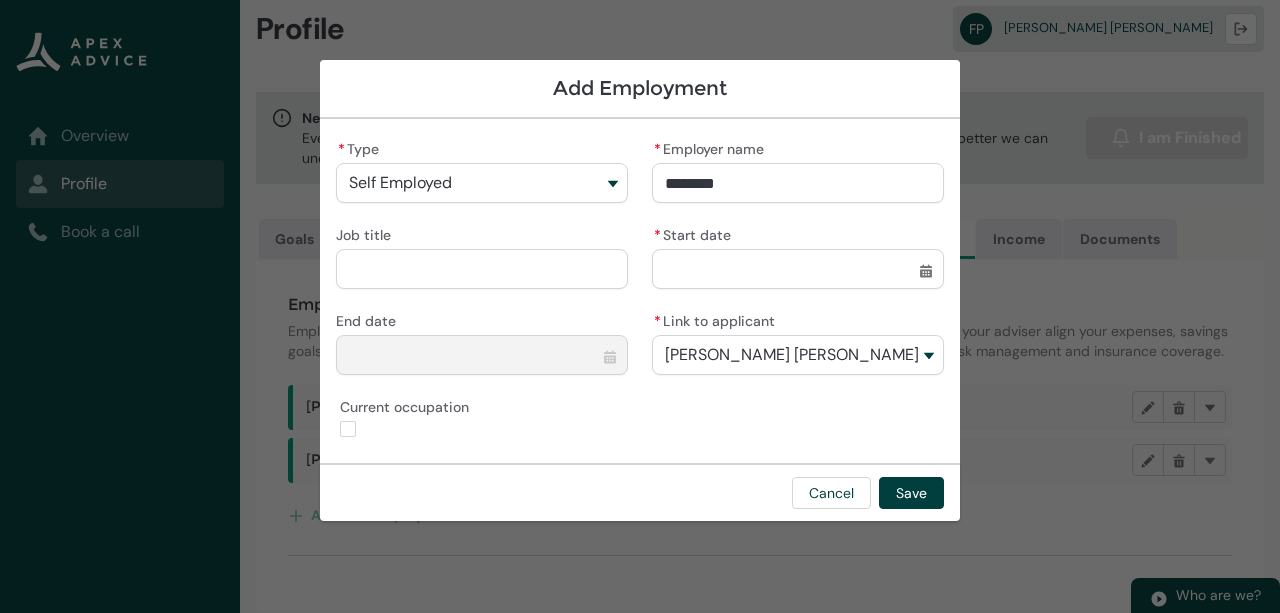 type on "RMC Paint" 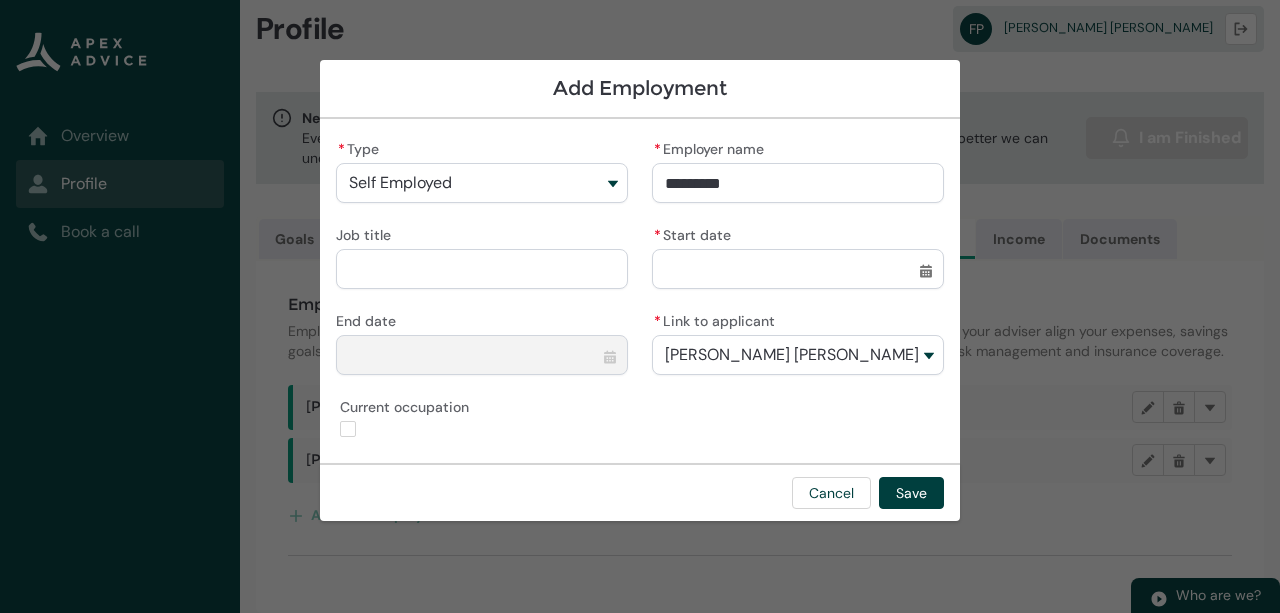 type on "RMC Painti" 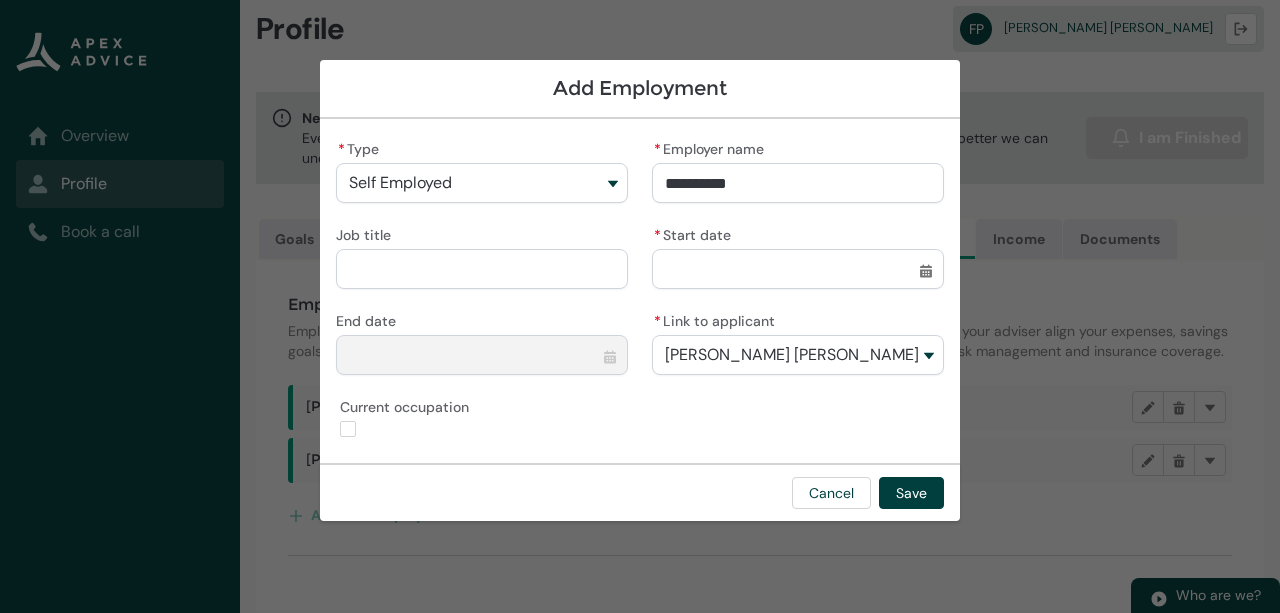 type on "RMC Paintin" 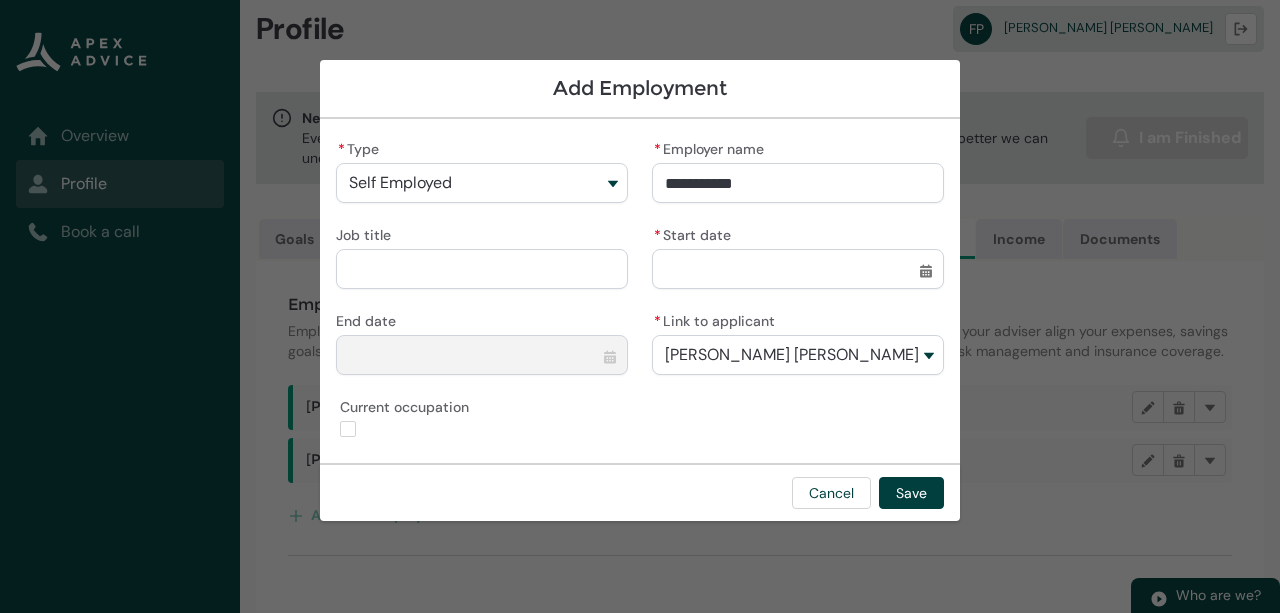 type on "RMC Painting" 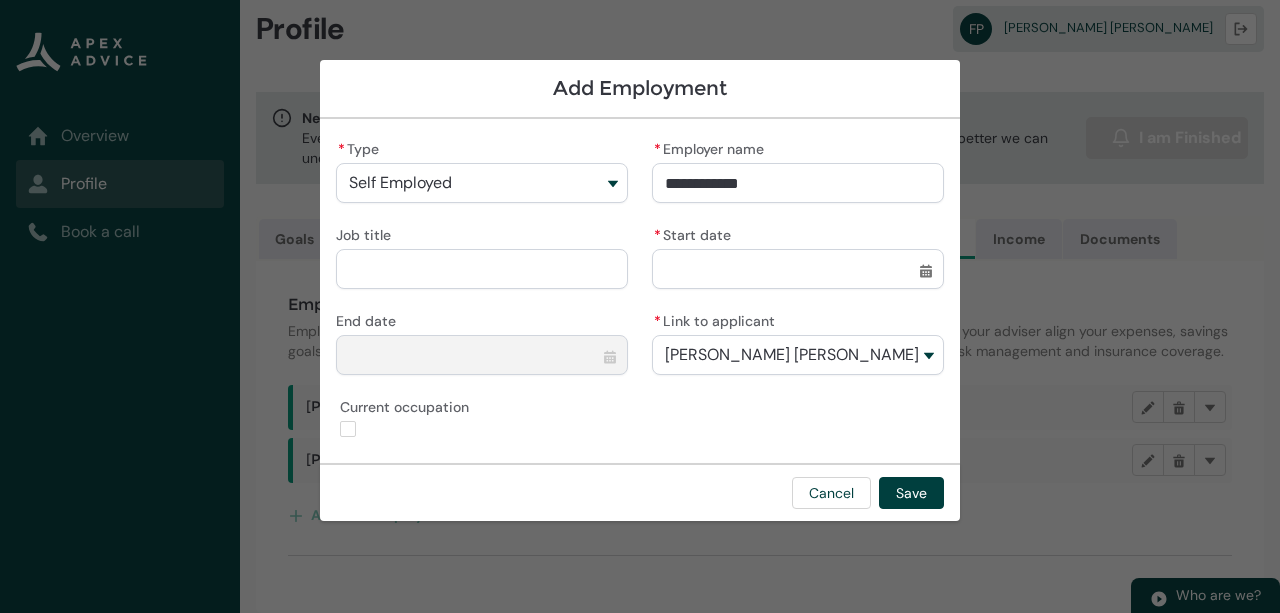 type on "RMC Painting" 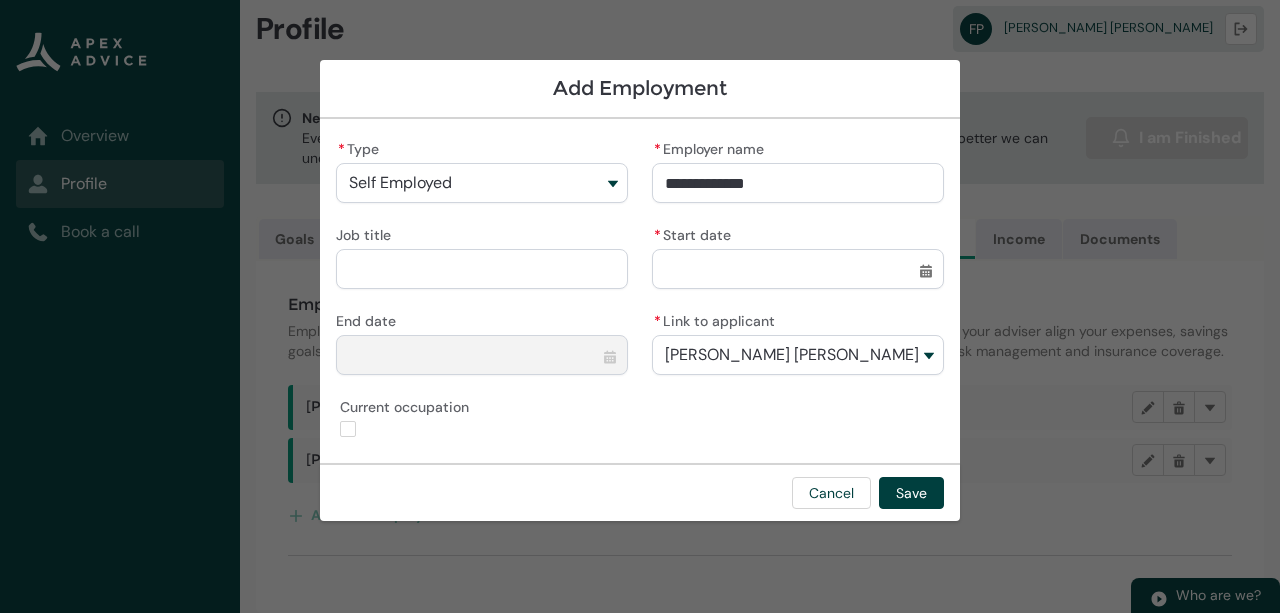 type on "RMC Painting L" 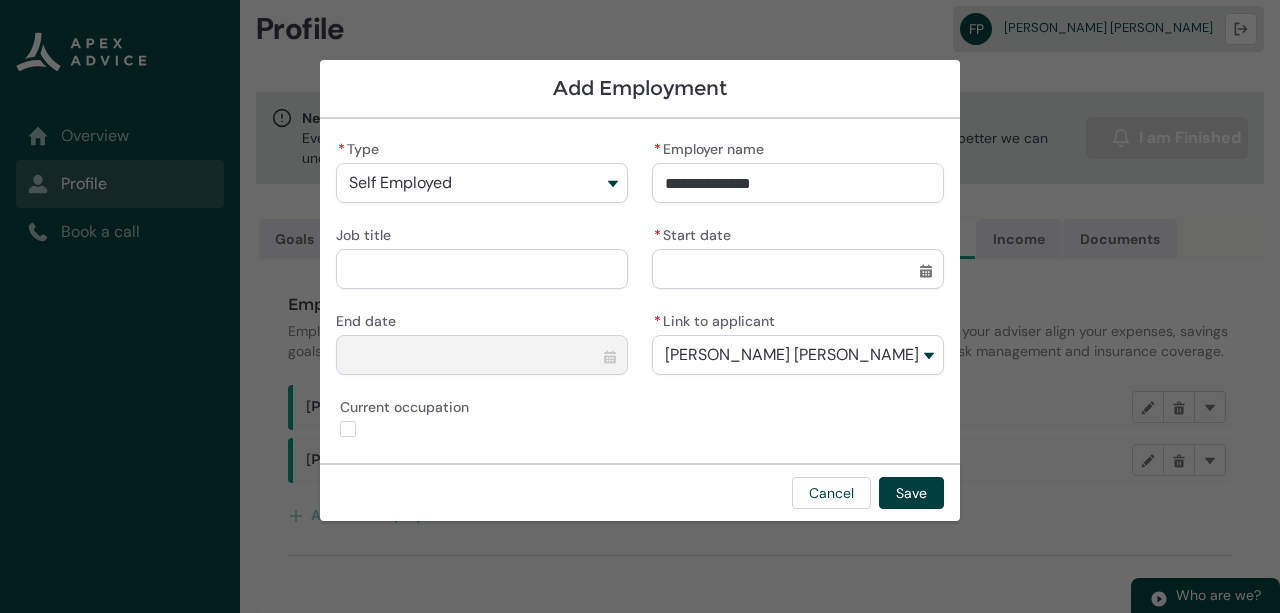 type on "RMC Painting Li" 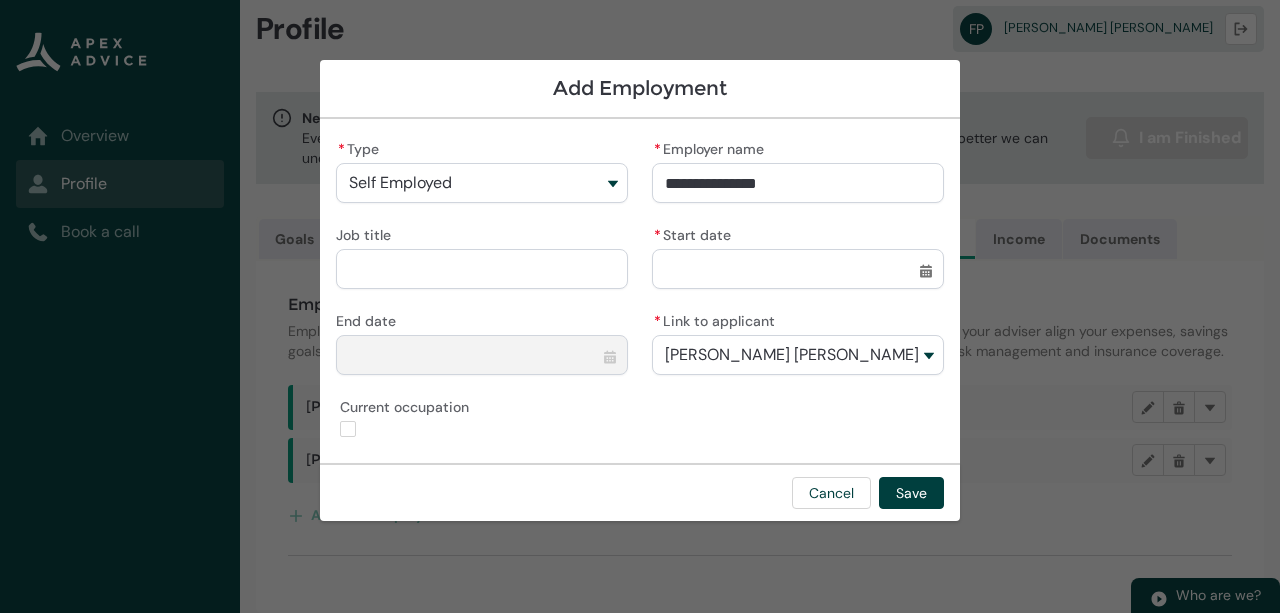 type on "RMC Painting Lim" 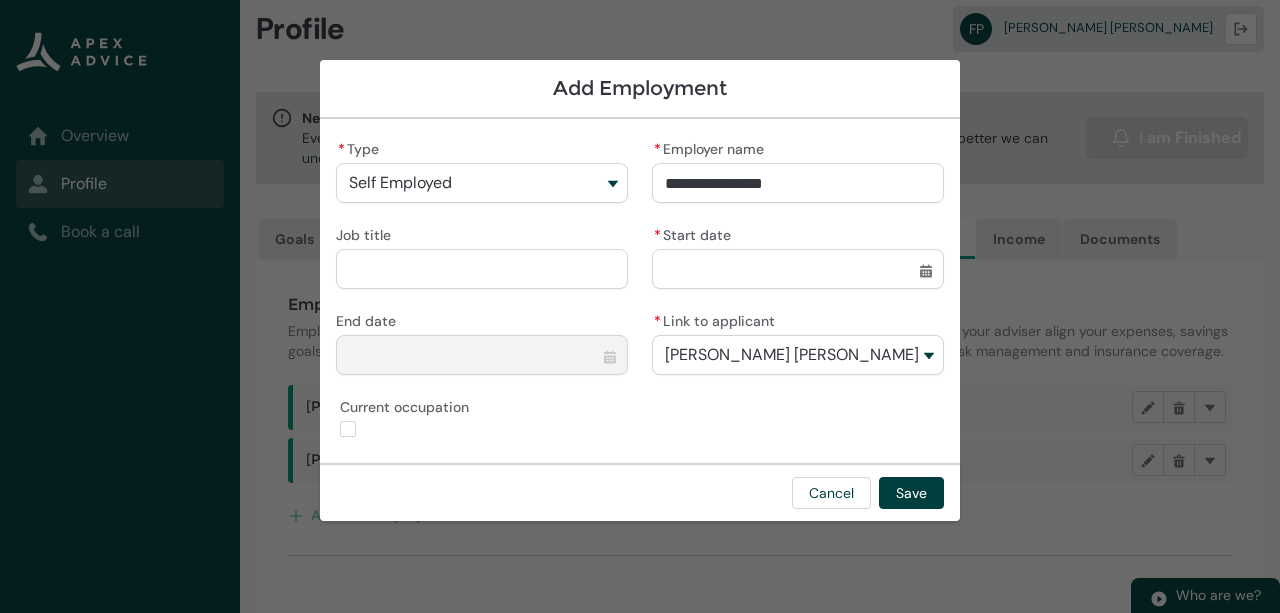 type on "RMC Painting Limi" 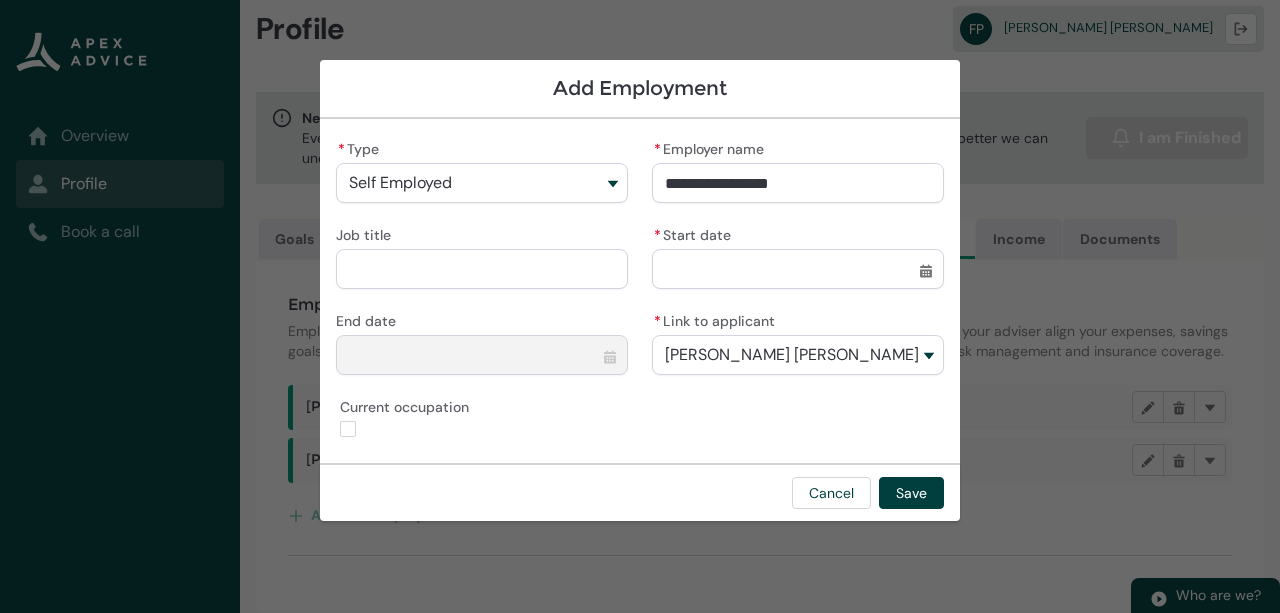 type on "RMC Painting Limit" 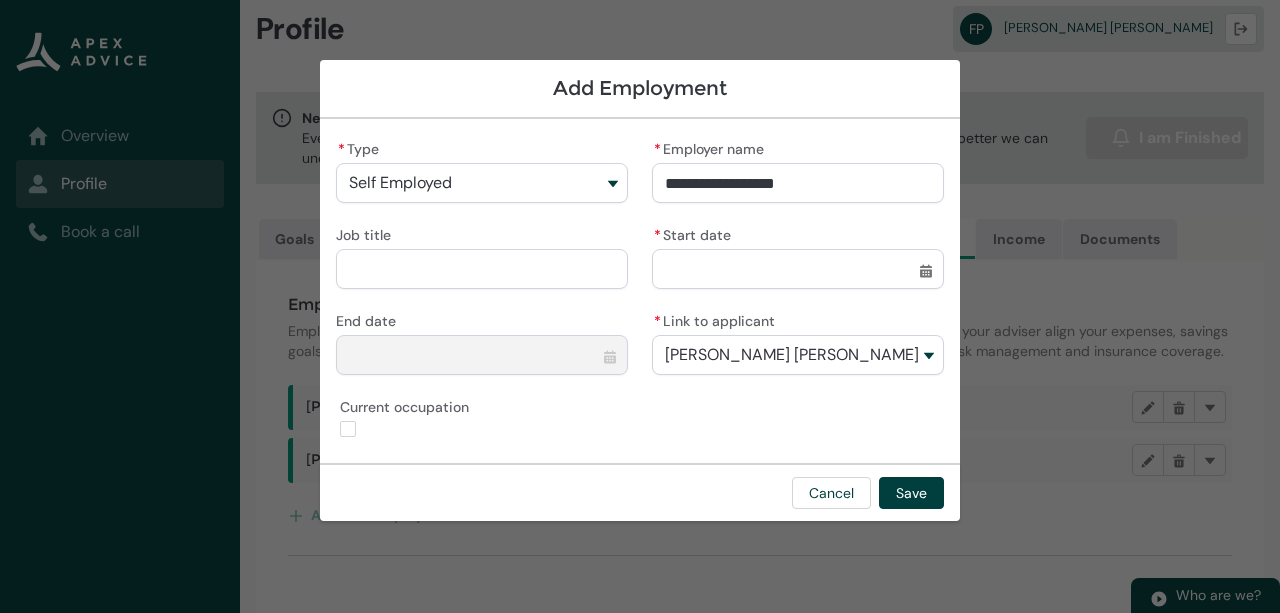 type on "RMC Painting Limite" 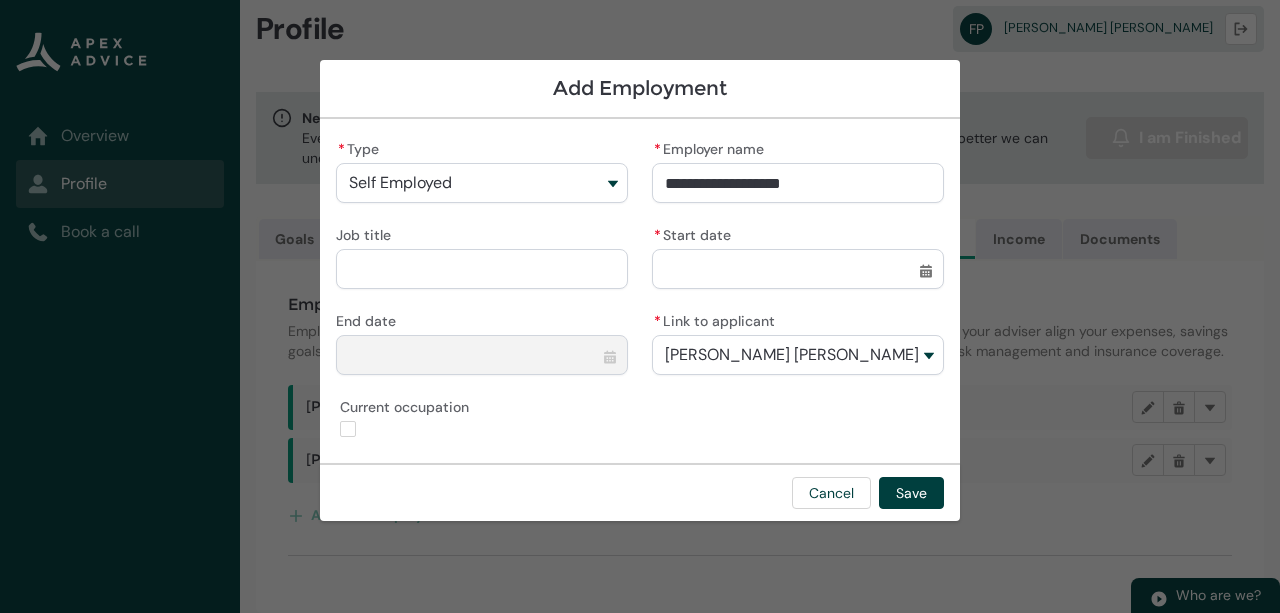type on "RMC Painting Limited" 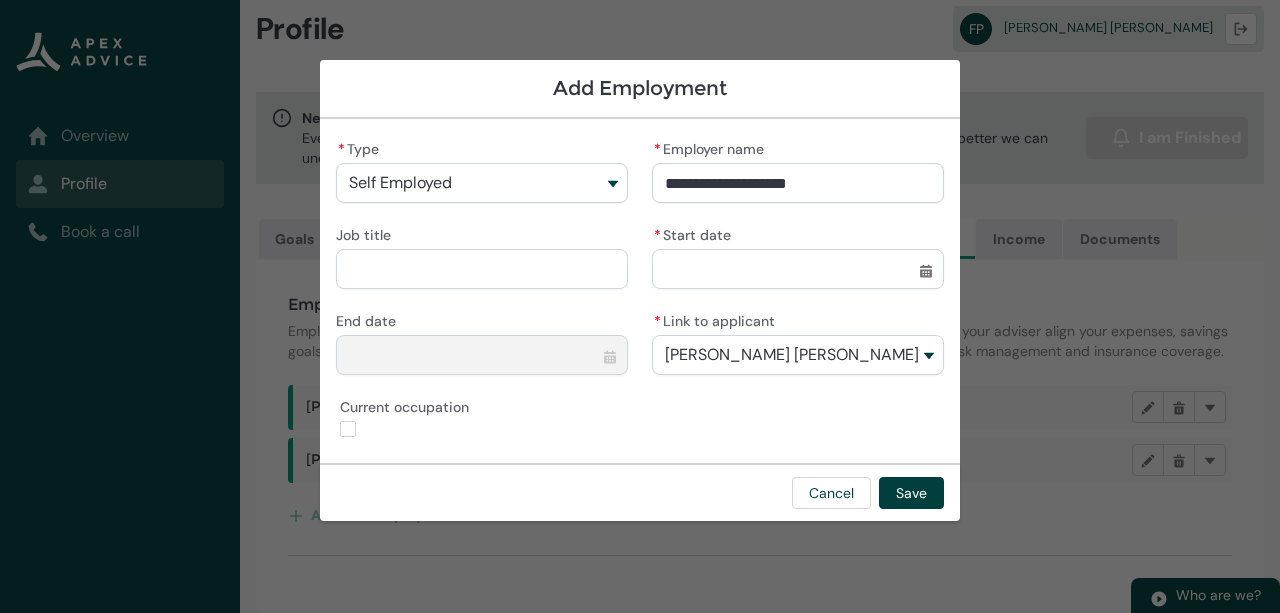 type on "D" 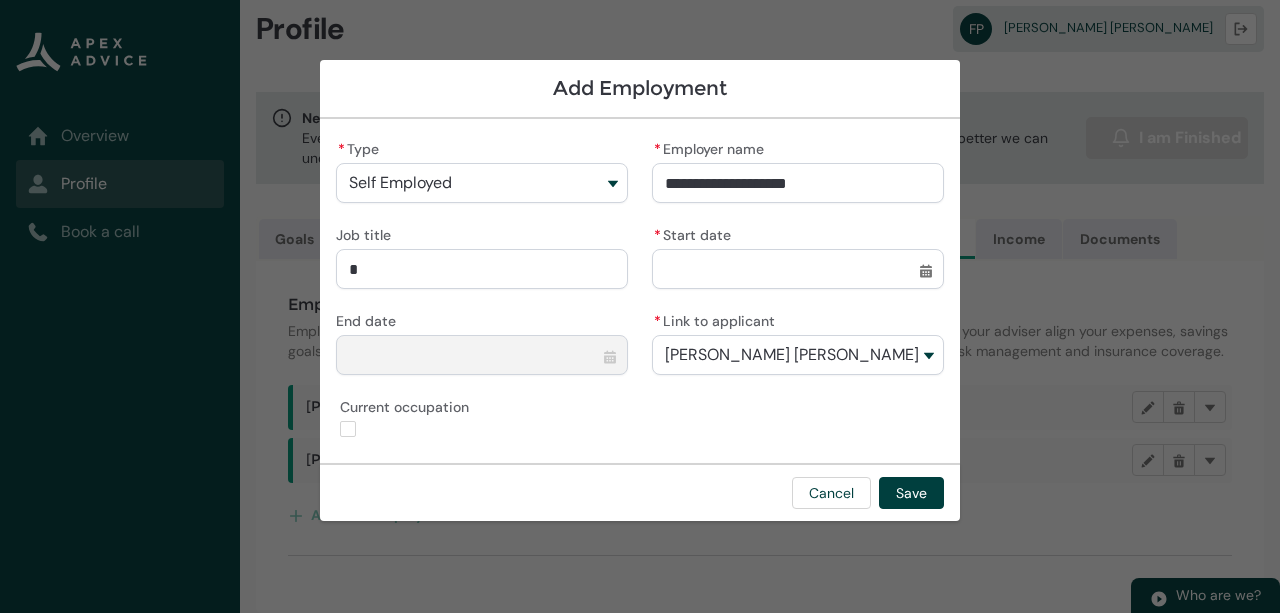 type on "Di" 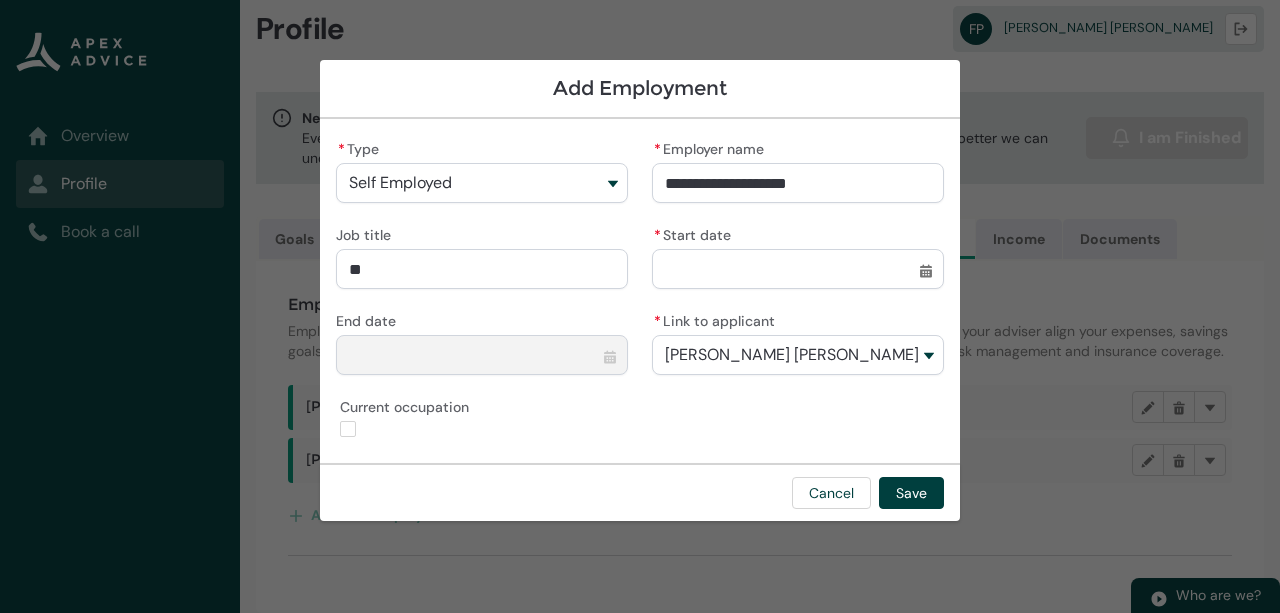 type on "Dir" 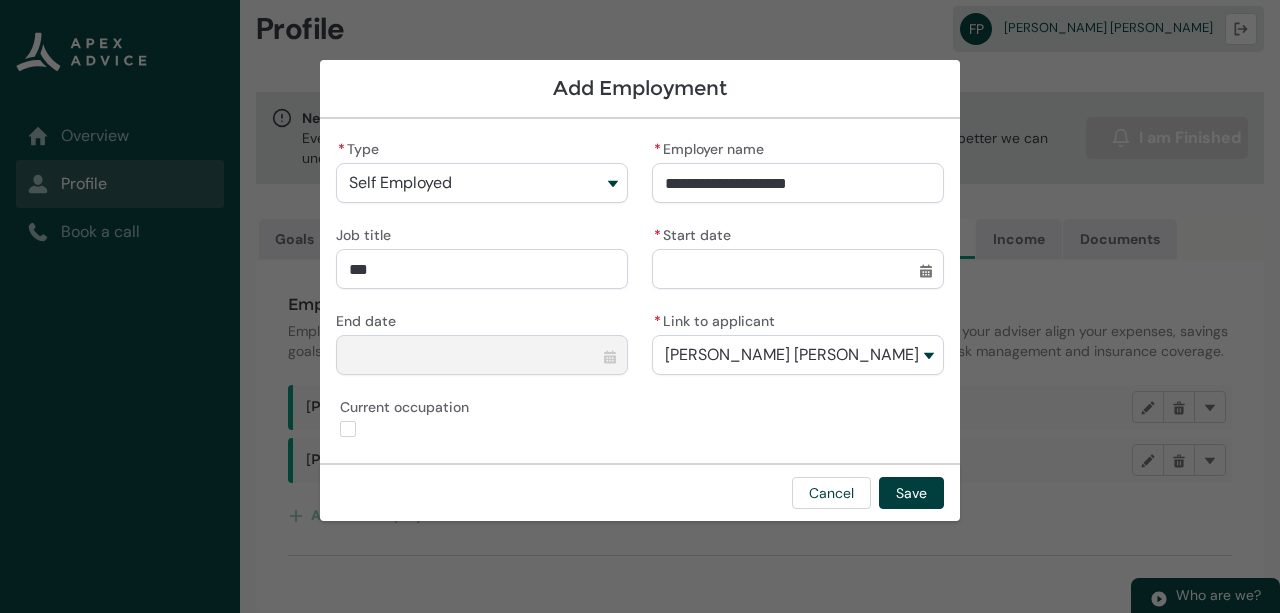 type on "Dire" 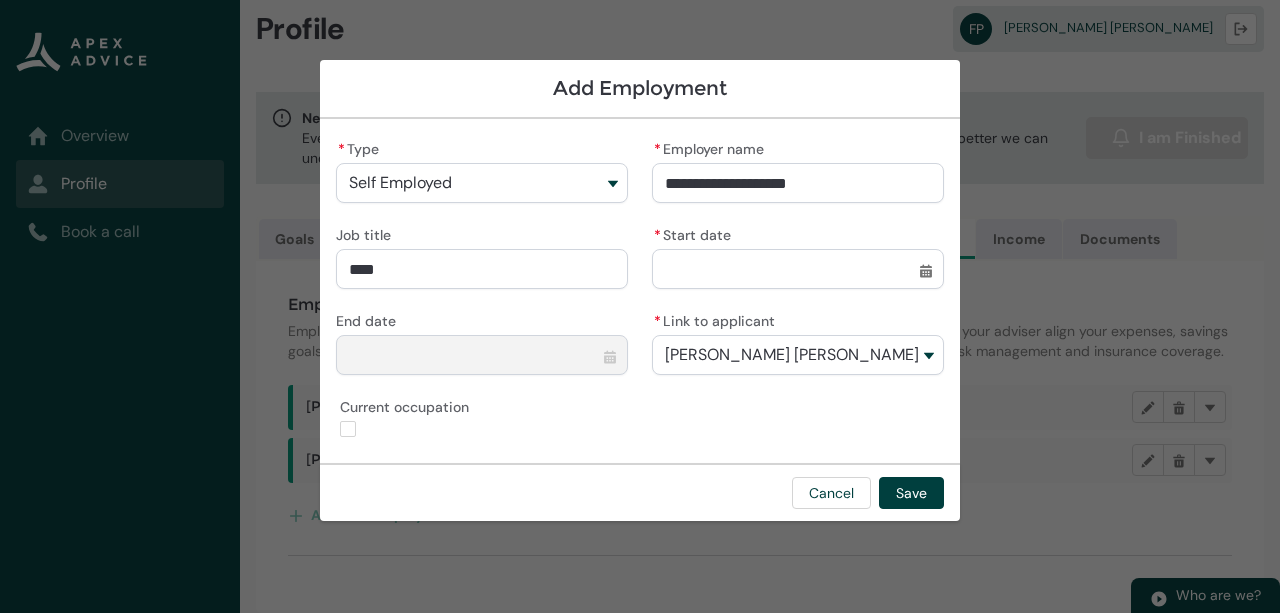 type on "Direc" 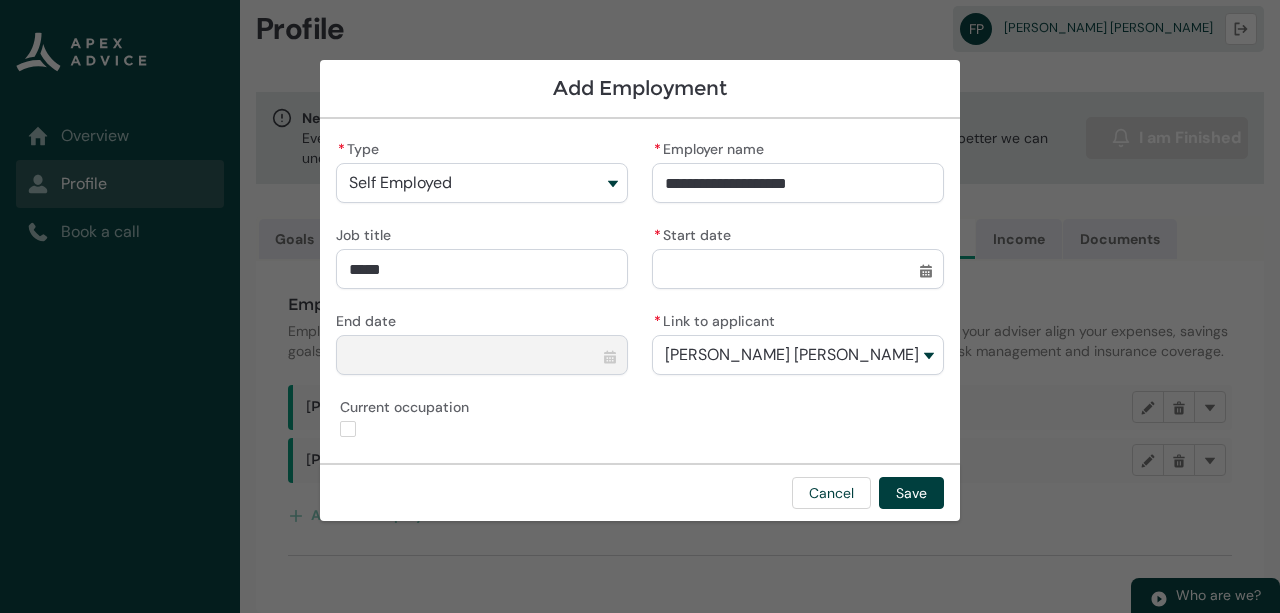 type on "Direct" 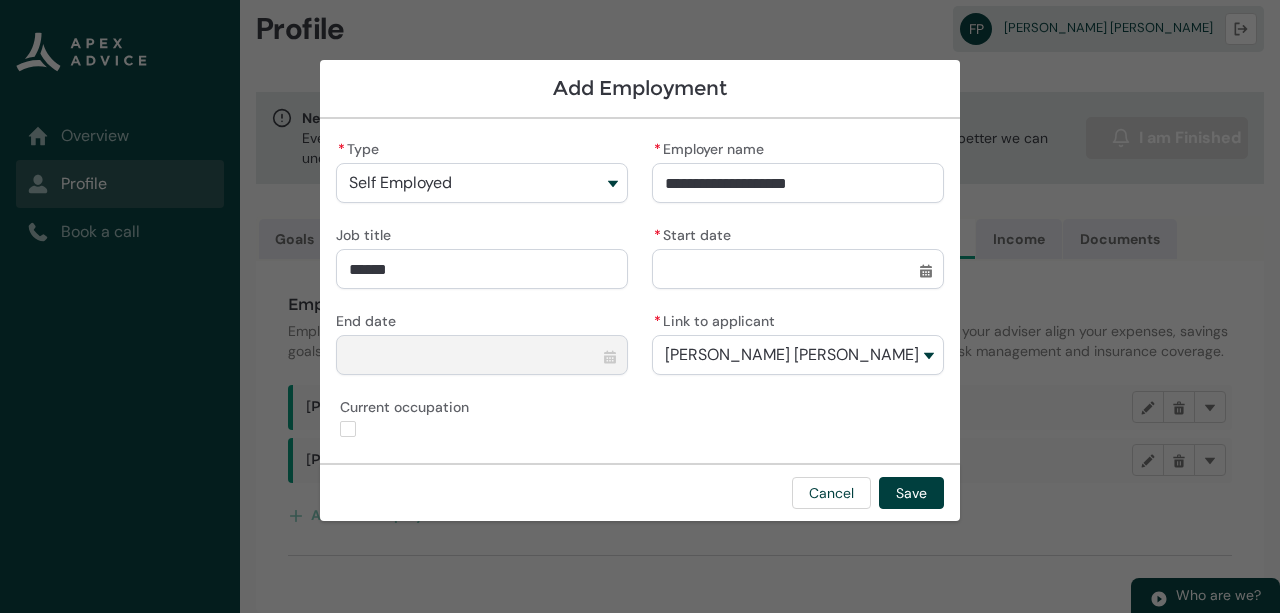 type on "Directo" 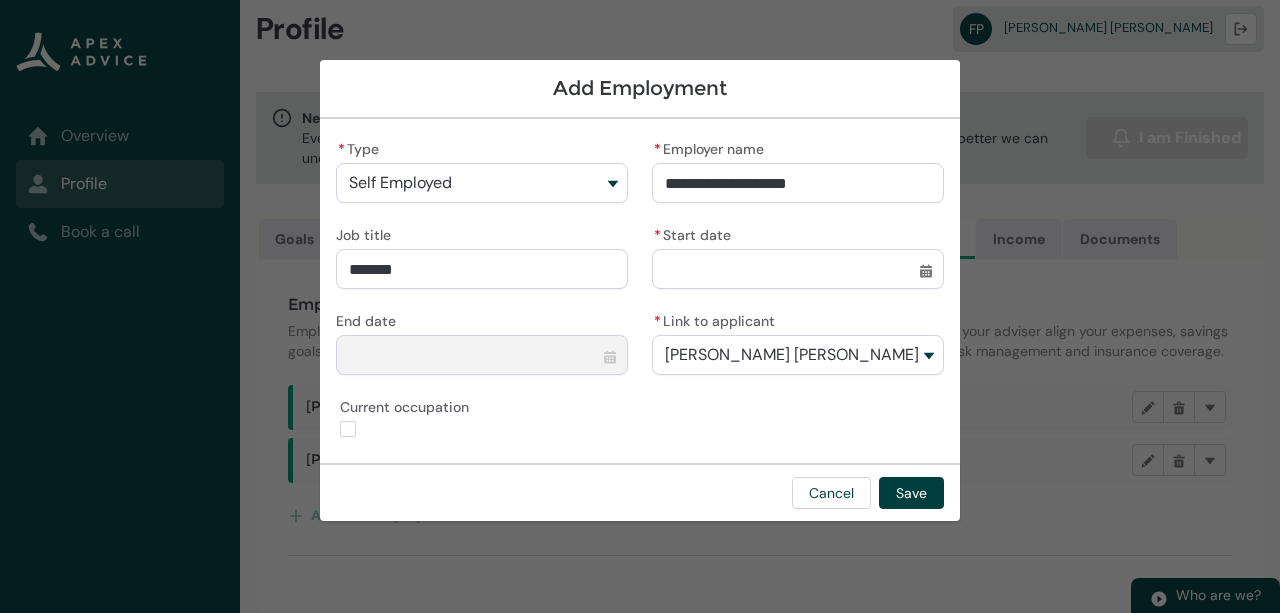 type on "Director" 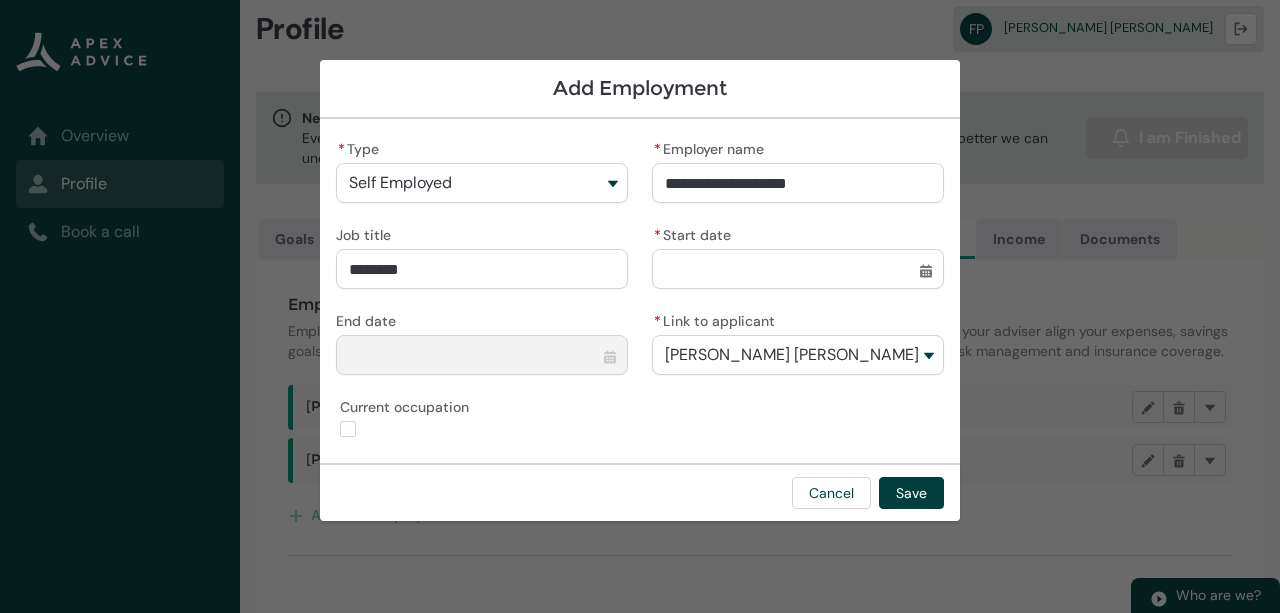 type on "Director/" 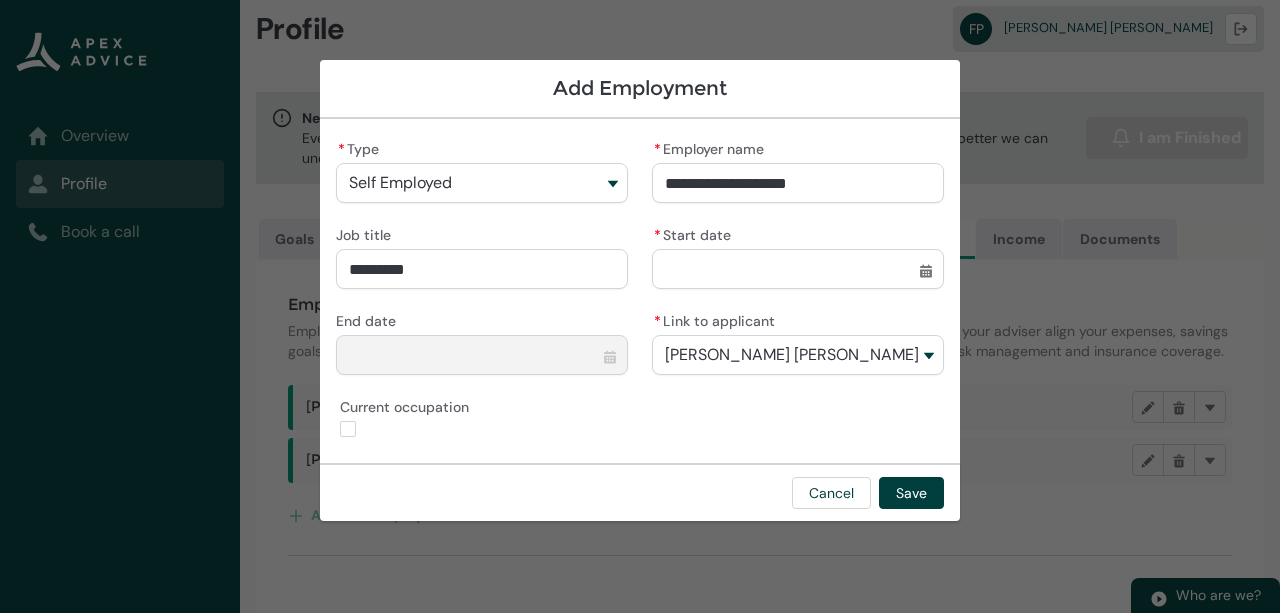 type on "Director/S" 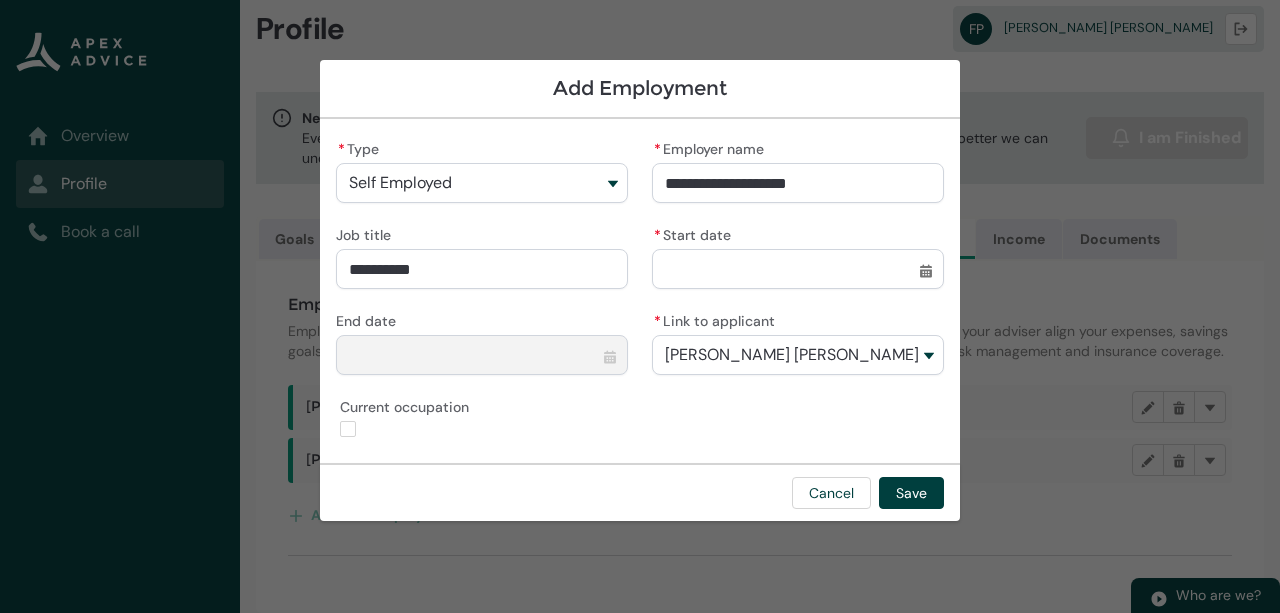 type on "Director/SH" 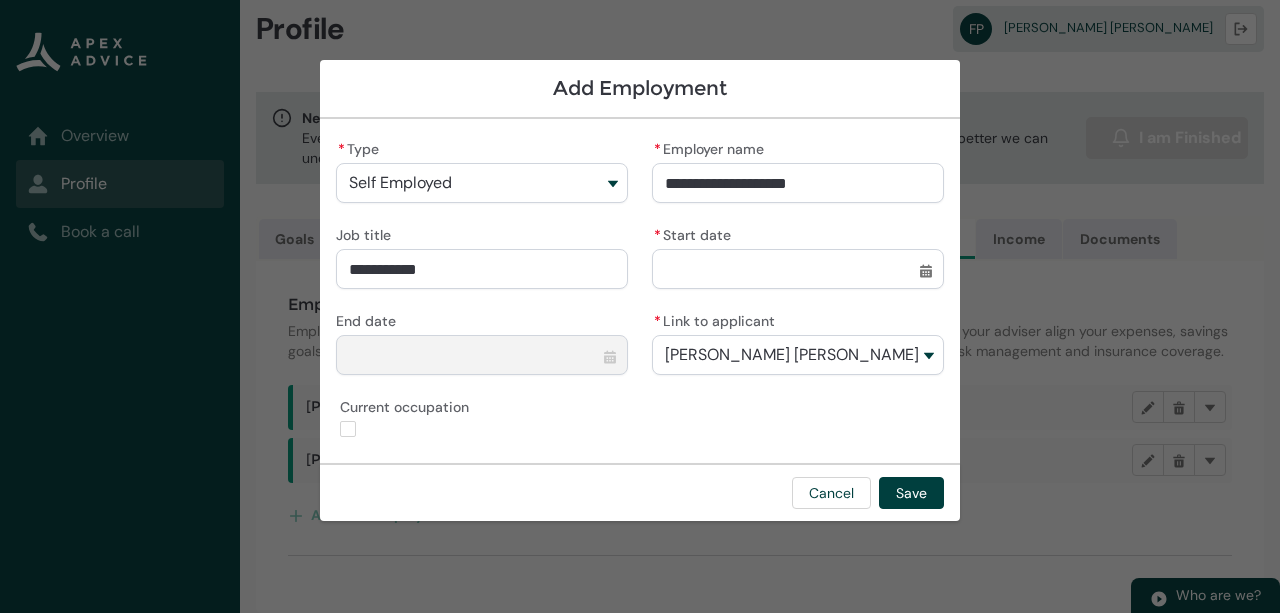 type on "Director/SHa" 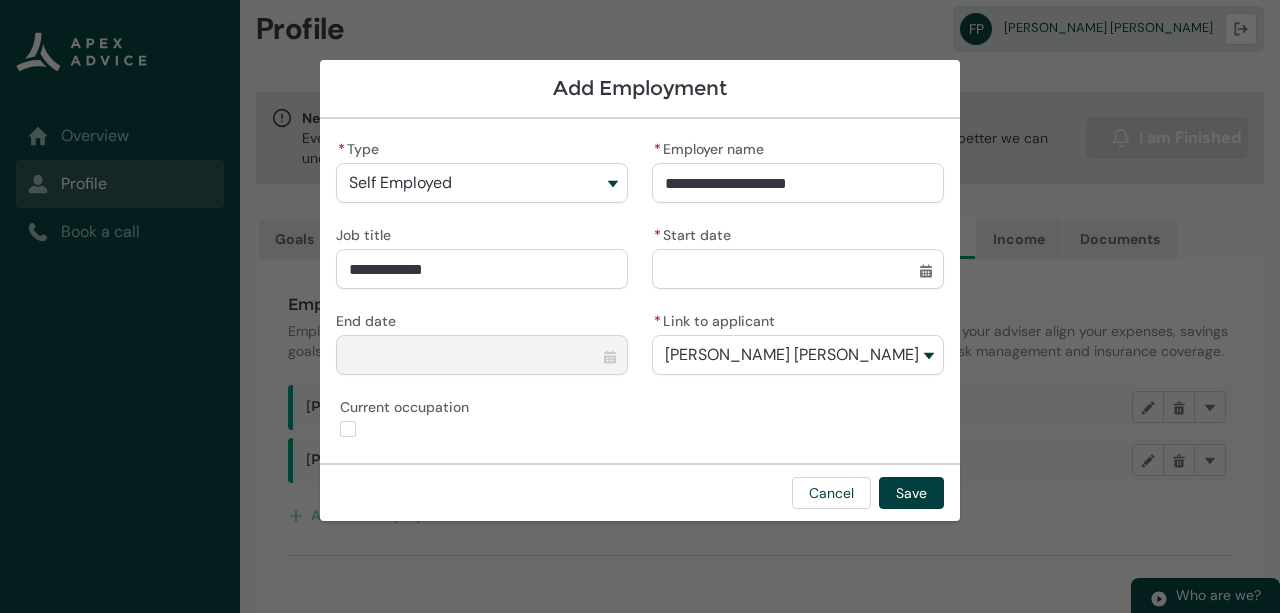 type on "Director/SH" 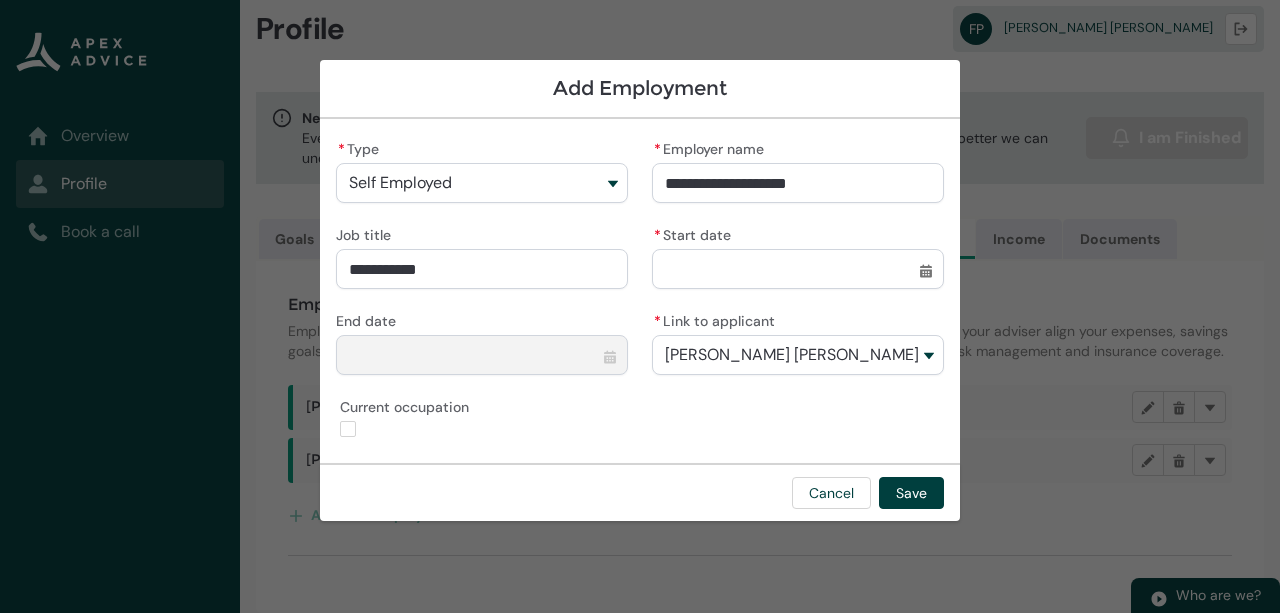 type on "Director/S" 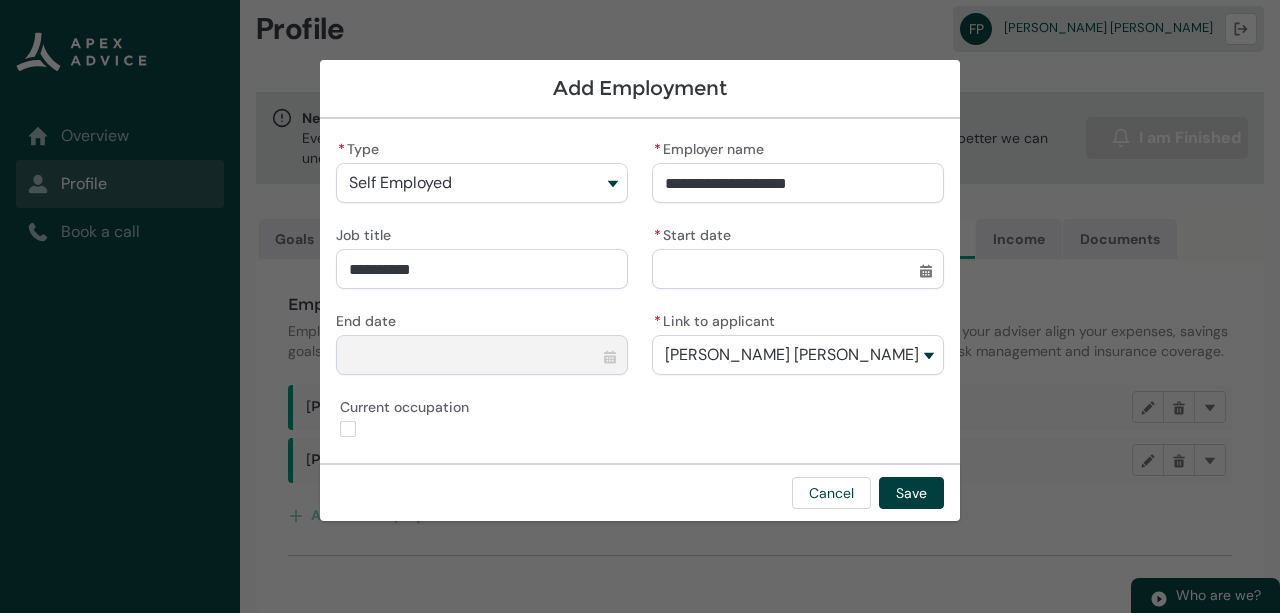 type on "Director/" 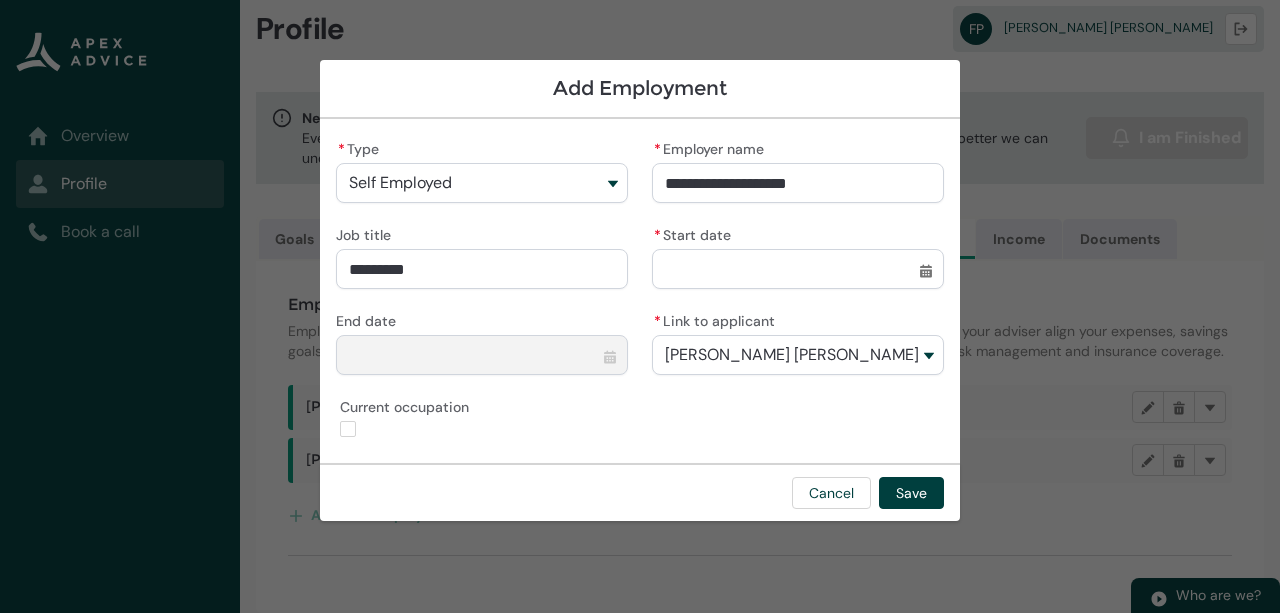 type on "Director/h" 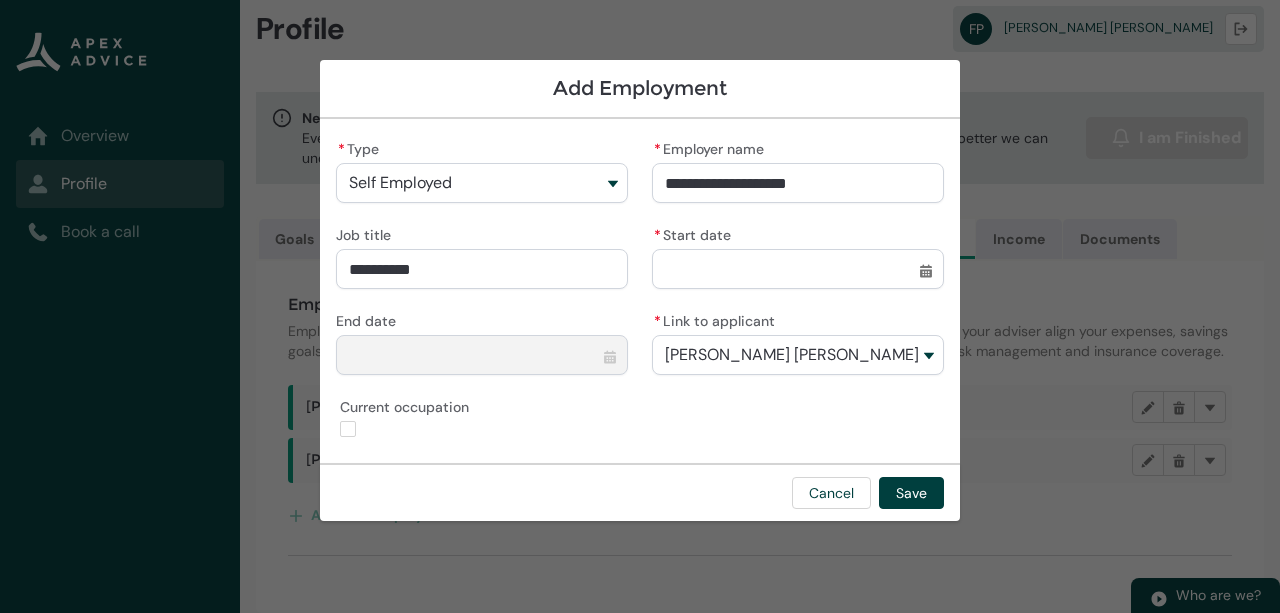 type on "Director/ha" 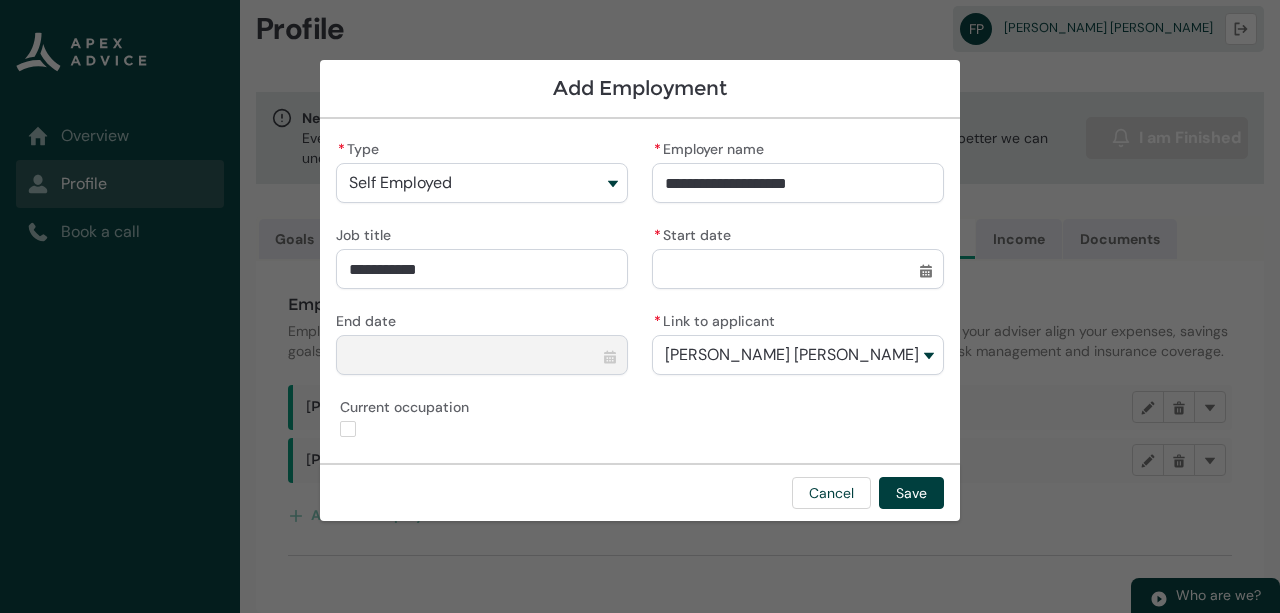 type on "Director/h" 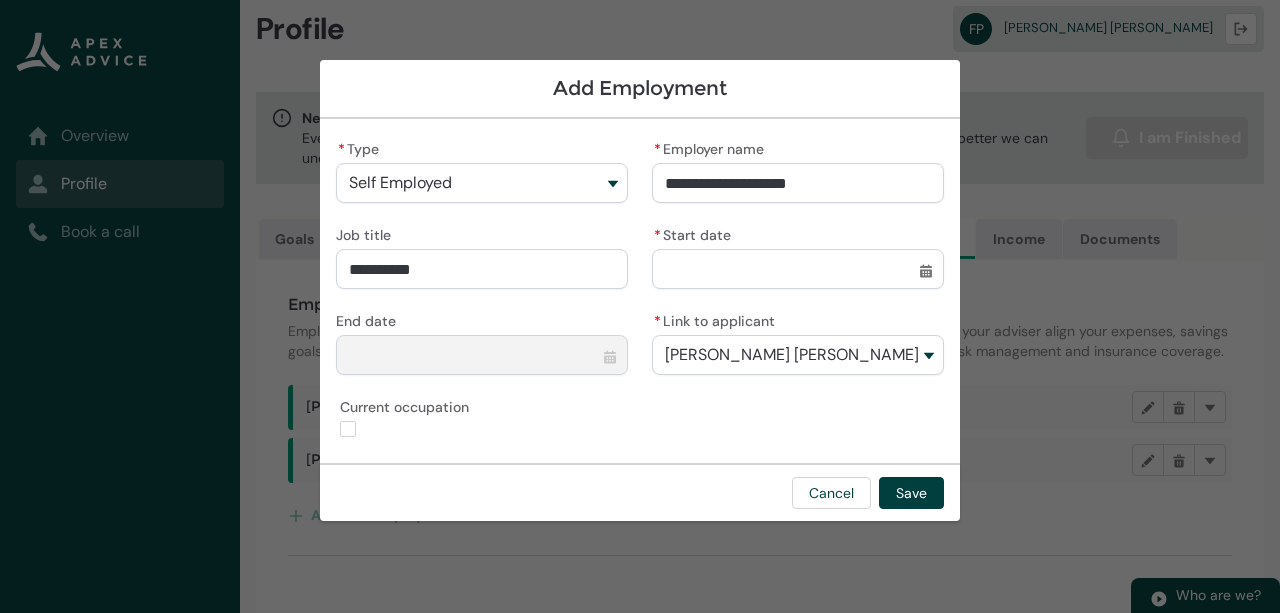 type on "Director/" 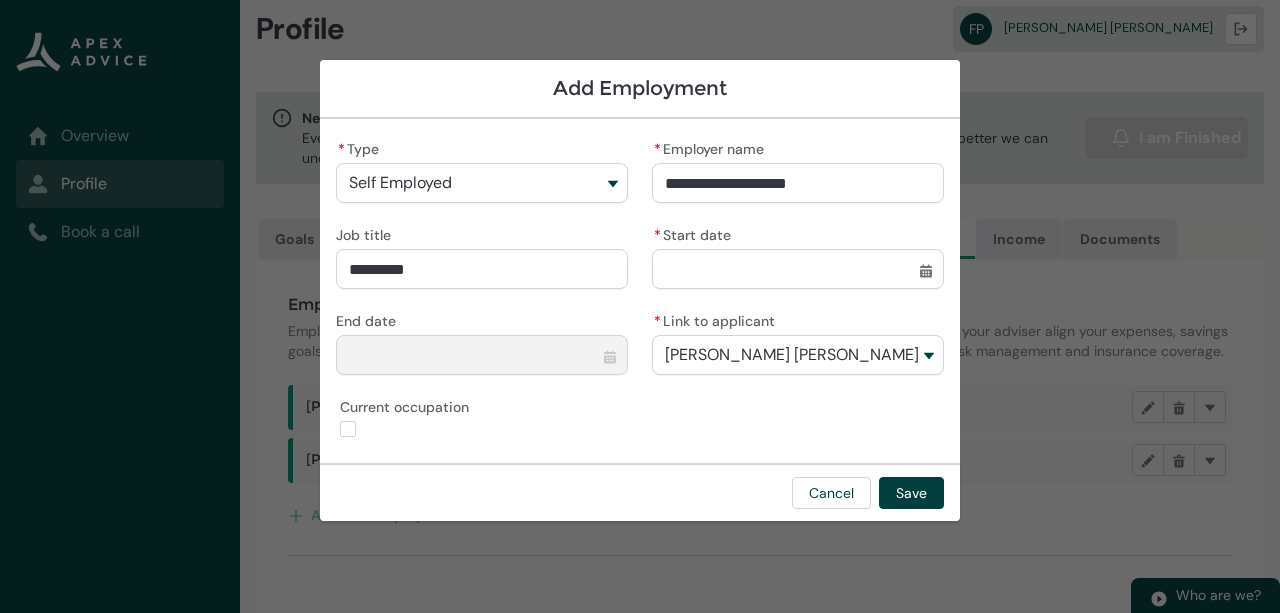 type on "Director/S" 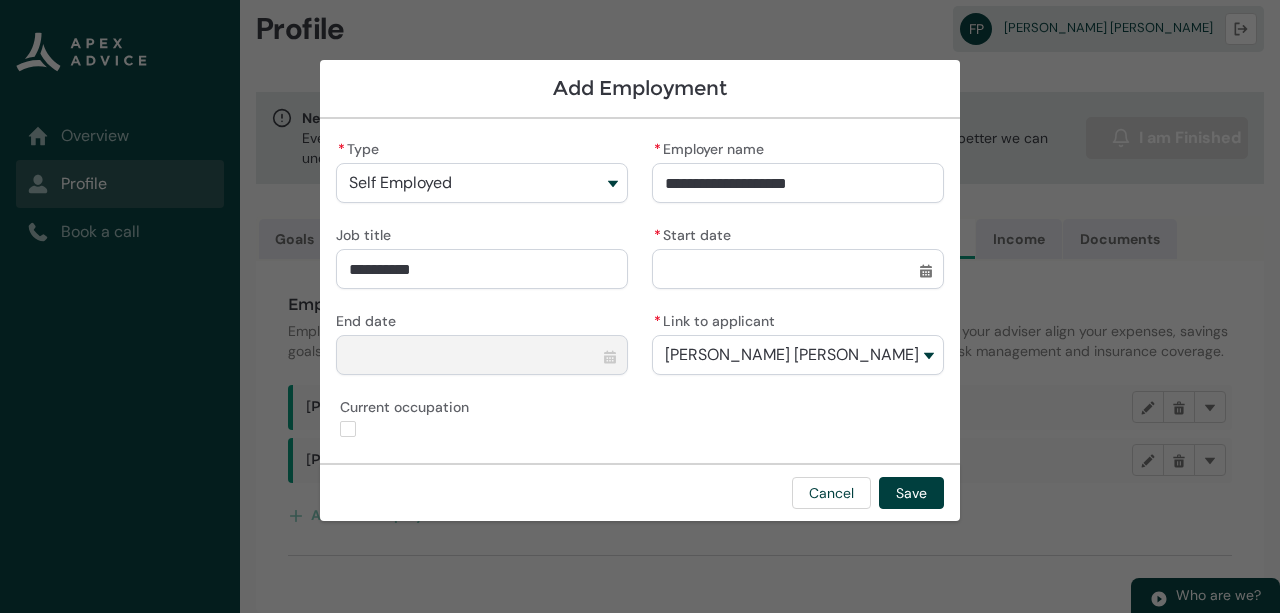 type on "Director/Sh" 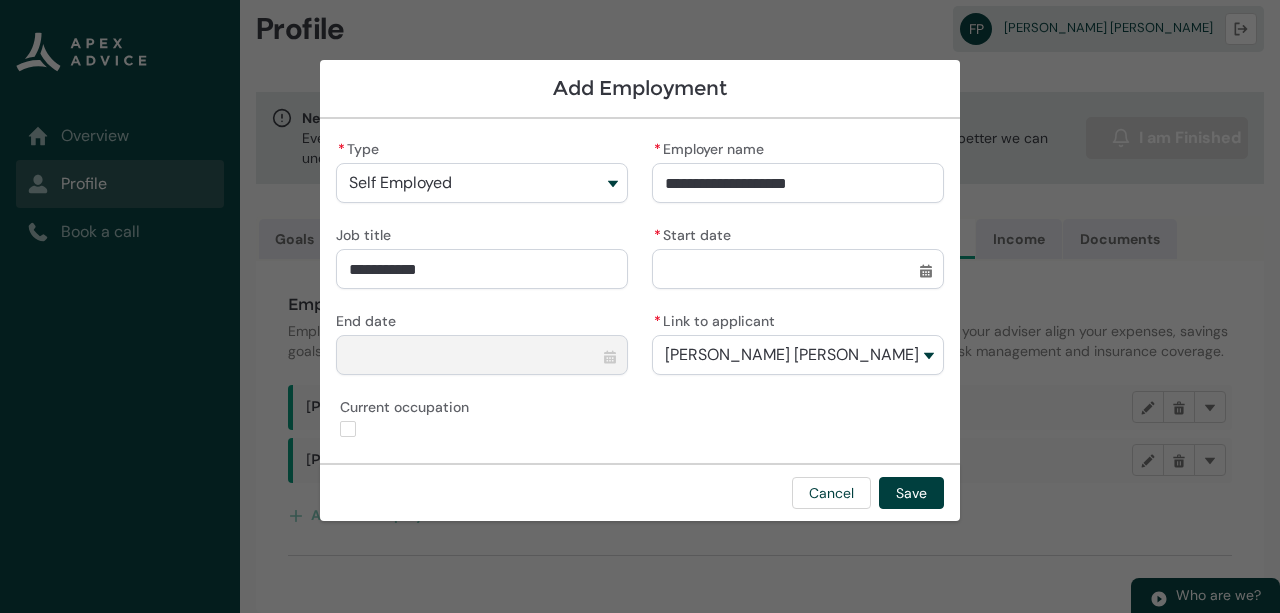 type on "Director/Sha" 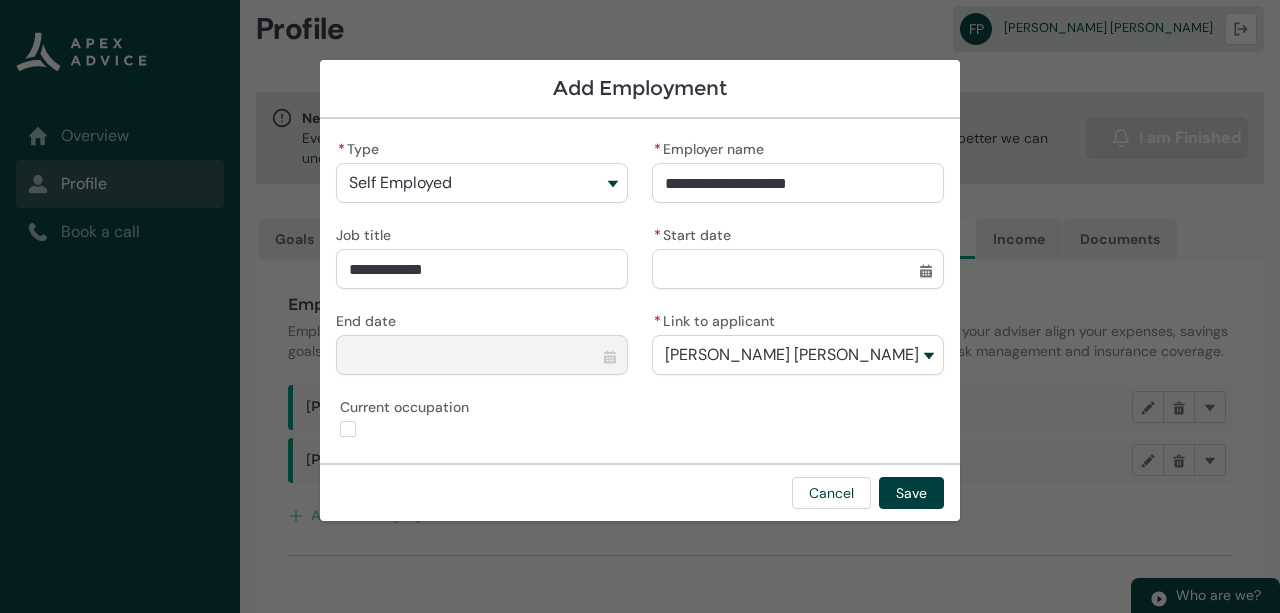 type on "Director/Shar" 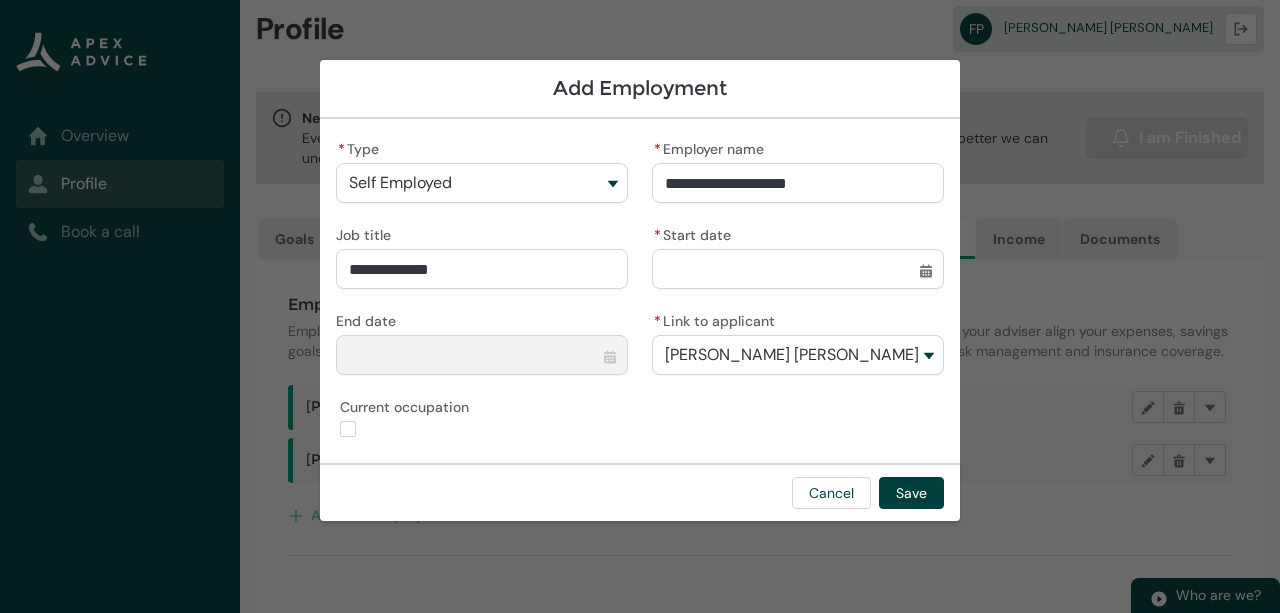 type on "Director/Share" 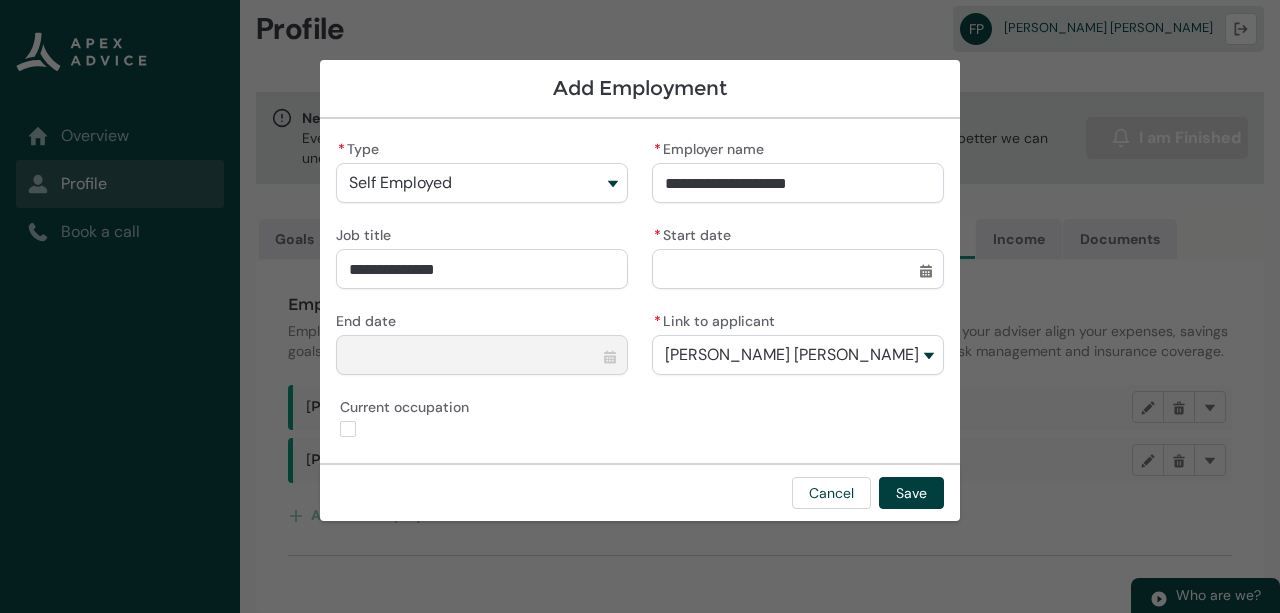 type on "Director/Shareh" 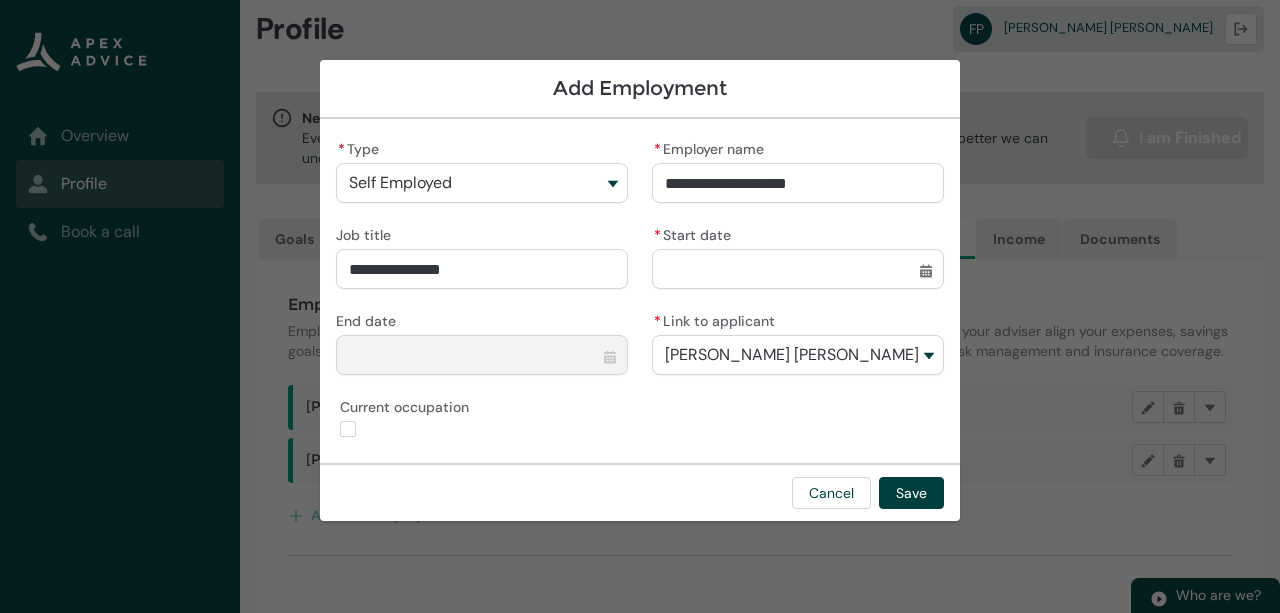type on "Director/Shareho" 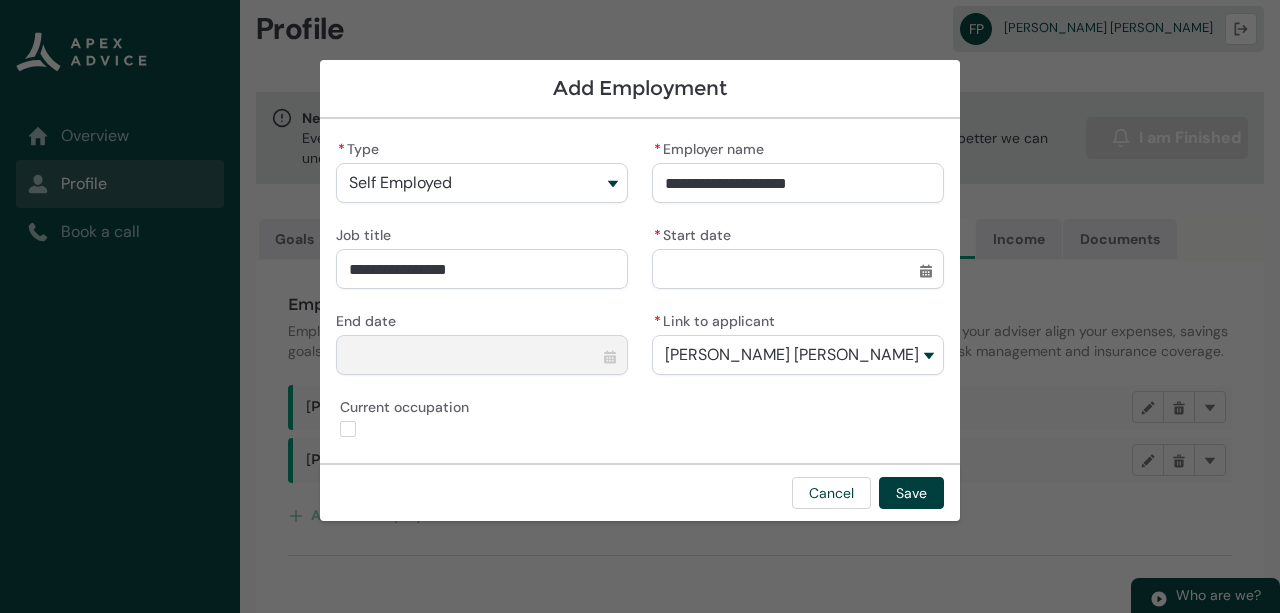 type on "Director/Sharehol" 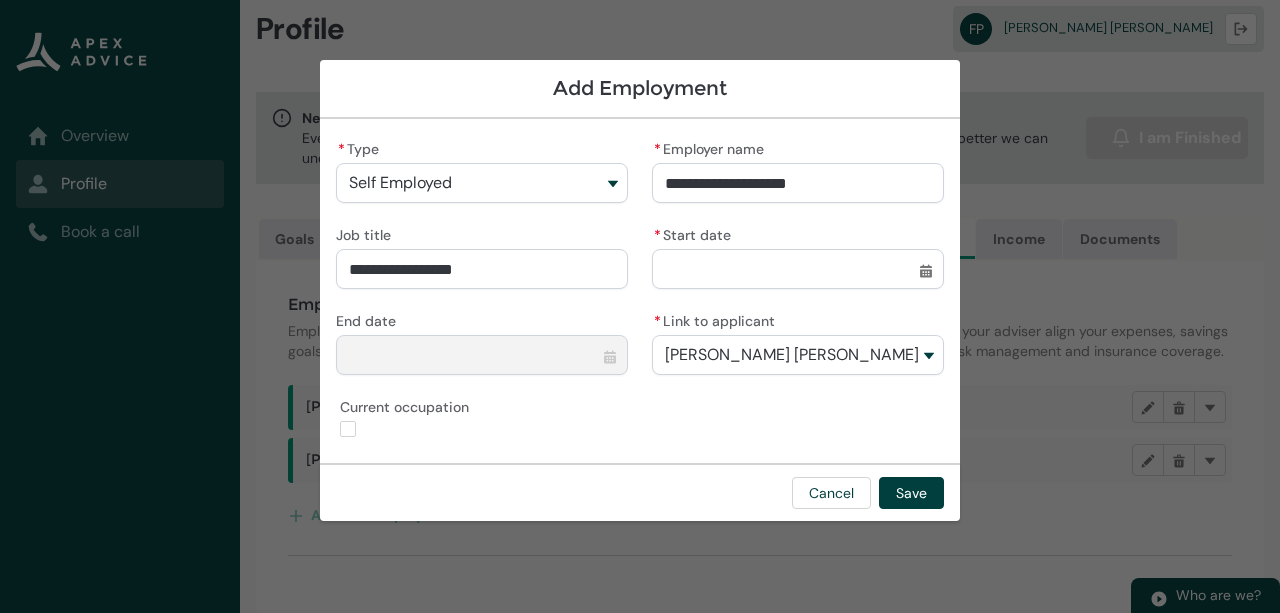 type on "Director/Sharehold" 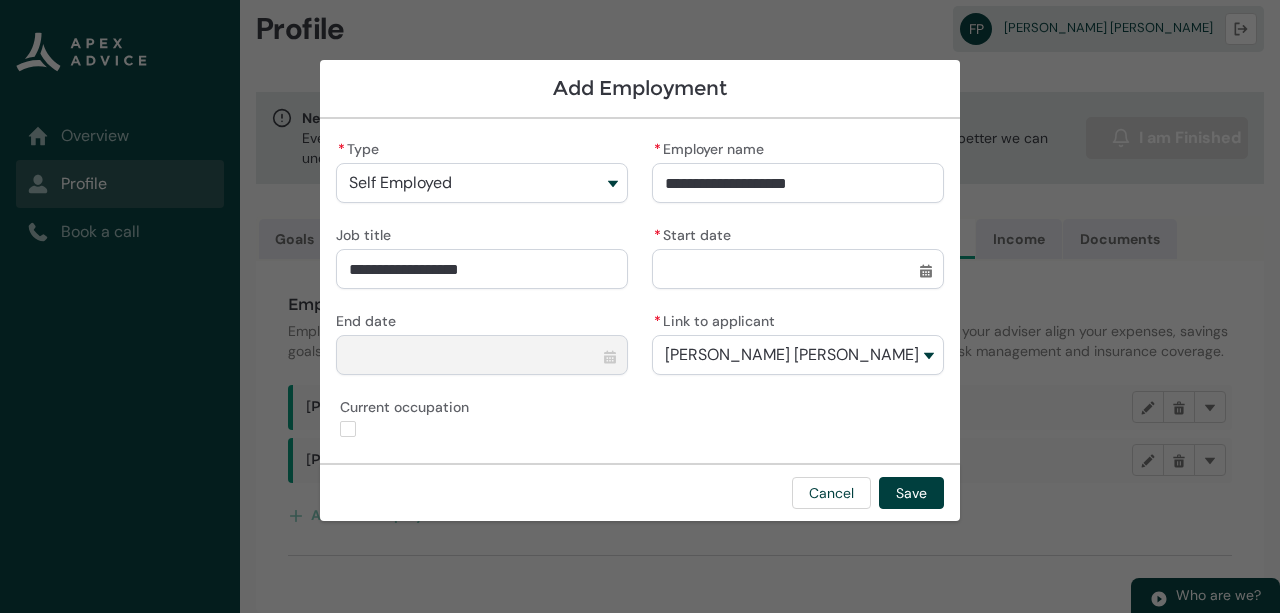 type on "Director/Sharehold-" 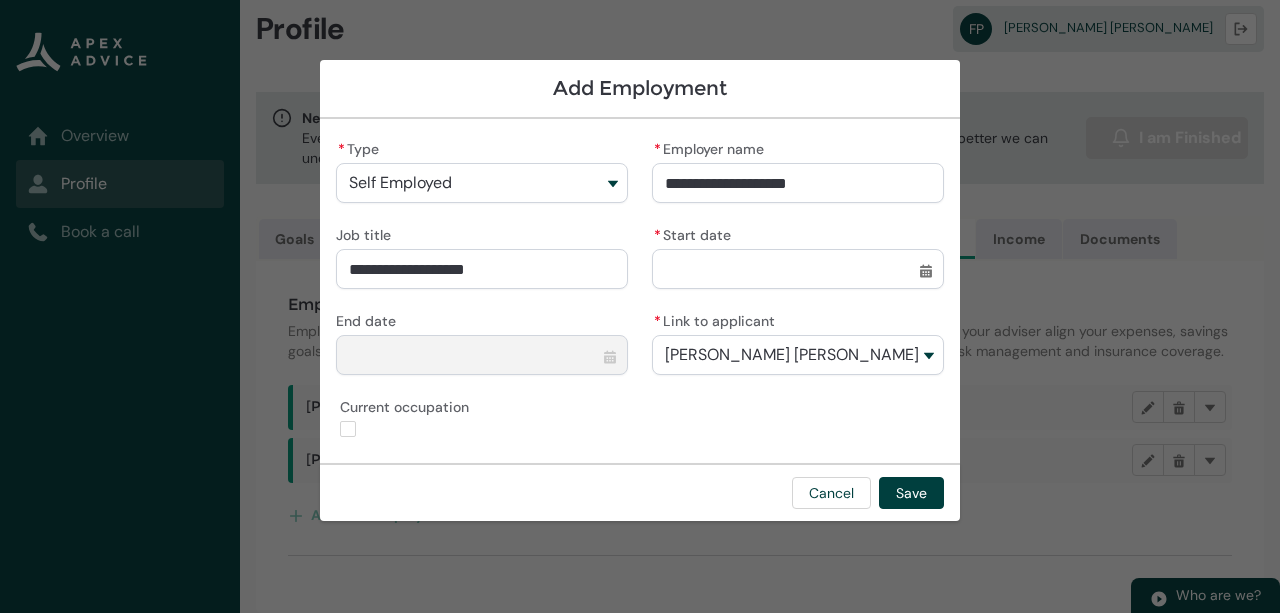 type on "Director/Sharehold-" 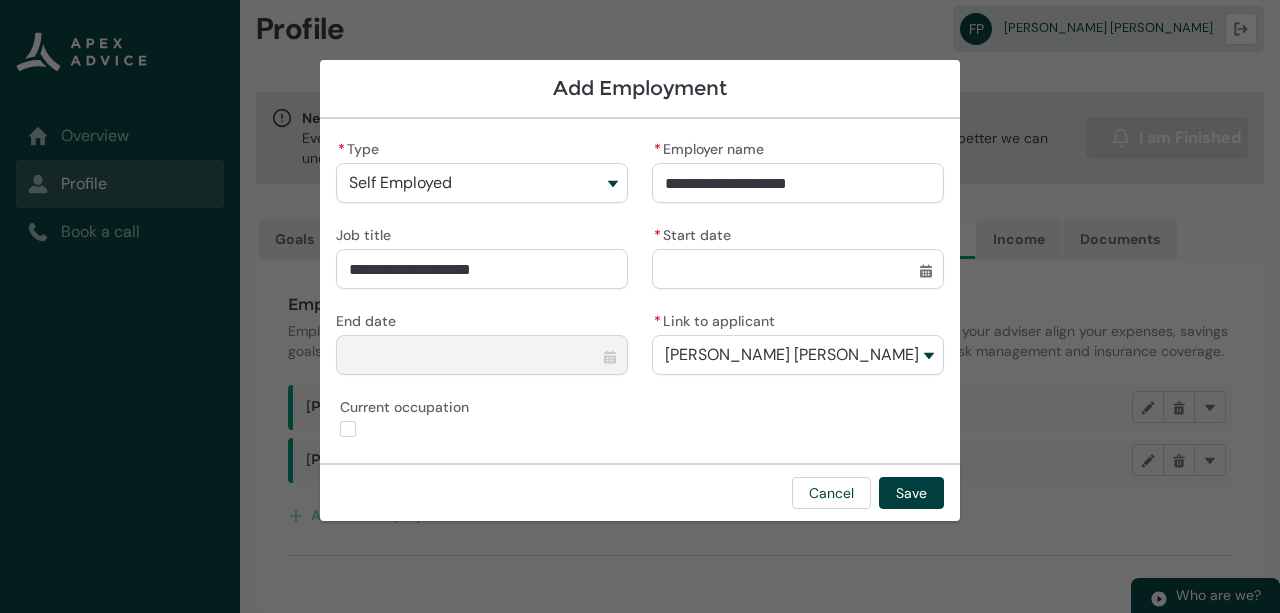 type on "Director/Sharehold- P" 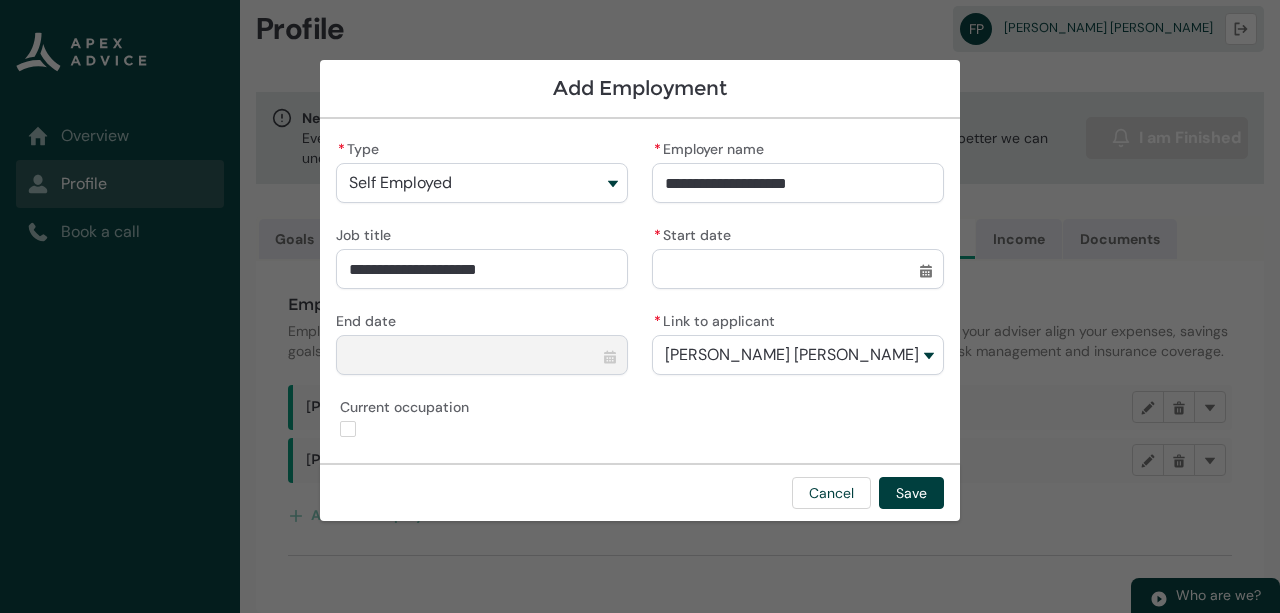 type on "Director/Sharehold-" 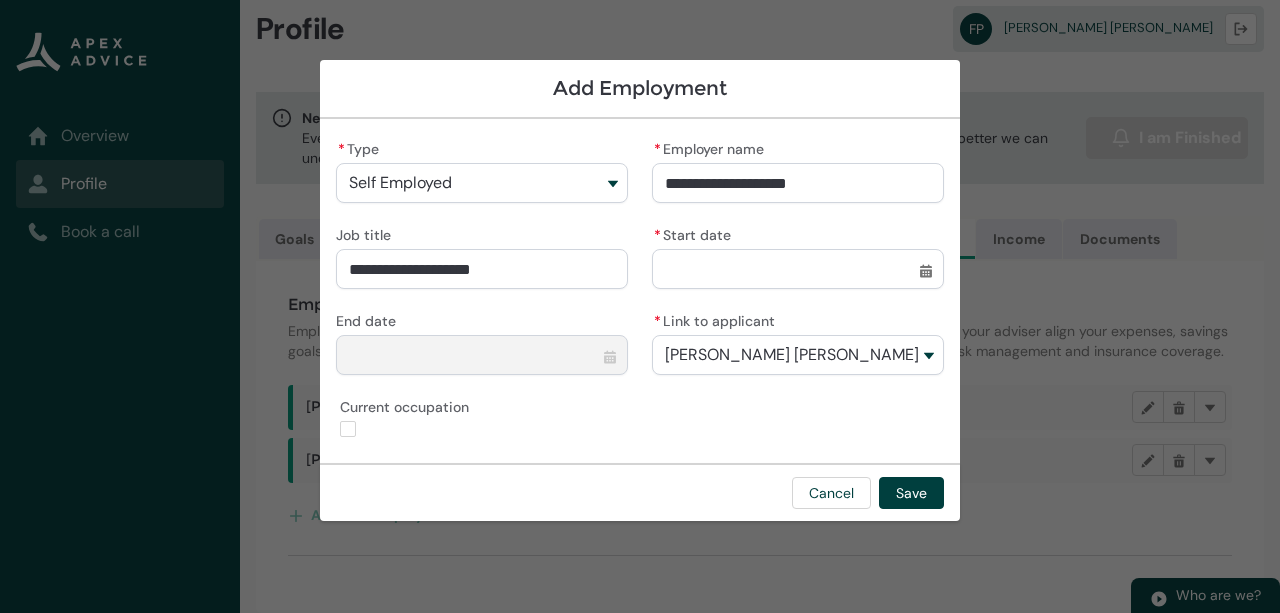 type on "Director/Sharehold-" 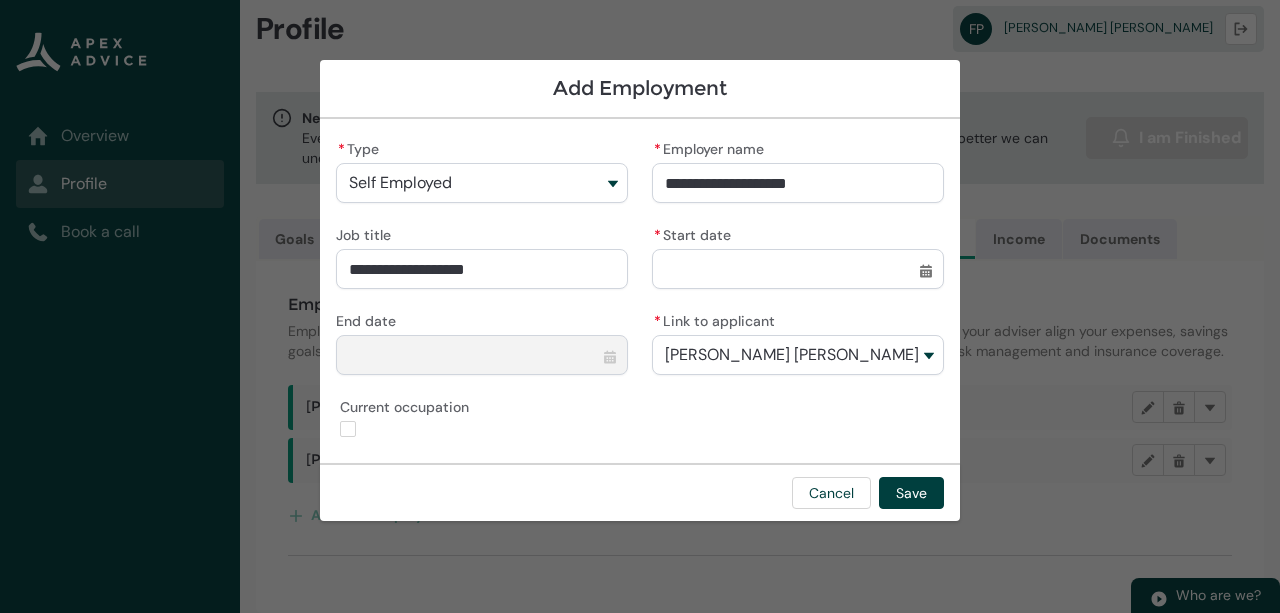 type on "Director/Sharehold" 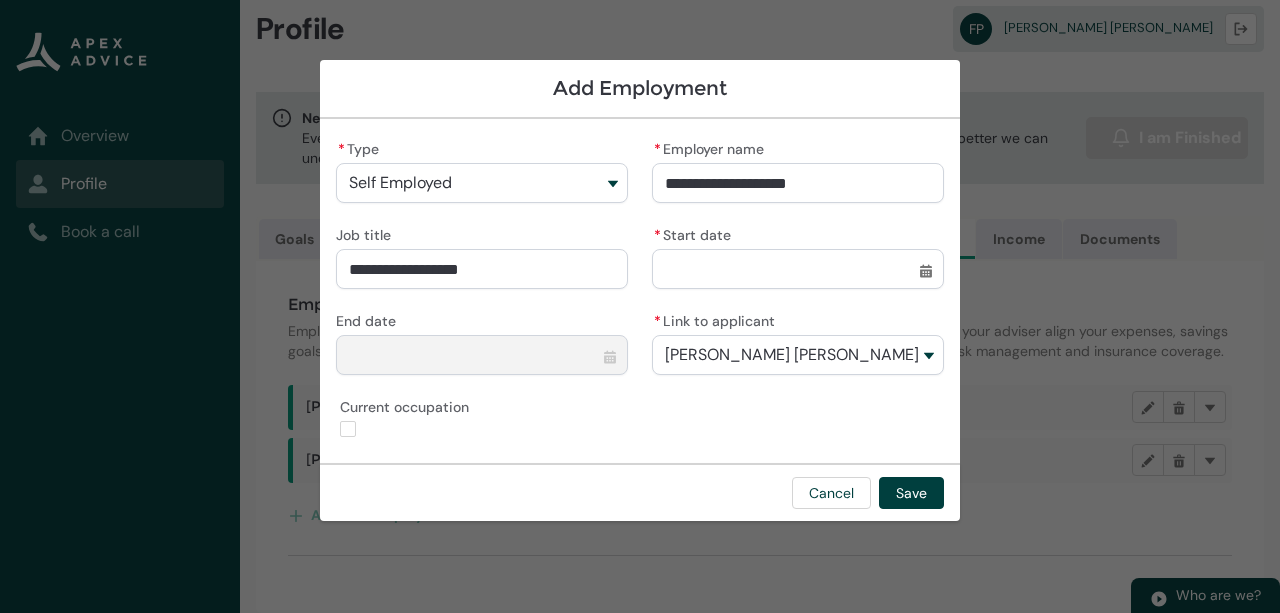 type on "Director/Shareholde" 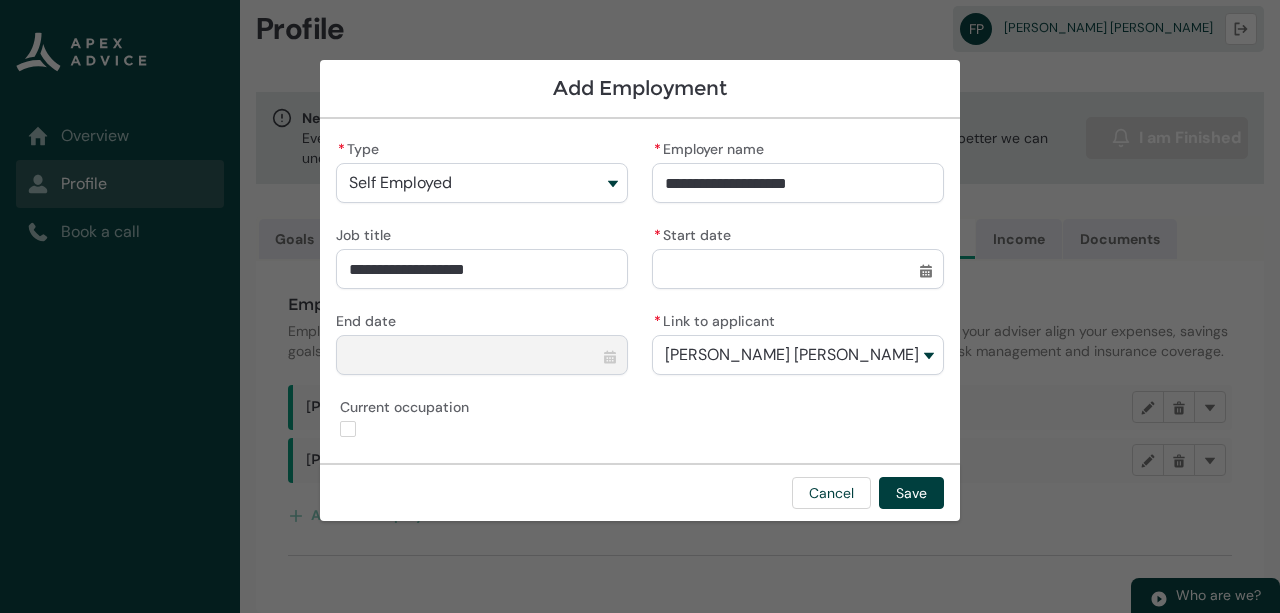 type on "Director/Shareholder" 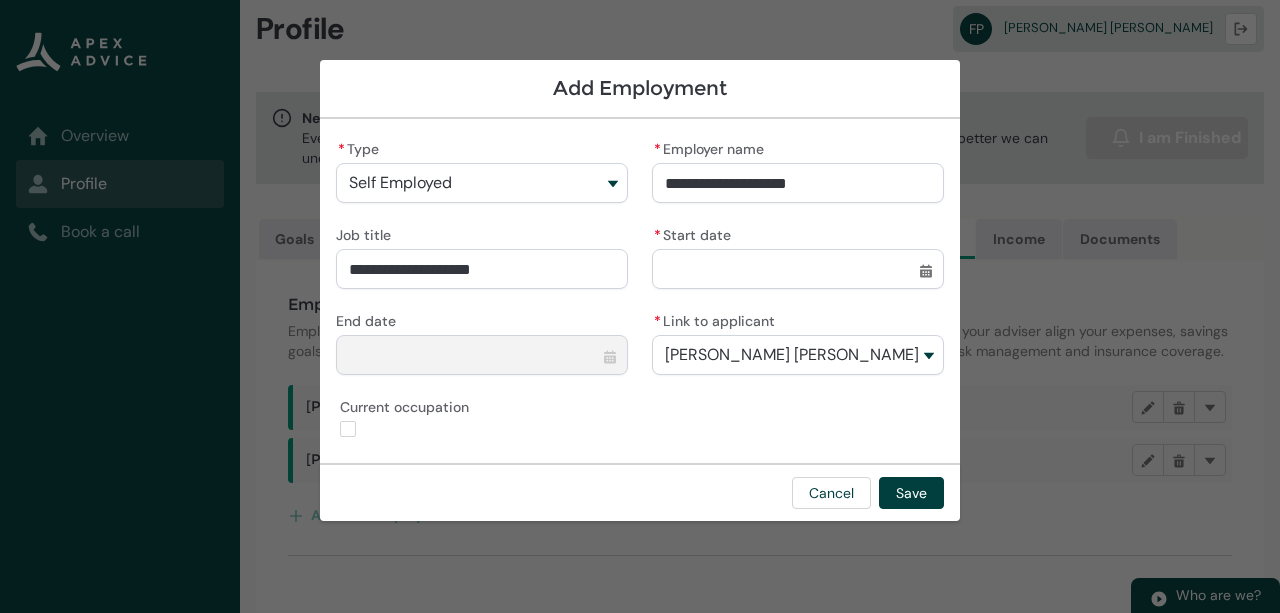 type on "Director/Shareholder-" 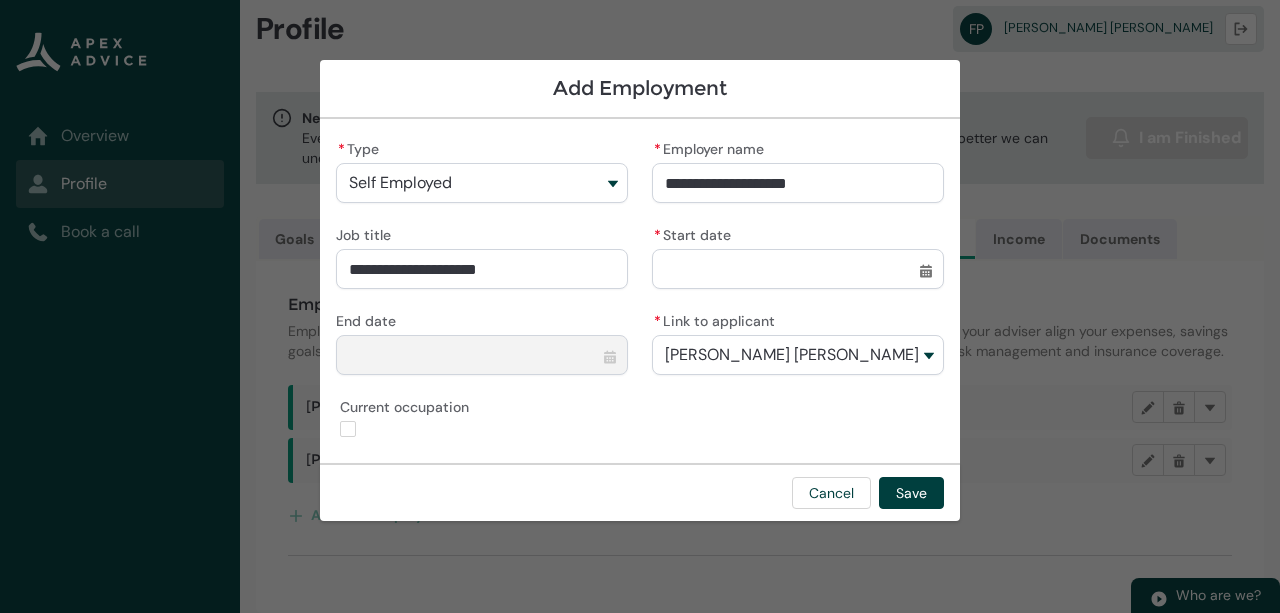 type on "Director/Shareholder-P" 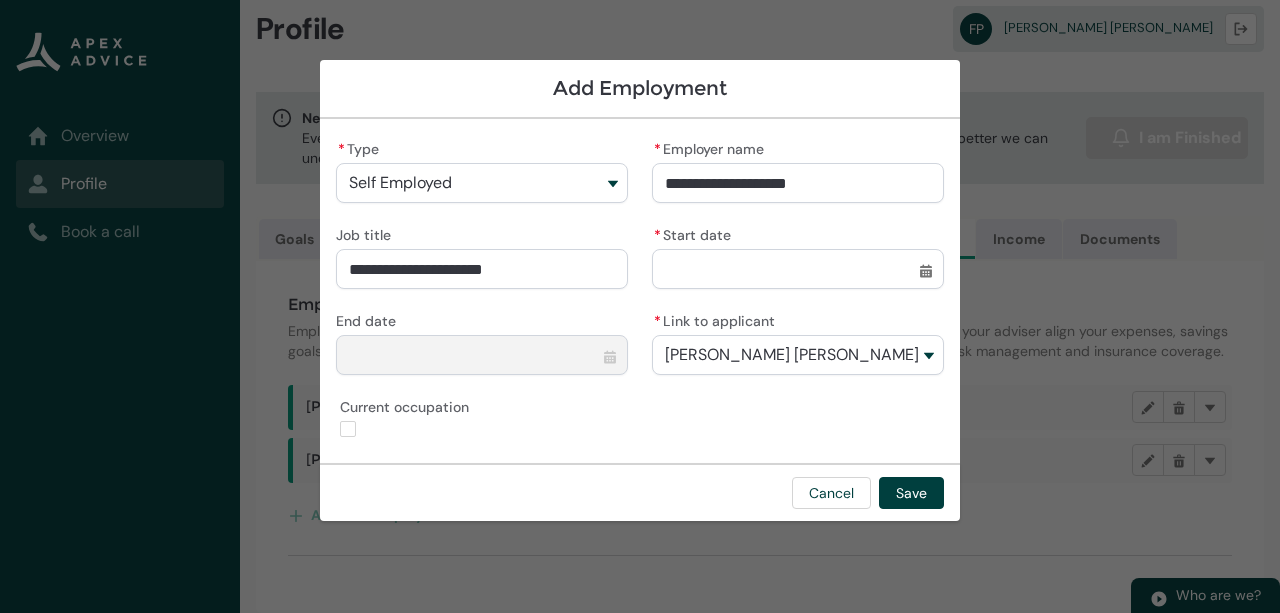 type on "Director/Shareholder-Pa" 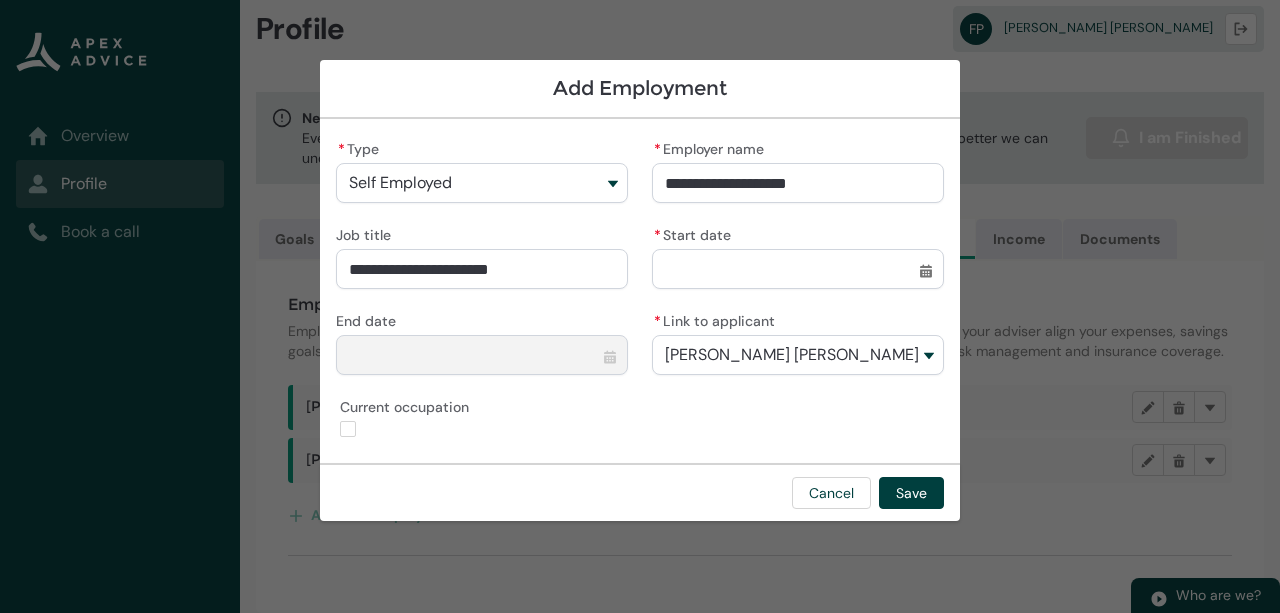 type on "Director/Shareholder-[PERSON_NAME]" 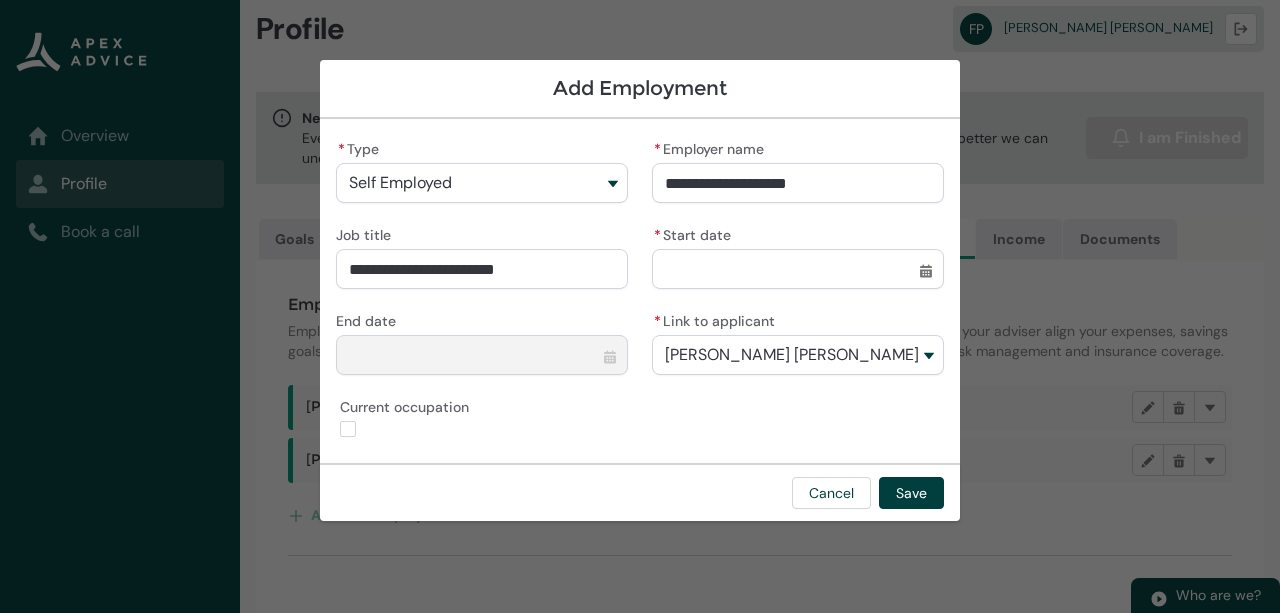 type on "Director/Shareholder-Pain" 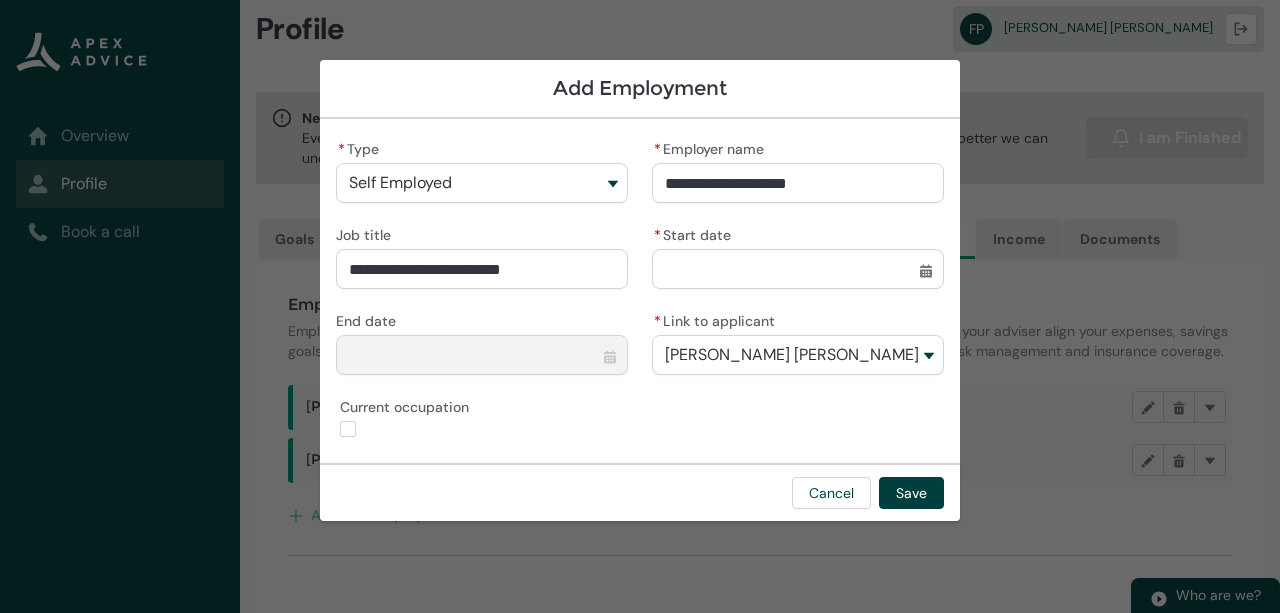 type on "Director/Shareholder-Paint" 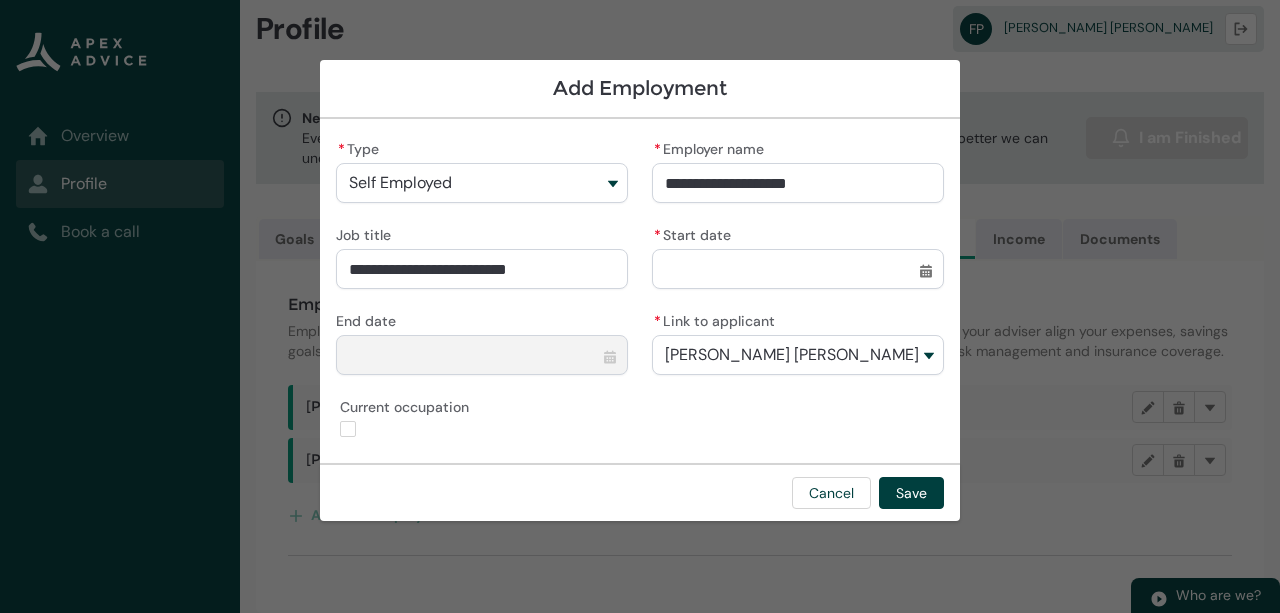 type on "Director/Shareholder-Painte" 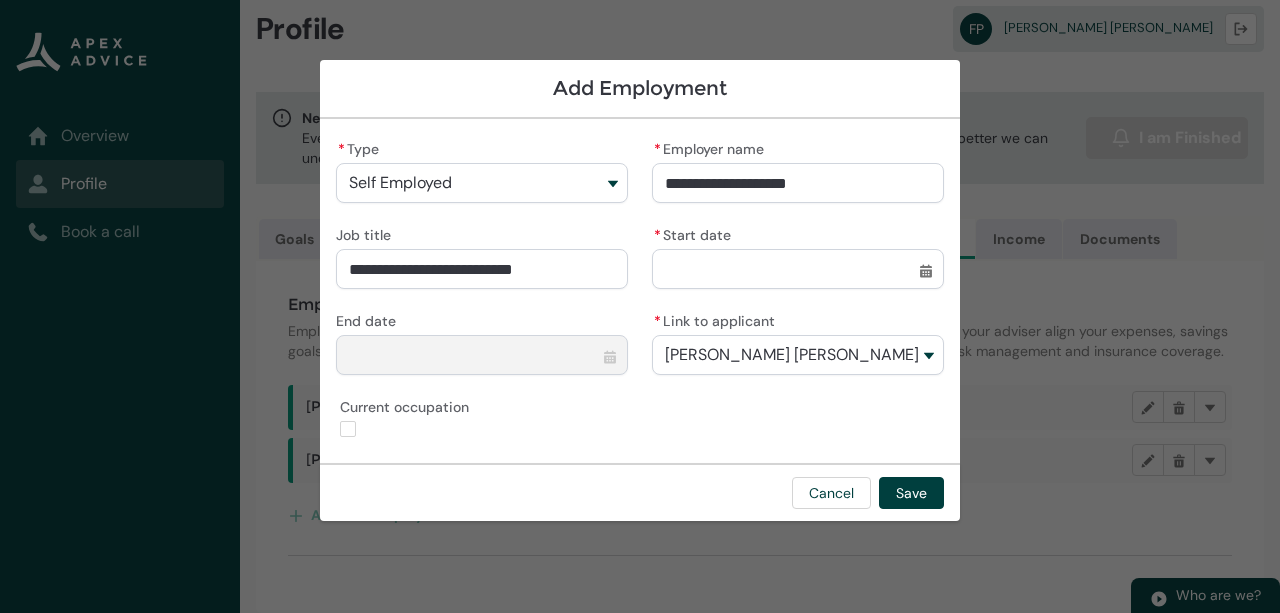 type on "Director/Shareholder-Painter" 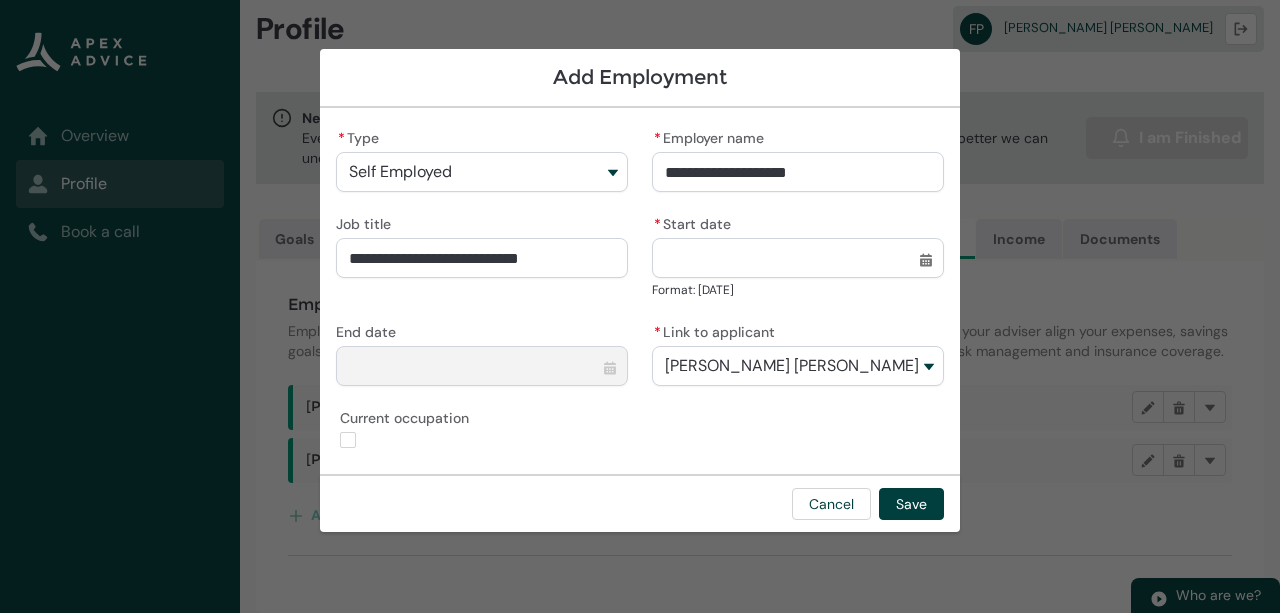 click on "* Start date" at bounding box center [798, 258] 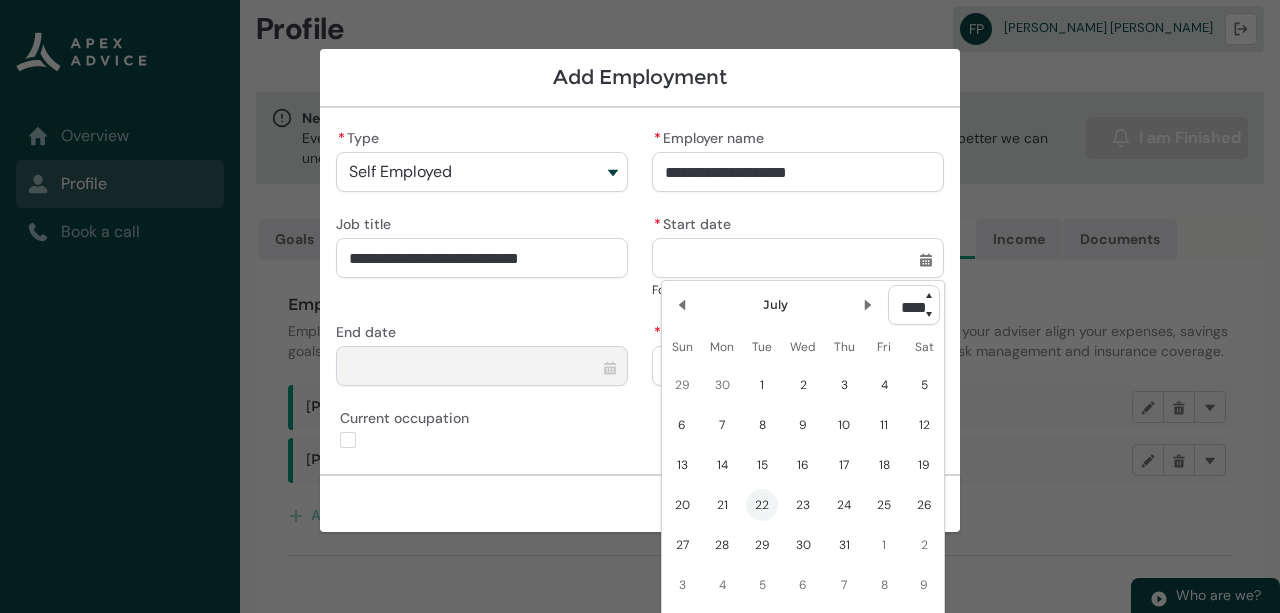 type on "2016" 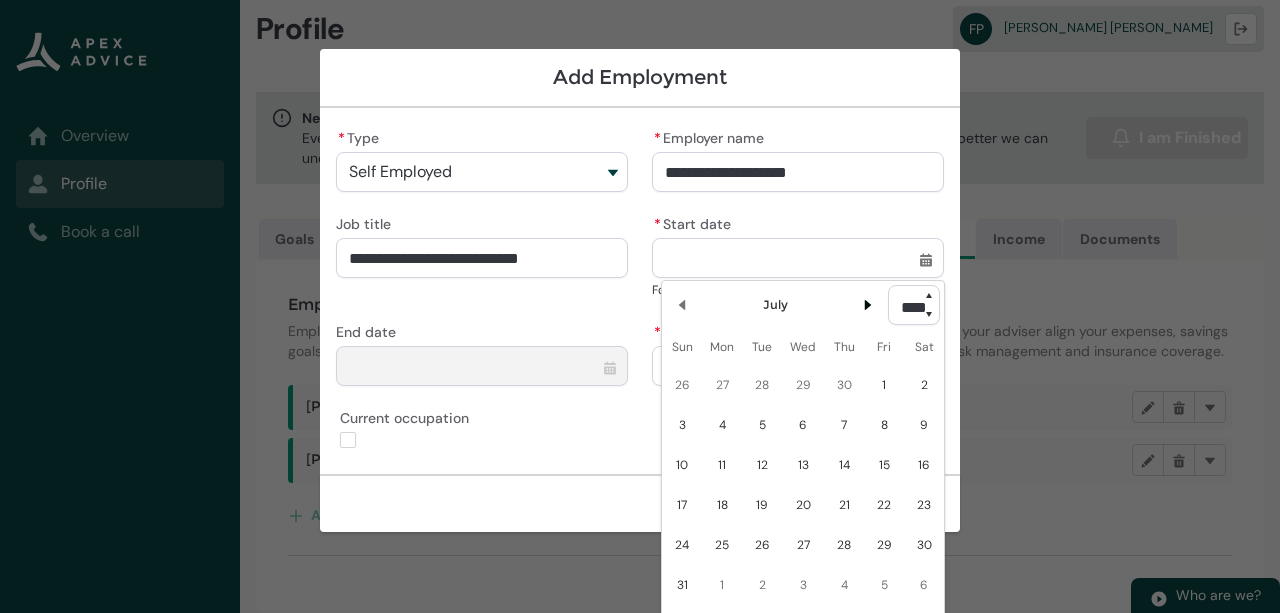 click 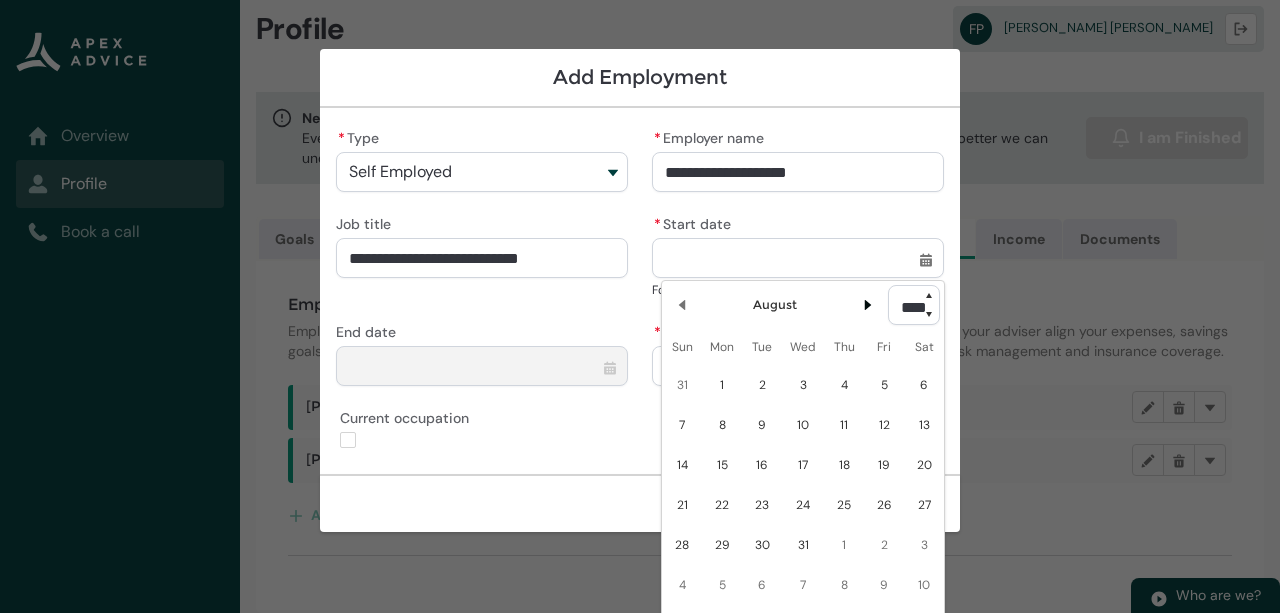 click 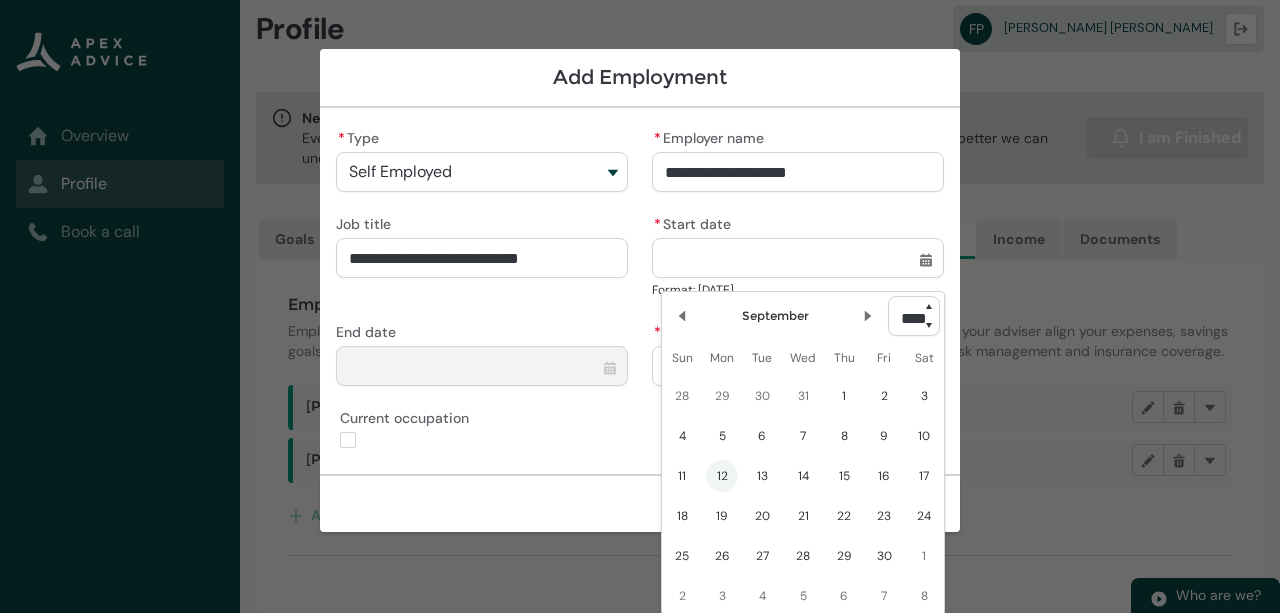 click on "12" 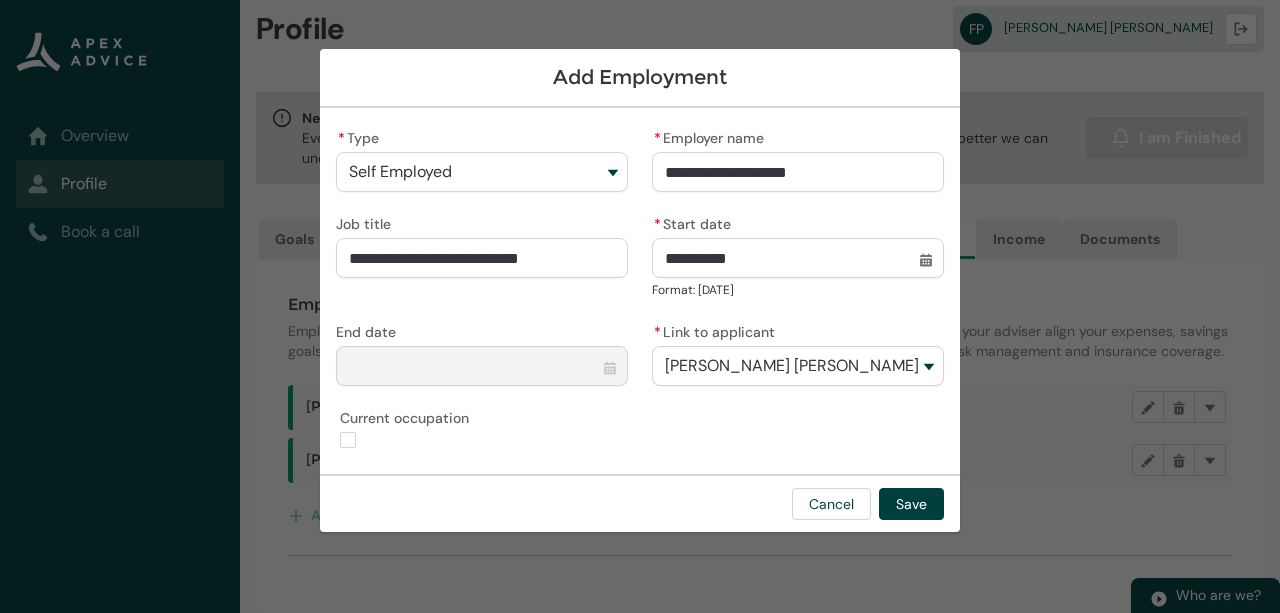 click on "**********" at bounding box center [640, 291] 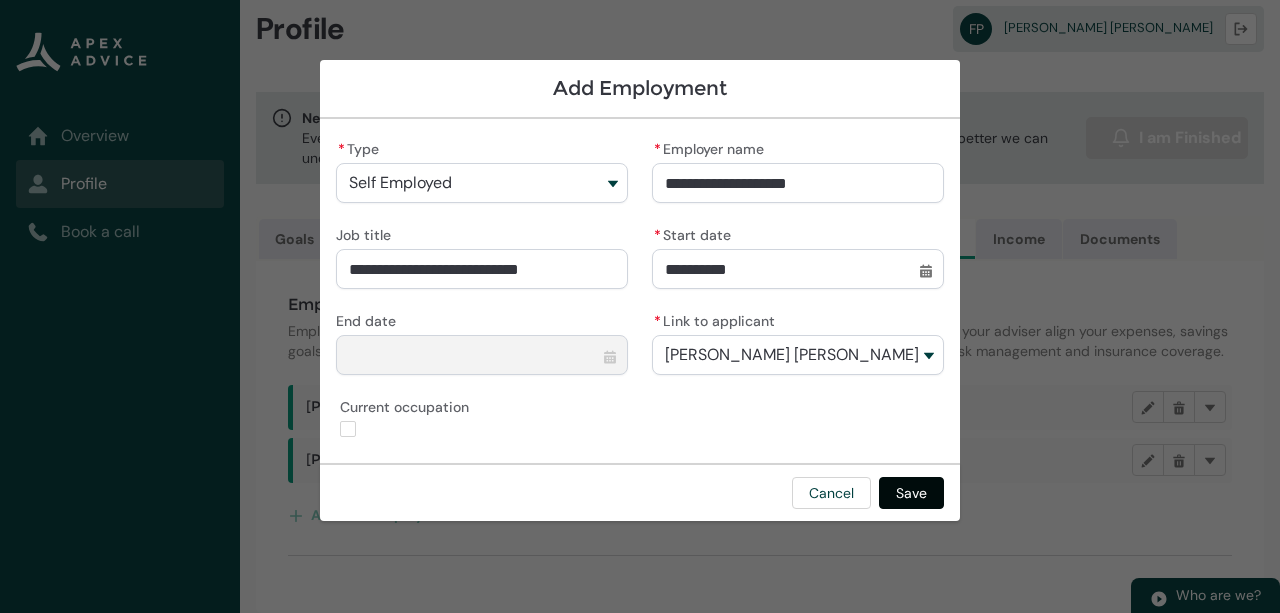 click on "Save" at bounding box center [911, 493] 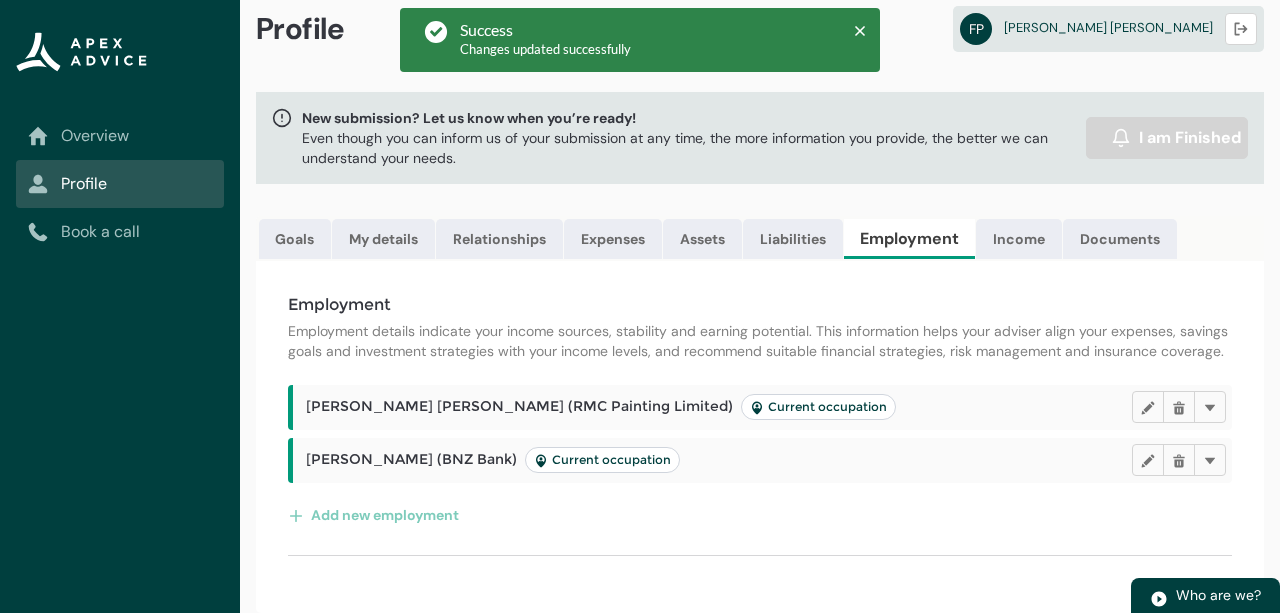 click on "Employment Employment details indicate your income sources, stability and earning potential. This information helps your adviser align your expenses, savings goals and investment strategies with your income levels, and recommend suitable financial strategies, risk management and insurance coverage. [PERSON_NAME] [PERSON_NAME] (RMC Painting Limited)
Current occupation Edit Delete Delete [PERSON_NAME] (BNZ Bank)
Current occupation Edit Delete Delete Add new employment" at bounding box center (760, 437) 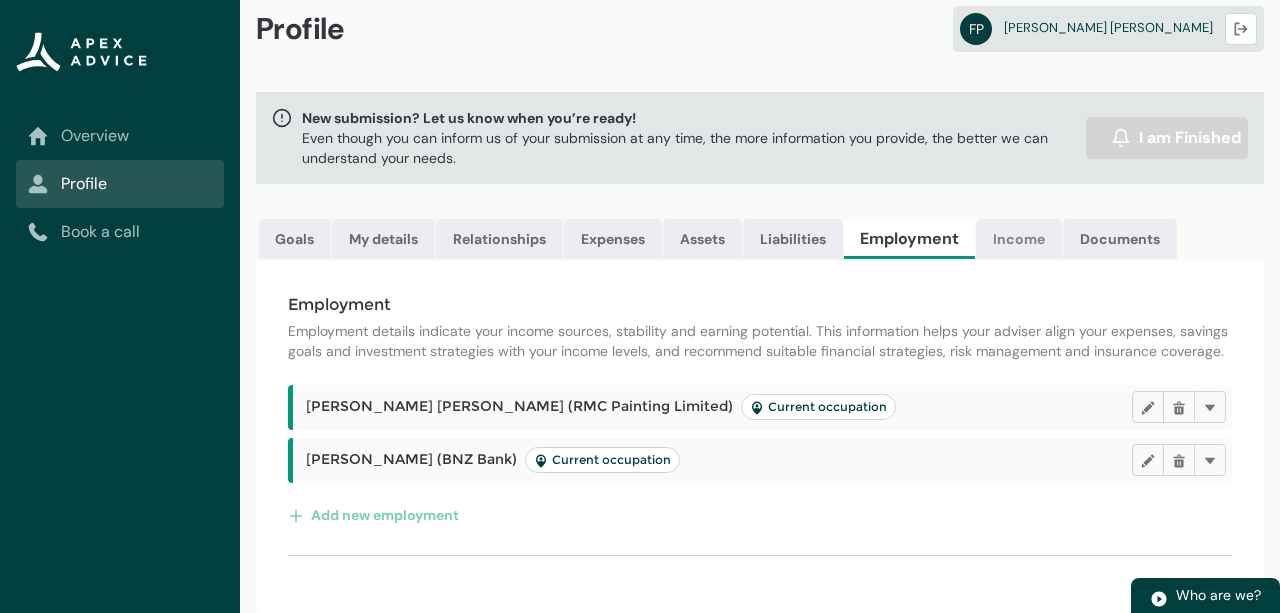 click on "Income" at bounding box center (1019, 239) 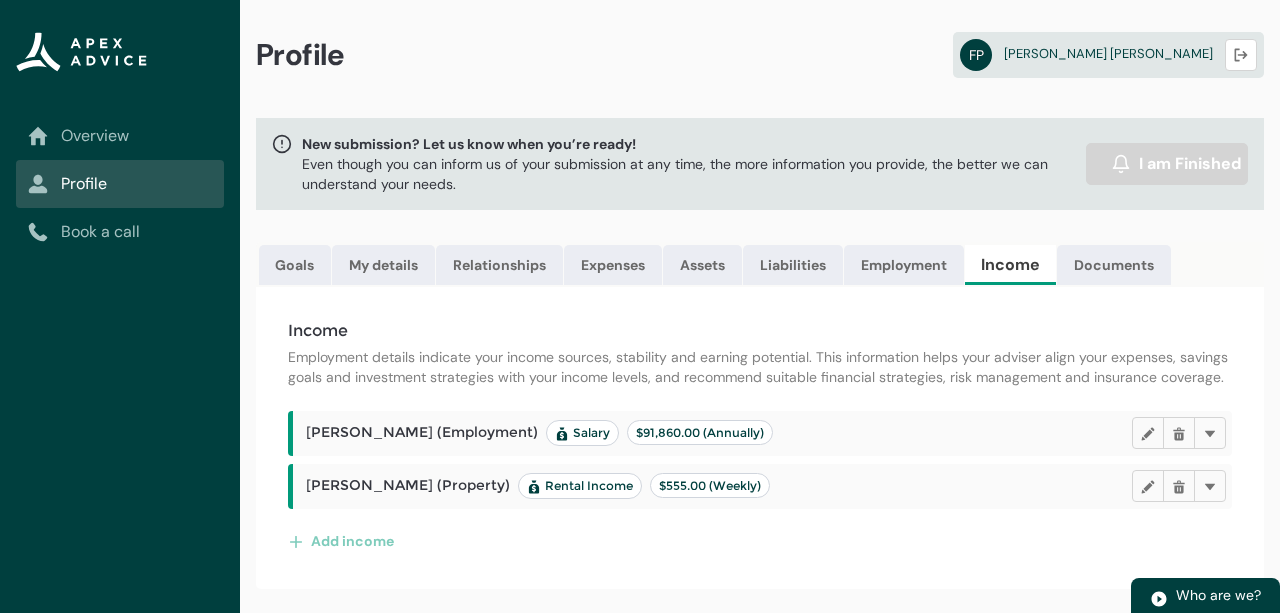 scroll, scrollTop: 0, scrollLeft: 0, axis: both 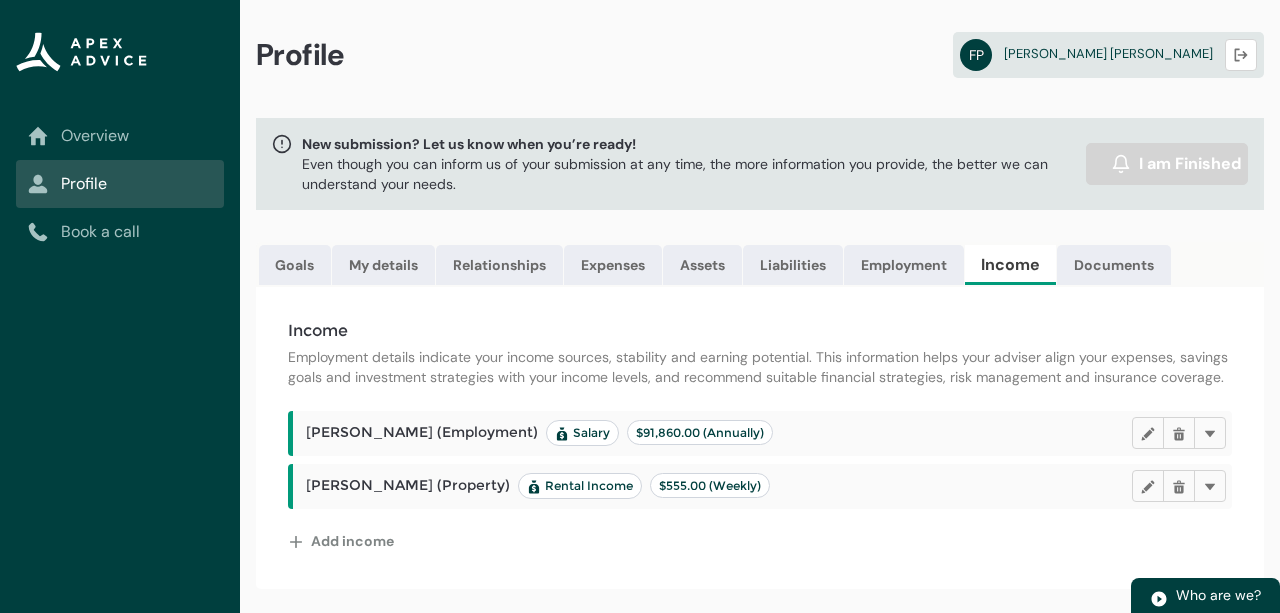click on "Add income" at bounding box center [341, 541] 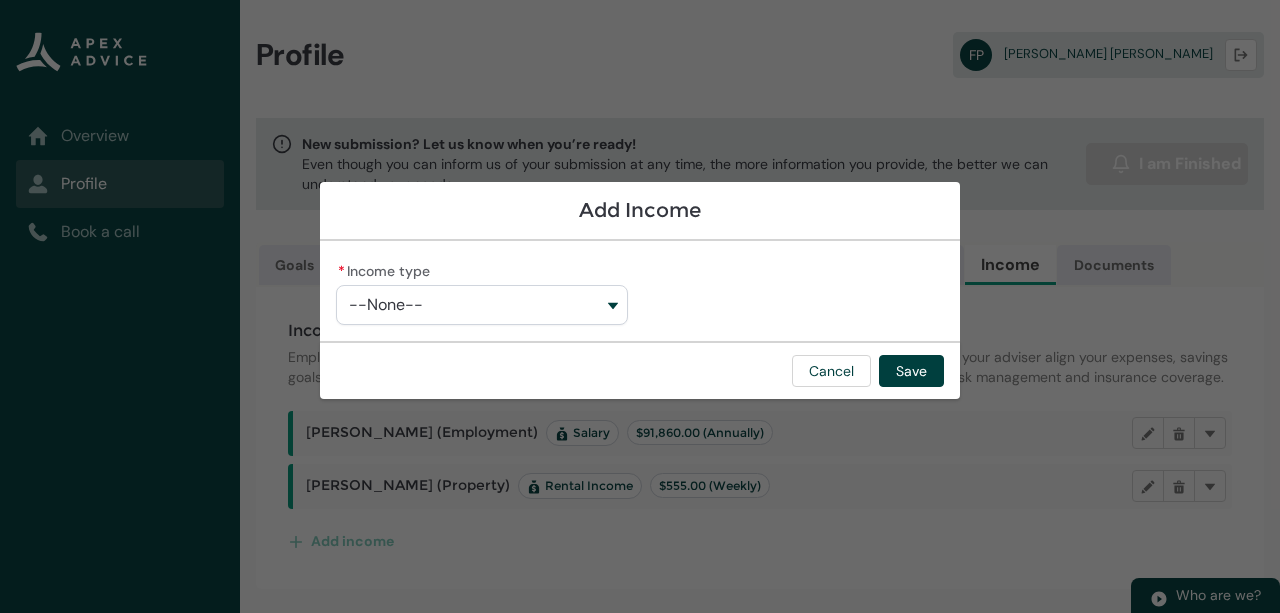 click on "--None--" at bounding box center [482, 305] 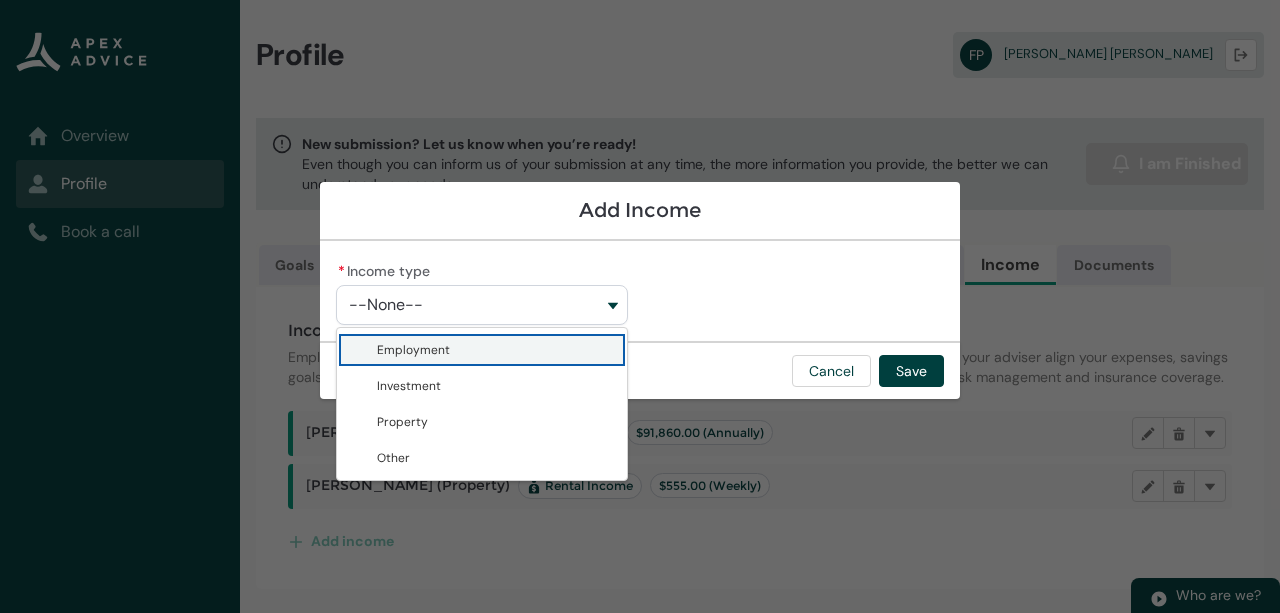click on "Employment" at bounding box center [413, 350] 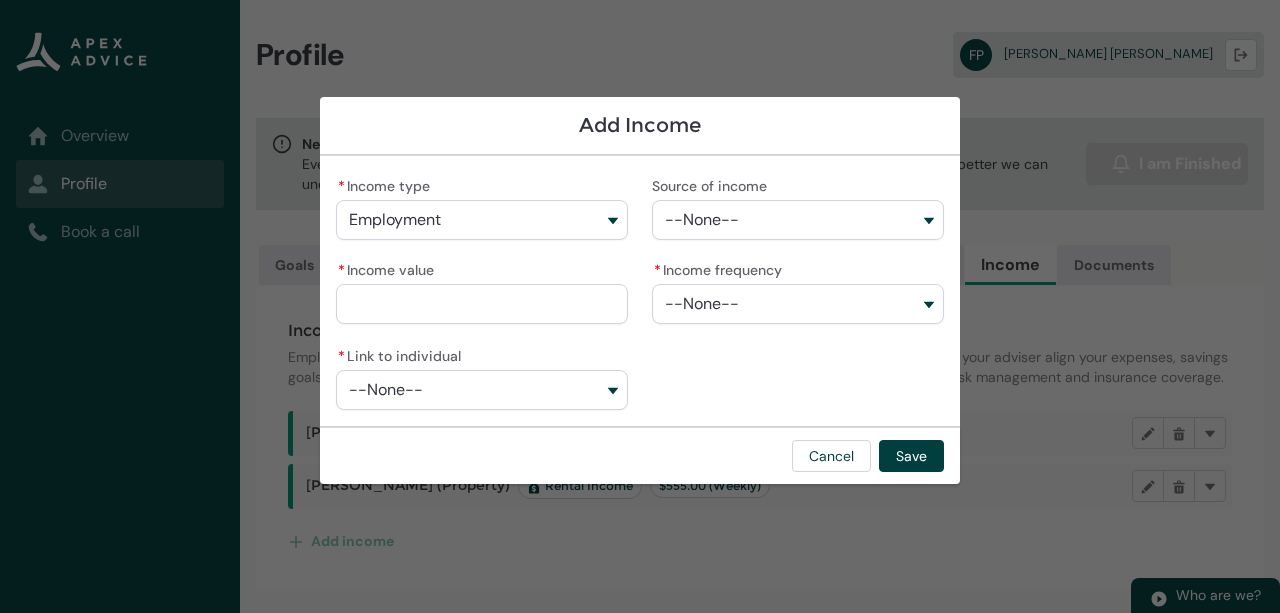 click on "--None--" at bounding box center [798, 220] 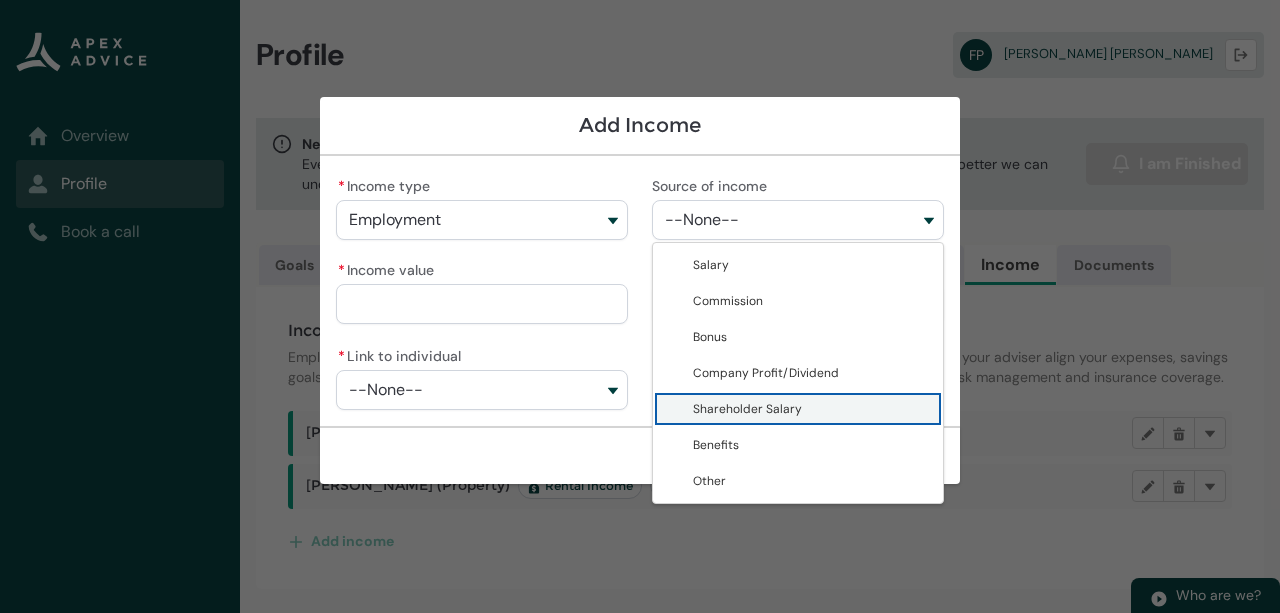 click on "Shareholder Salary" at bounding box center (747, 409) 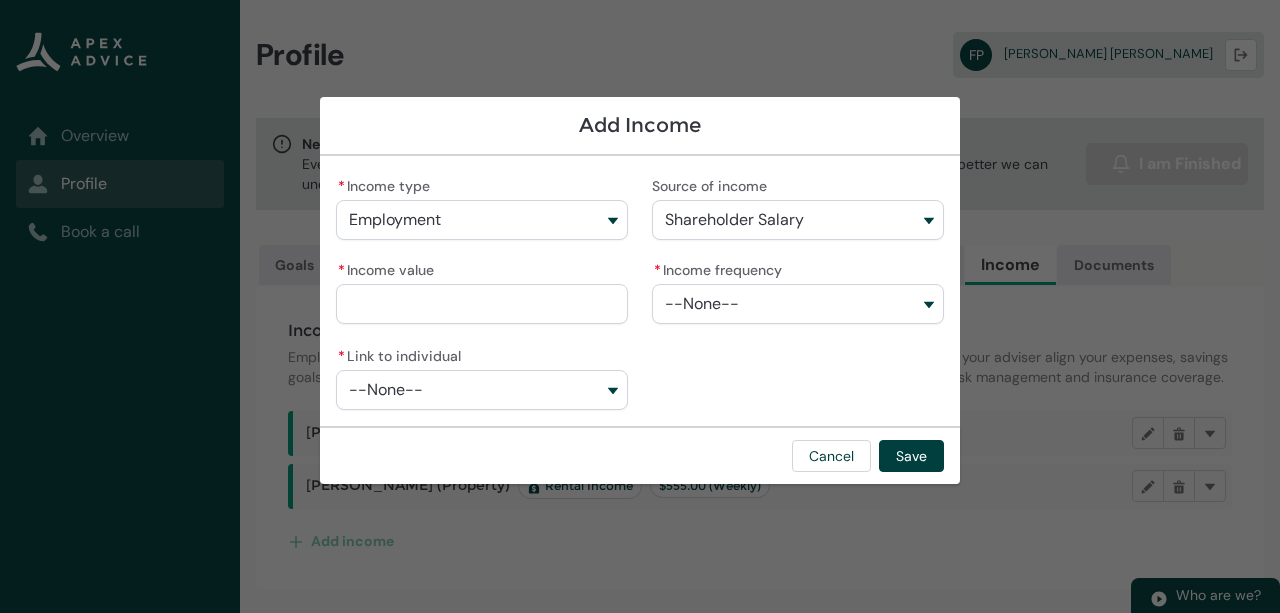 click on "* Income value" at bounding box center [482, 304] 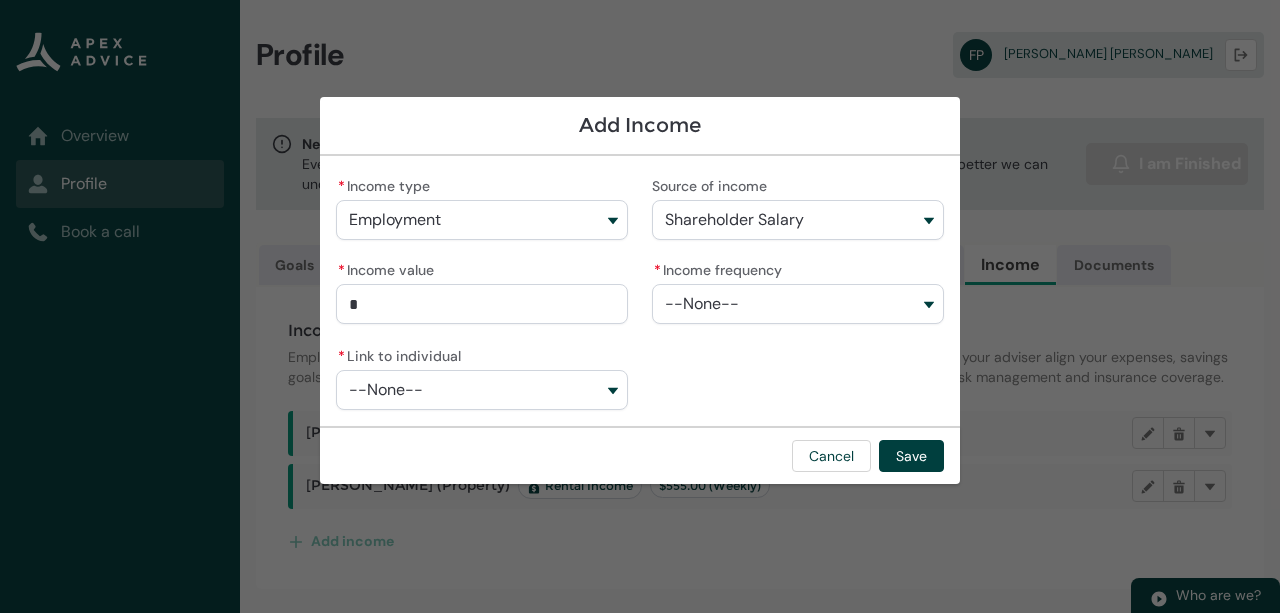 type on "80" 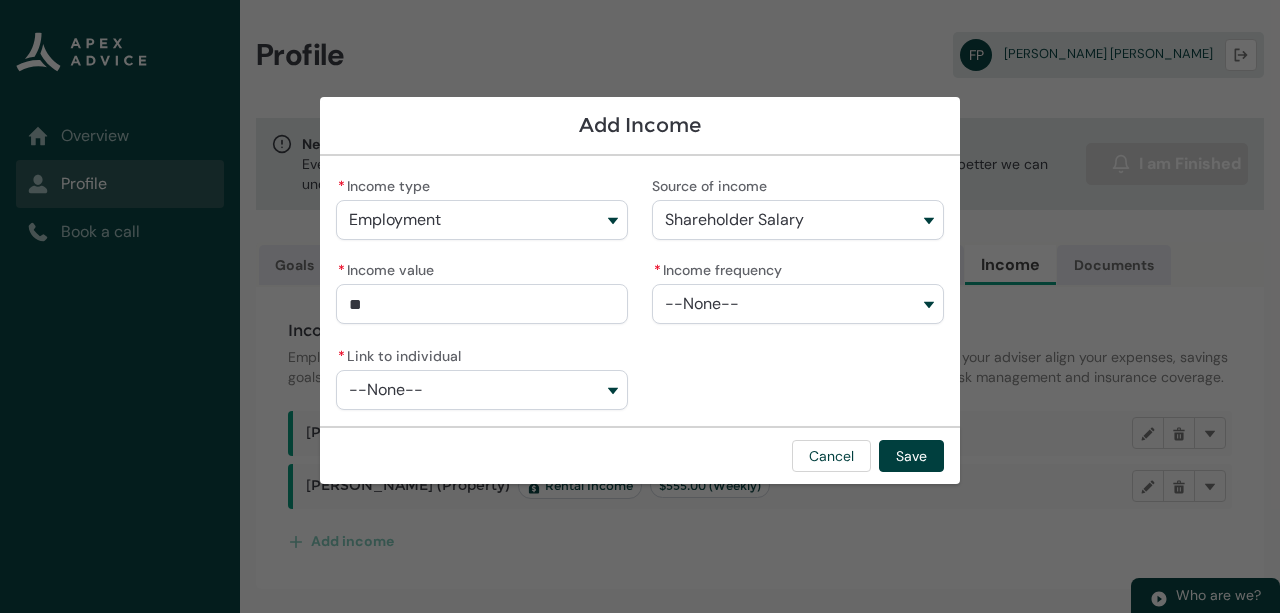 type on "800" 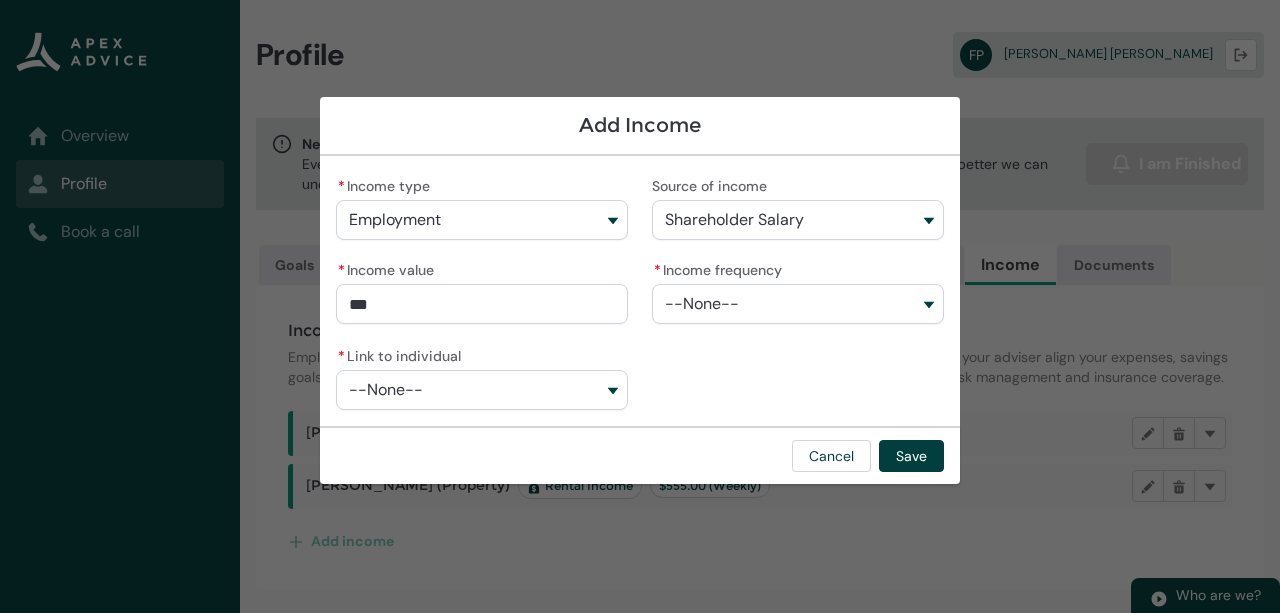 type on "8000" 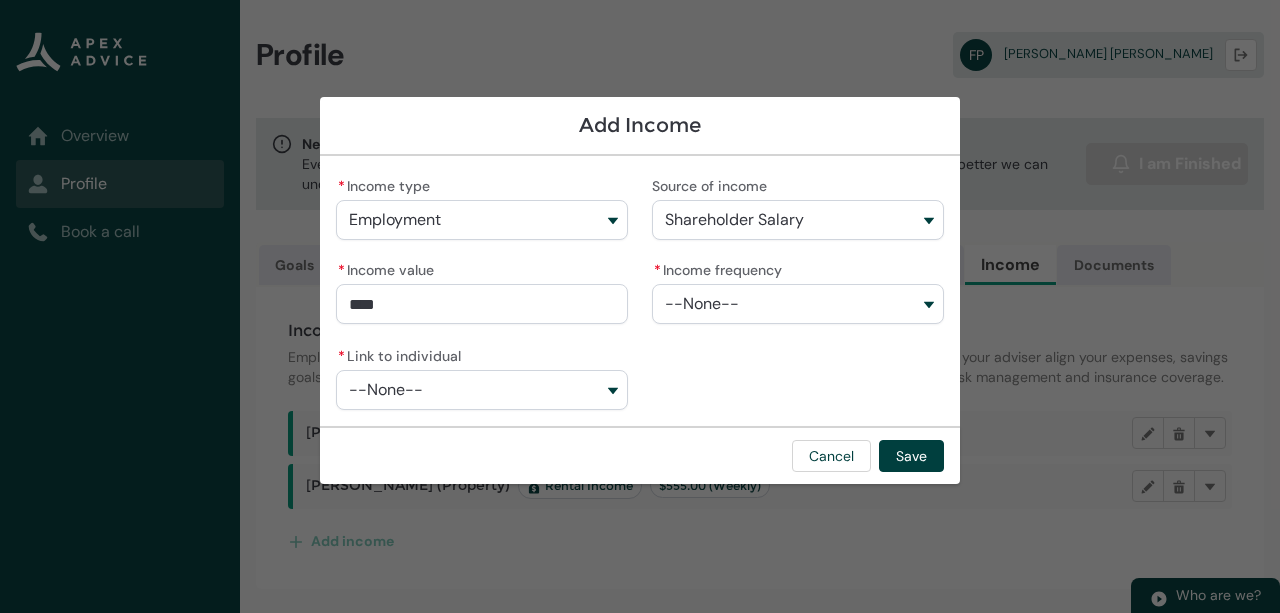 type on "80000" 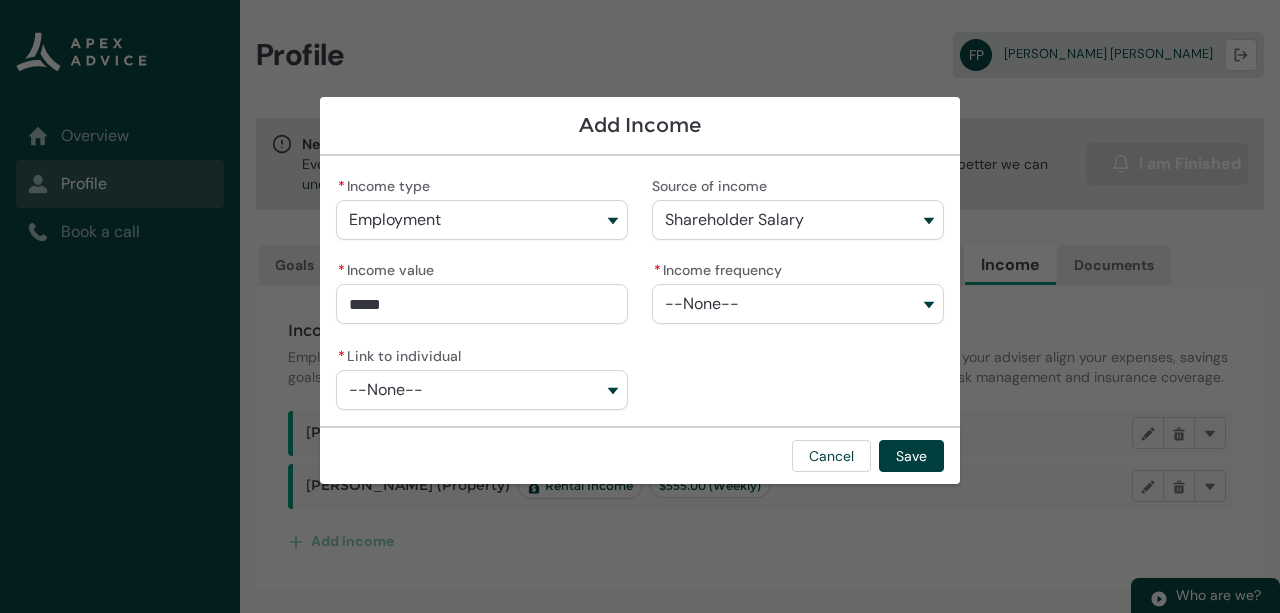 type on "**********" 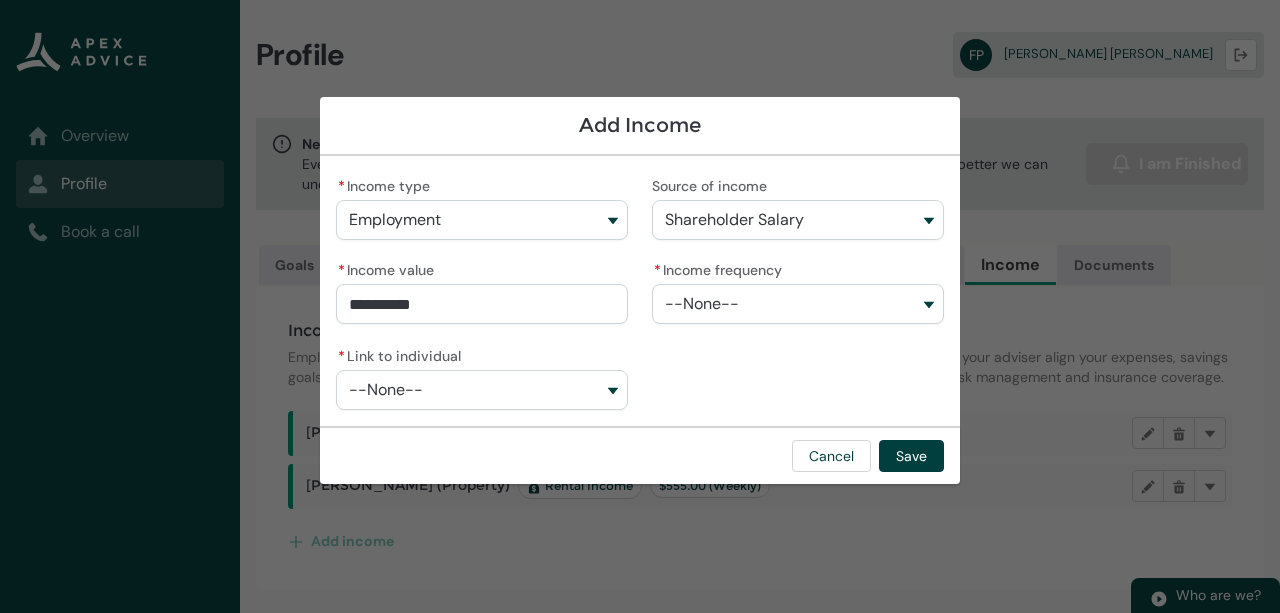 click on "--None--" at bounding box center (798, 304) 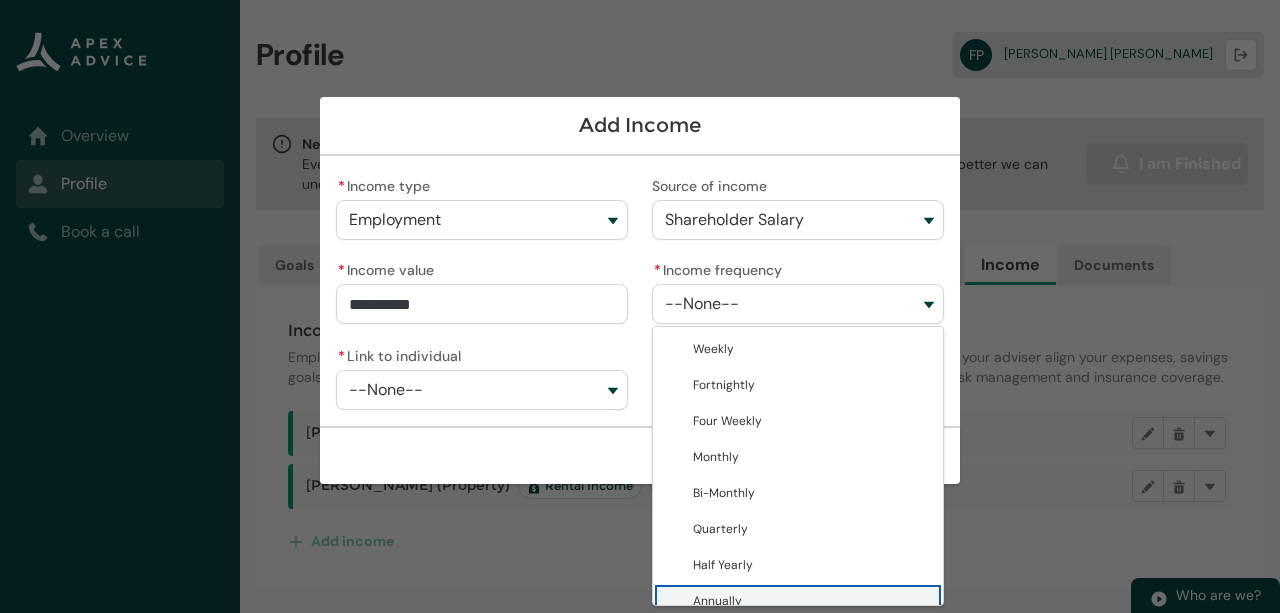 click on "Annually" at bounding box center [812, 601] 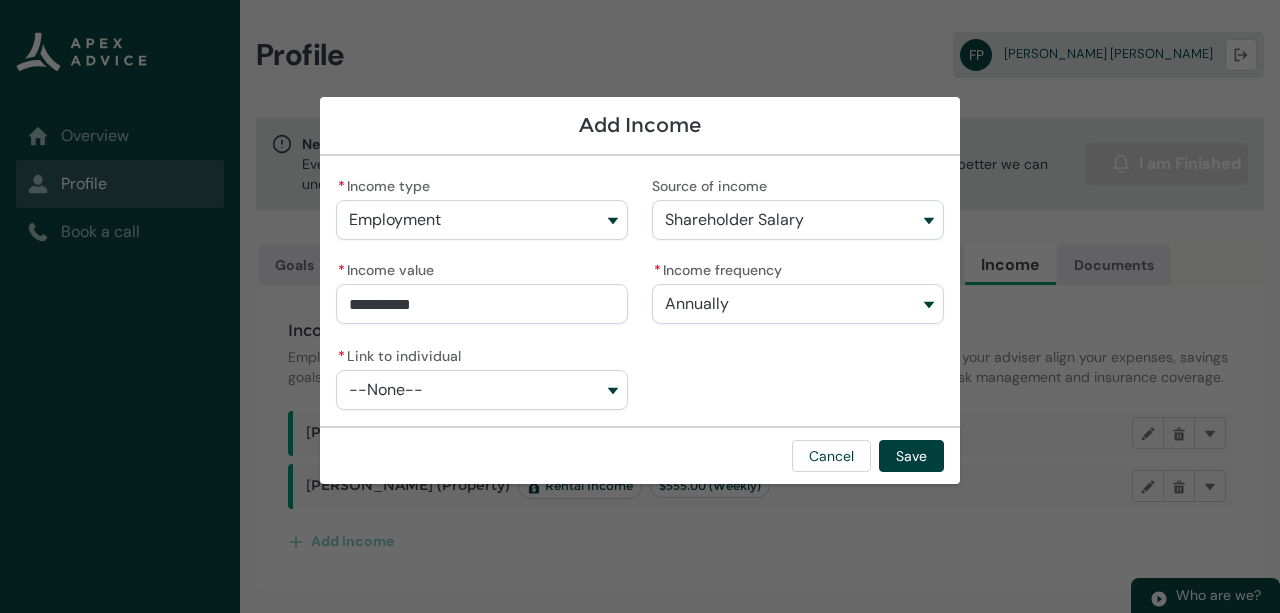 click on "--None--" at bounding box center [482, 390] 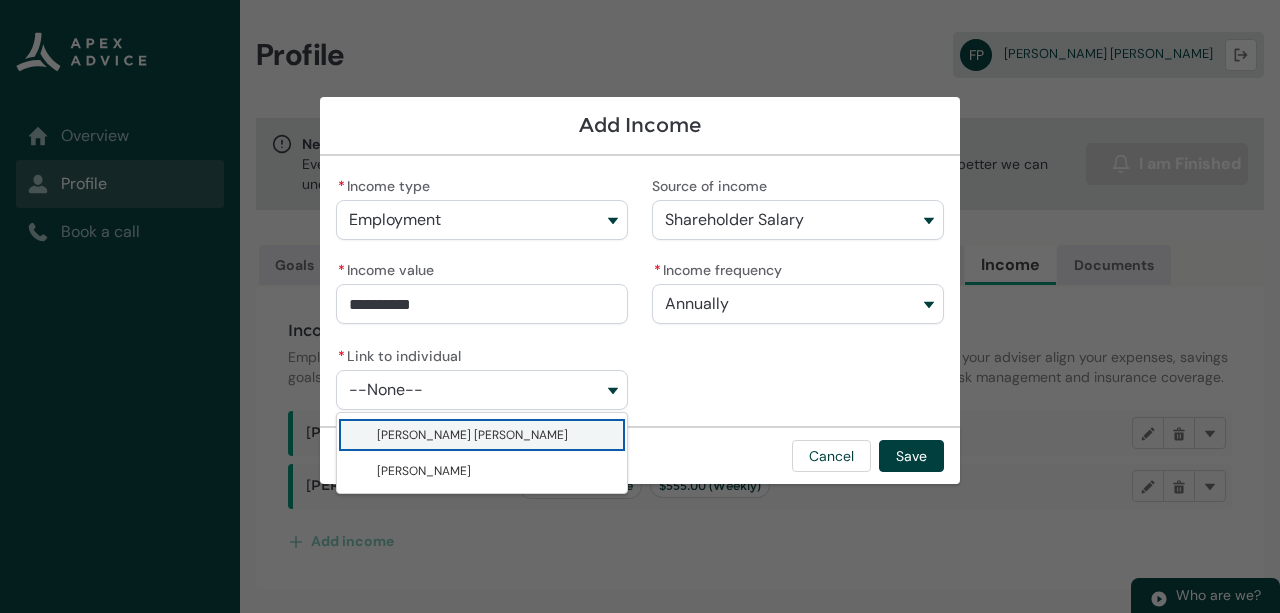 click on "[PERSON_NAME] [PERSON_NAME]" at bounding box center (496, 435) 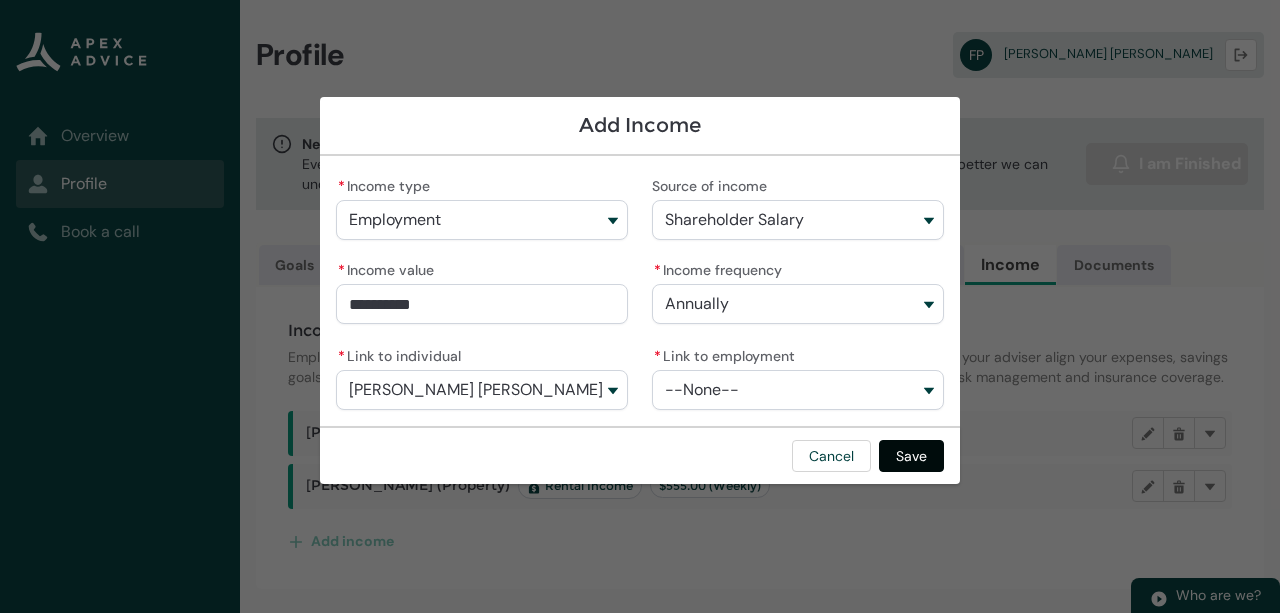 click on "Save" at bounding box center [911, 456] 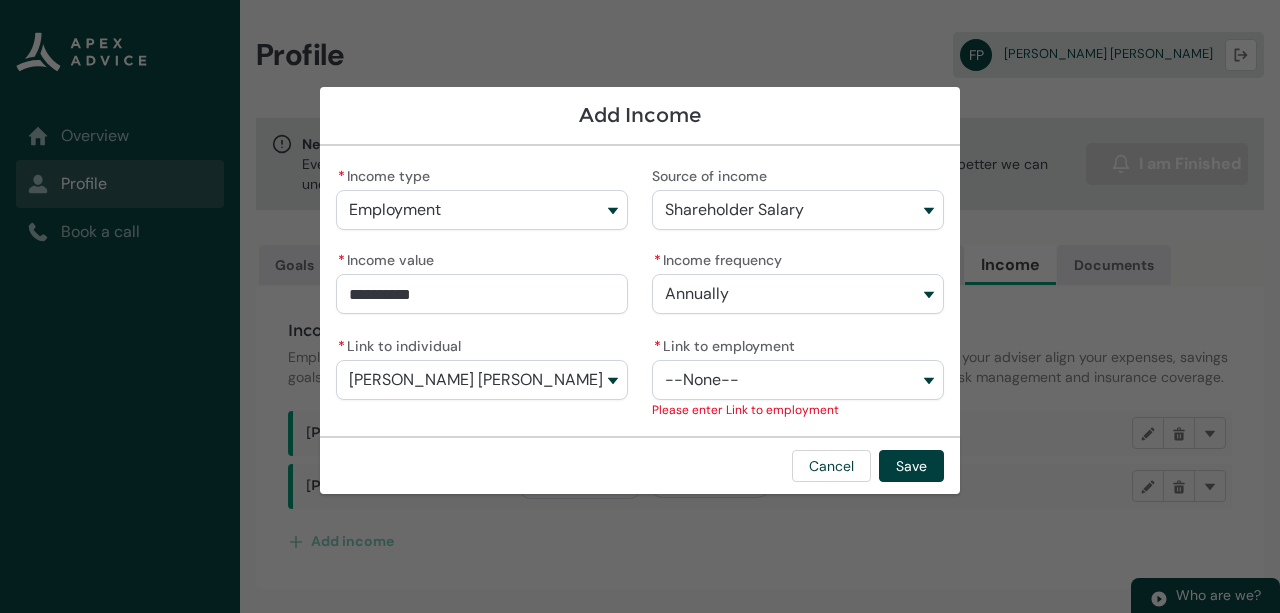 click on "--None--" at bounding box center (798, 380) 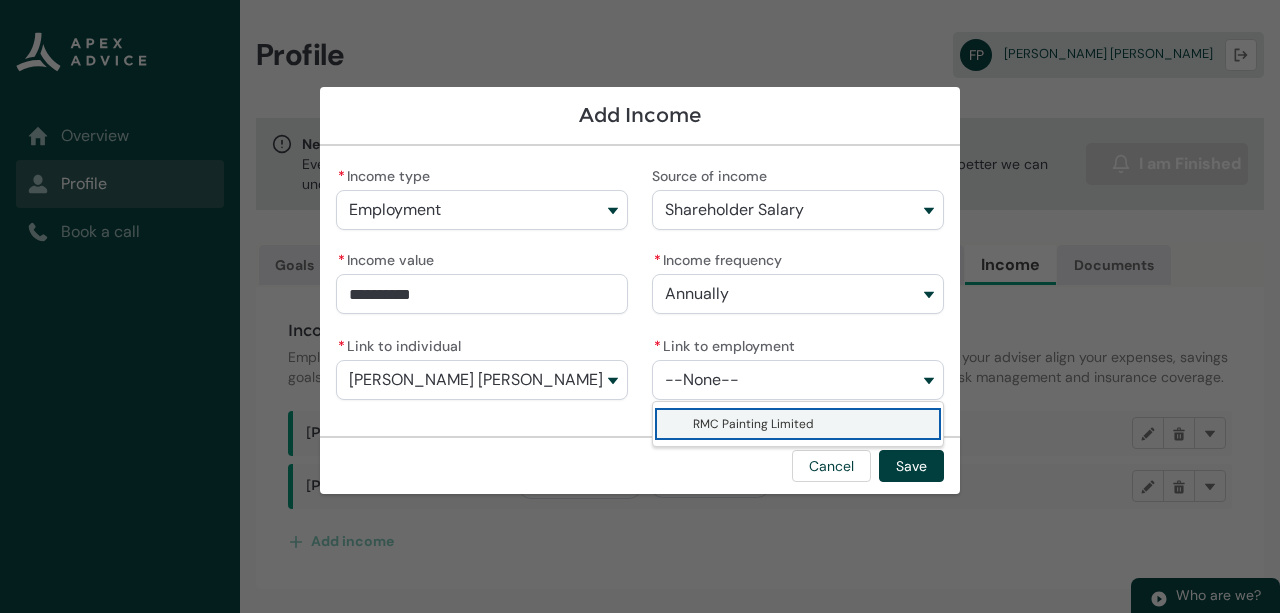 click on "RMC Painting Limited" at bounding box center (812, 424) 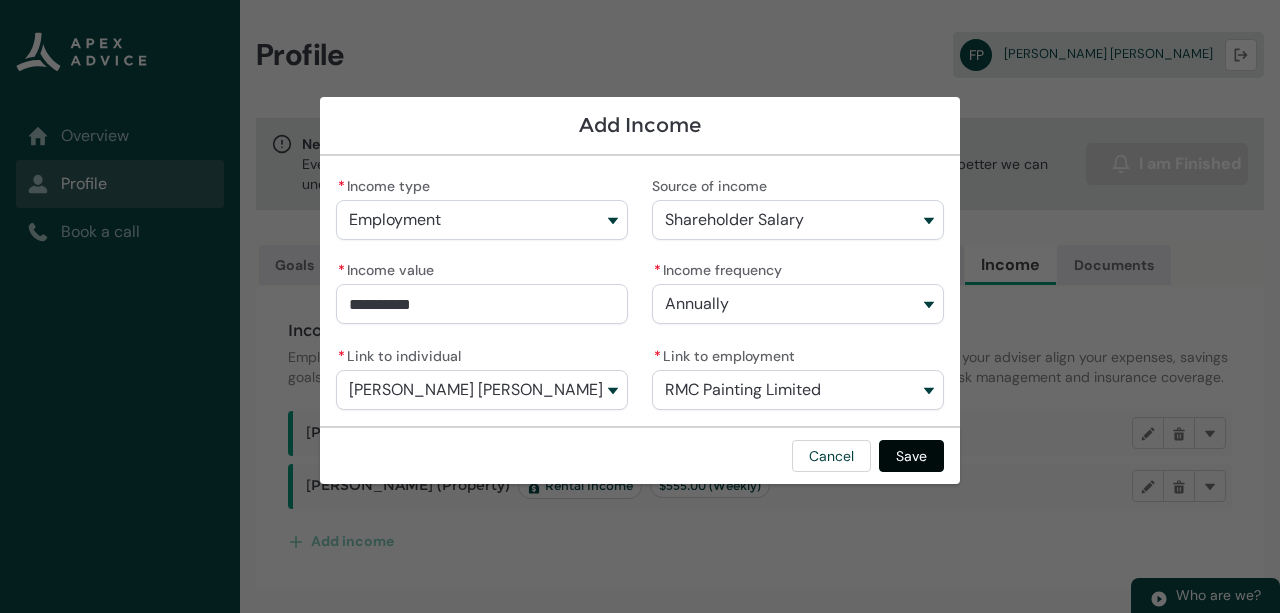 click on "Save" at bounding box center (911, 456) 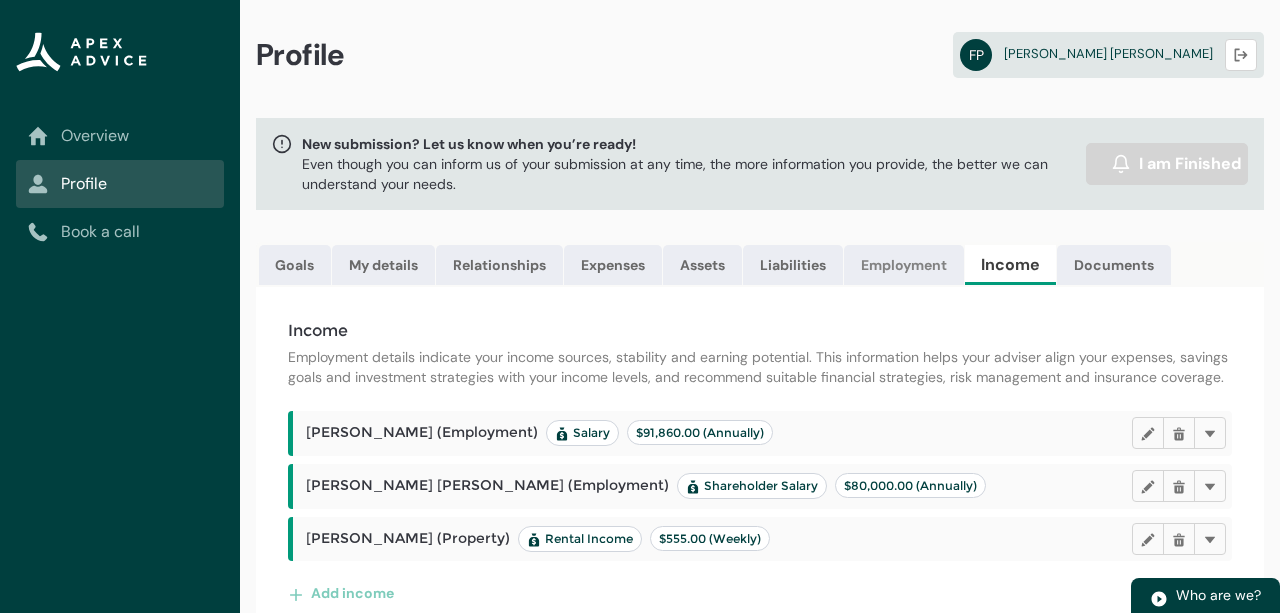 click on "Employment" at bounding box center (904, 265) 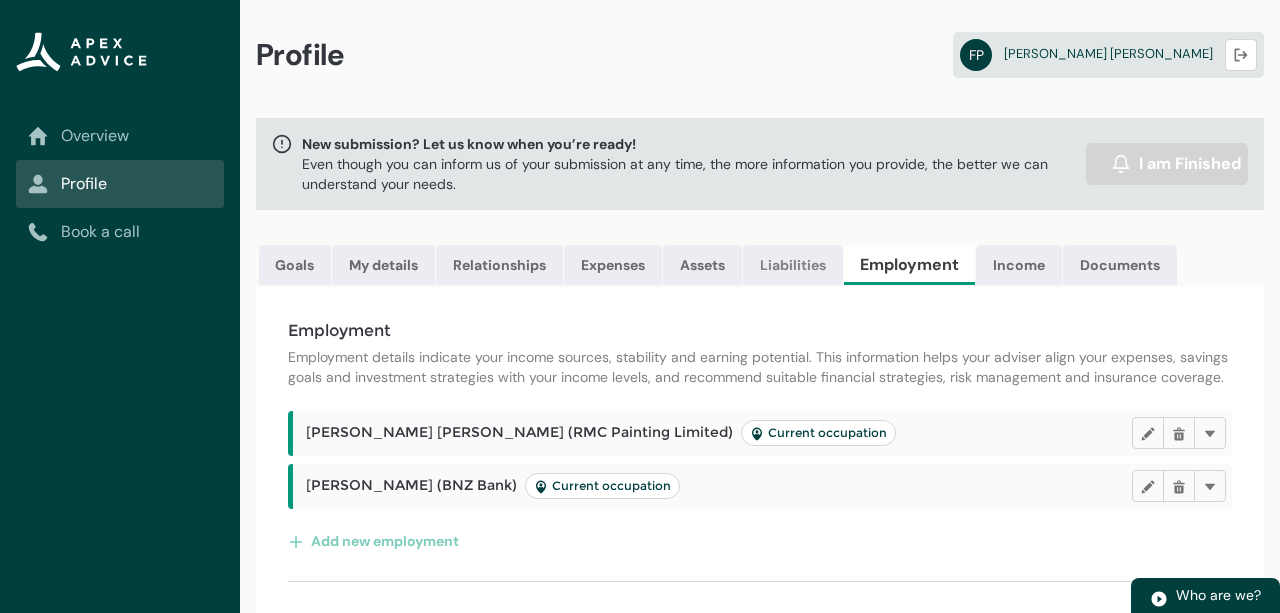 click on "Liabilities" at bounding box center (793, 265) 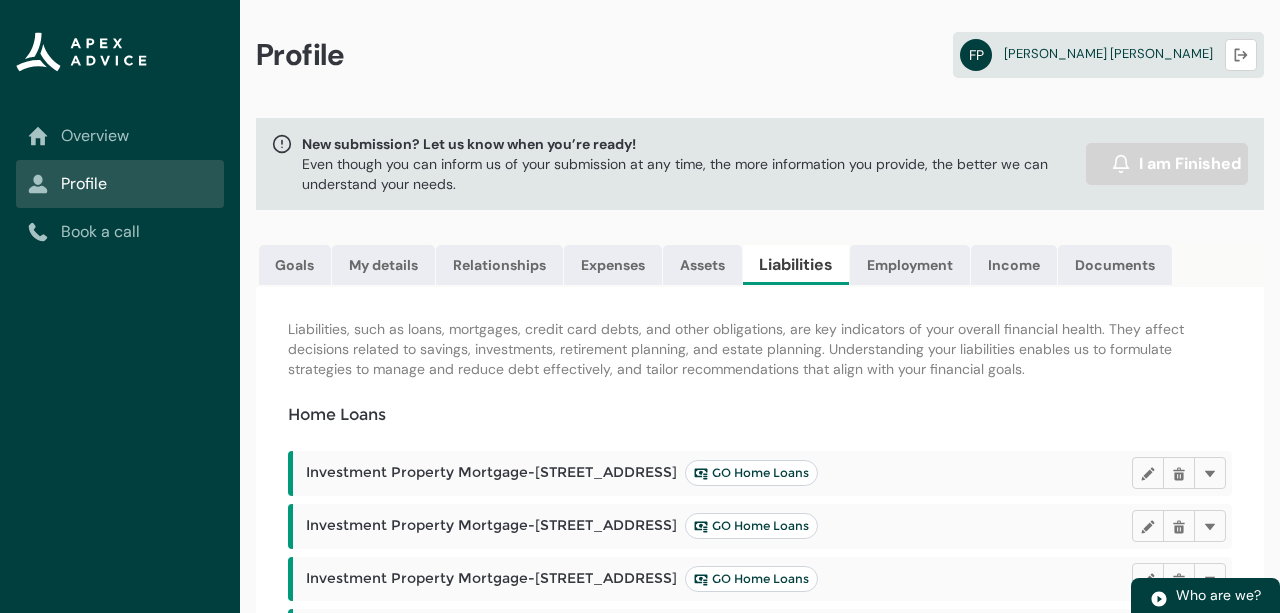 click on "Liabilities, such as loans, mortgages, credit card debts, and other obligations, are key indicators of your overall financial health.
They affect decisions related to savings, investments, retirement planning, and estate planning. Understanding your liabilities enables us to formulate strategies
to manage and reduce debt effectively, and tailor recommendations that align with your financial goals.
Home Loans Investment Property Mortgage-[STREET_ADDRESS]
GO Home Loans Edit Delete Delete Investment Property Mortgage-[STREET_ADDRESS] Home Loans Edit Delete Delete Investment Property Mortgage-[STREET_ADDRESS] Home Loans Edit Delete Delete Investment Property Mortgage-[STREET_ADDRESS] Home Loans Edit Delete Delete Investment Property Mortgage-[STREET_ADDRESS] (TO BE SOLD)
ANZ Edit Delete Delete Investment Property Mortgage-[STREET_ADDRESS] (TO BE SOLD)
ANZ Edit Delete" at bounding box center (760, 949) 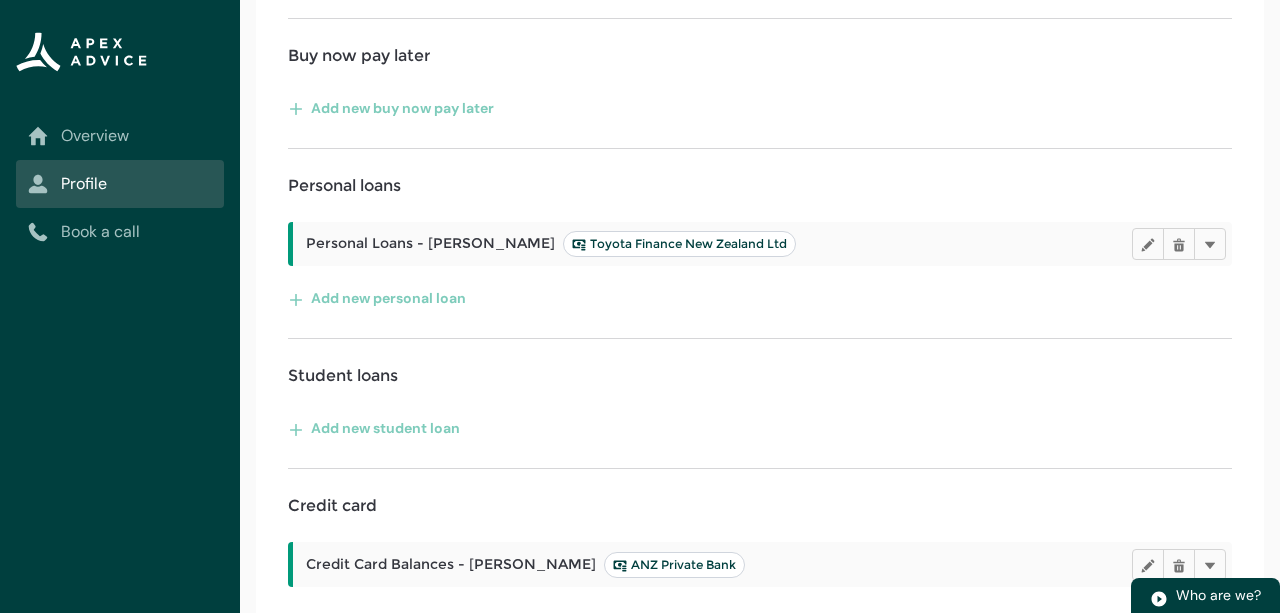 scroll, scrollTop: 825, scrollLeft: 0, axis: vertical 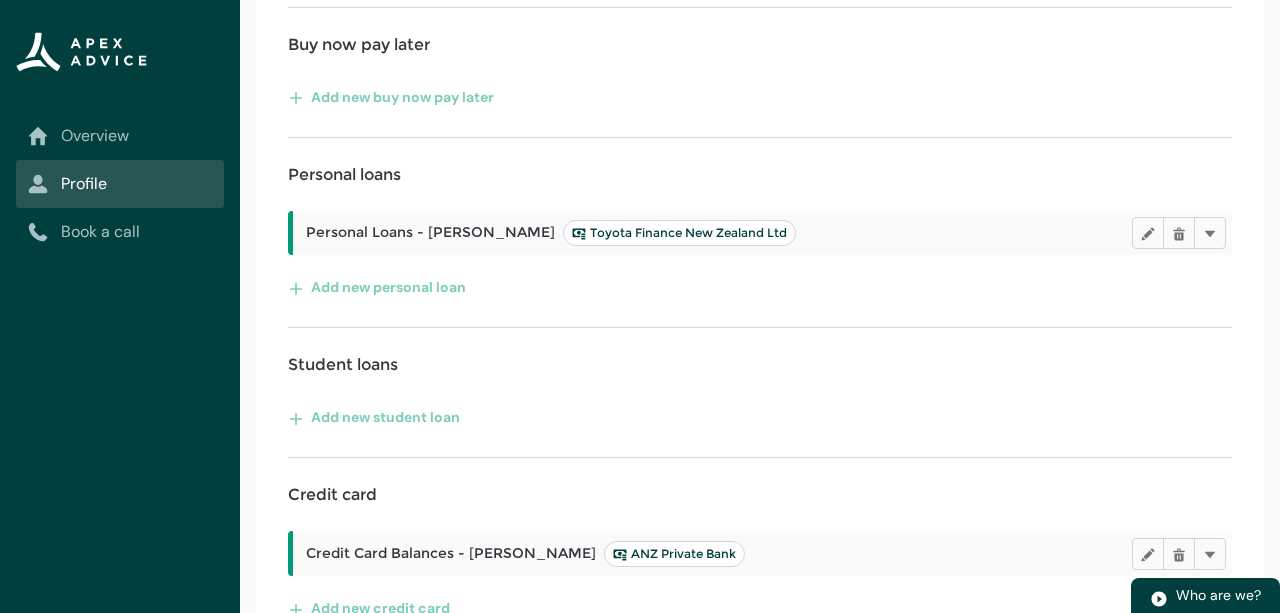 click on "Liabilities, such as loans, mortgages, credit card debts, and other obligations, are key indicators of your overall financial health.
They affect decisions related to savings, investments, retirement planning, and estate planning. Understanding your liabilities enables us to formulate strategies
to manage and reduce debt effectively, and tailor recommendations that align with your financial goals.
Home Loans Investment Property Mortgage-[STREET_ADDRESS]
GO Home Loans Edit Delete Delete Investment Property Mortgage-[STREET_ADDRESS] Home Loans Edit Delete Delete Investment Property Mortgage-[STREET_ADDRESS] Home Loans Edit Delete Delete Investment Property Mortgage-[STREET_ADDRESS] Home Loans Edit Delete Delete Investment Property Mortgage-[STREET_ADDRESS] (TO BE SOLD)
ANZ Edit Delete Delete Investment Property Mortgage-[STREET_ADDRESS] (TO BE SOLD)
ANZ Edit Delete" at bounding box center (760, 124) 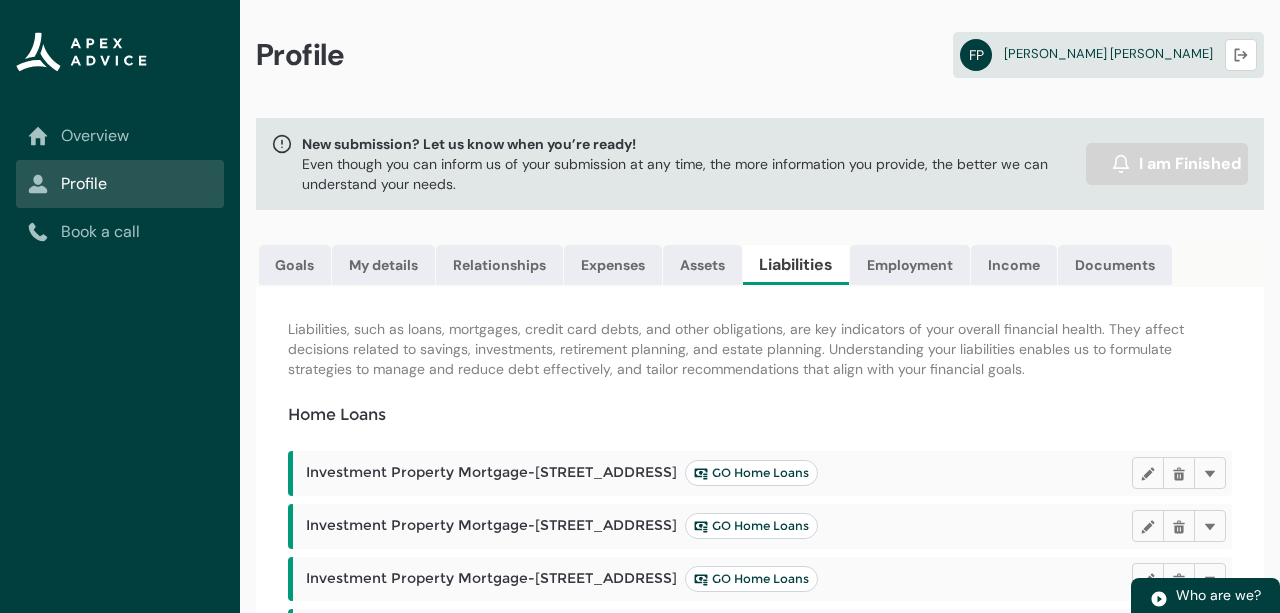 scroll, scrollTop: 0, scrollLeft: 0, axis: both 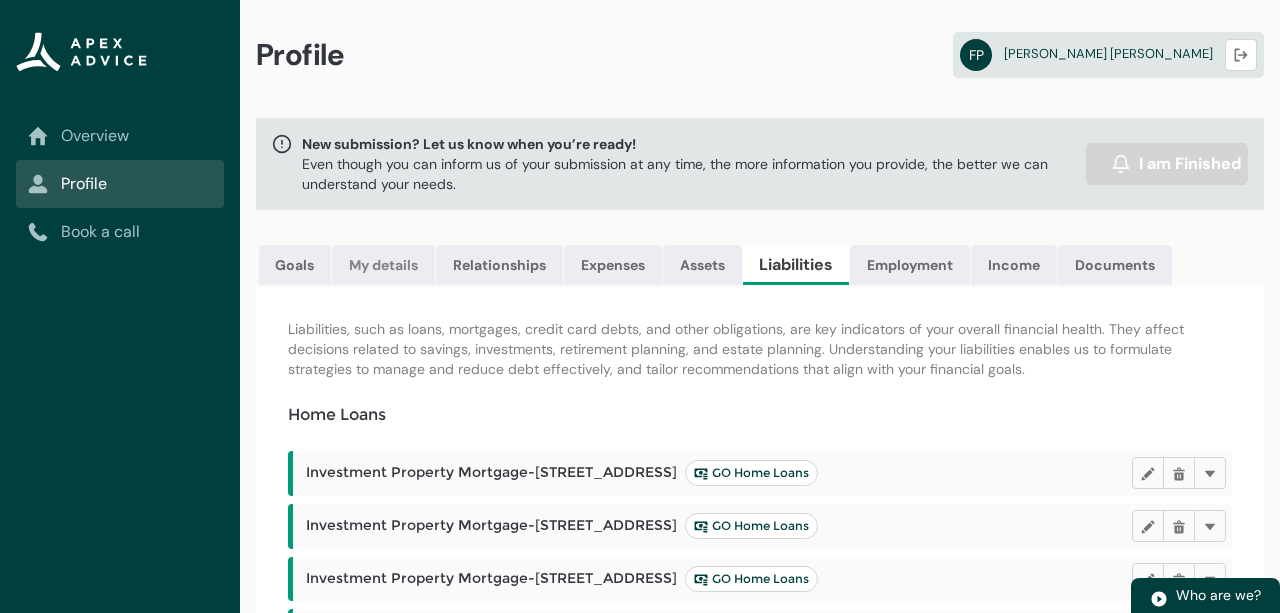 click on "My details" at bounding box center [383, 265] 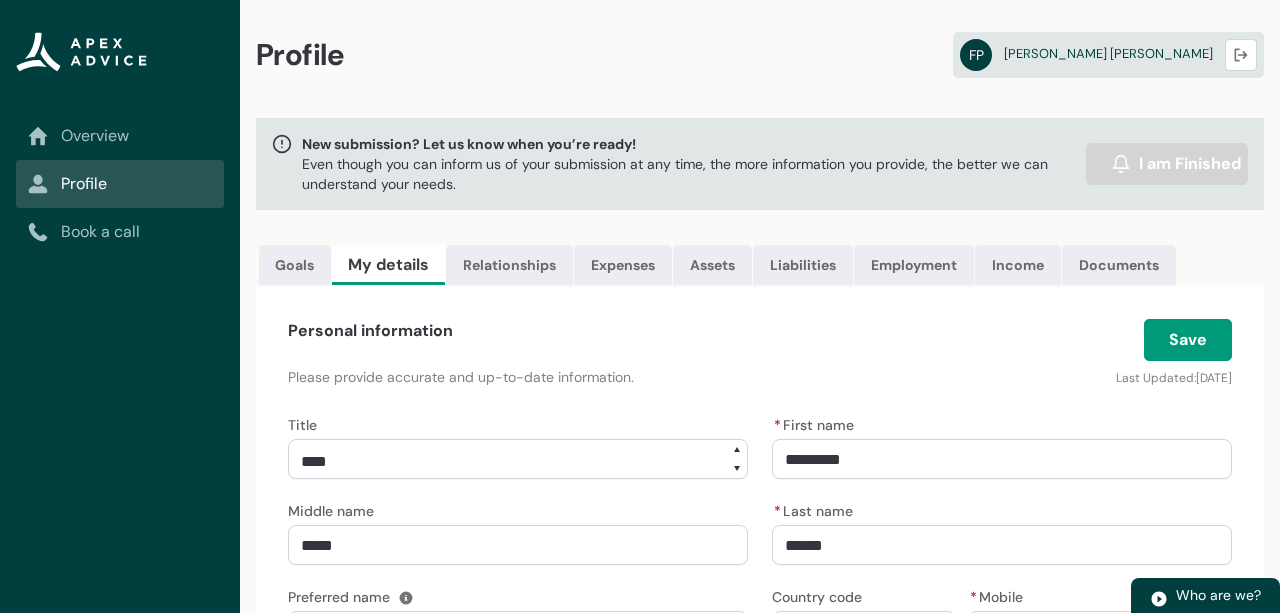 click on "Personal information" at bounding box center [598, 331] 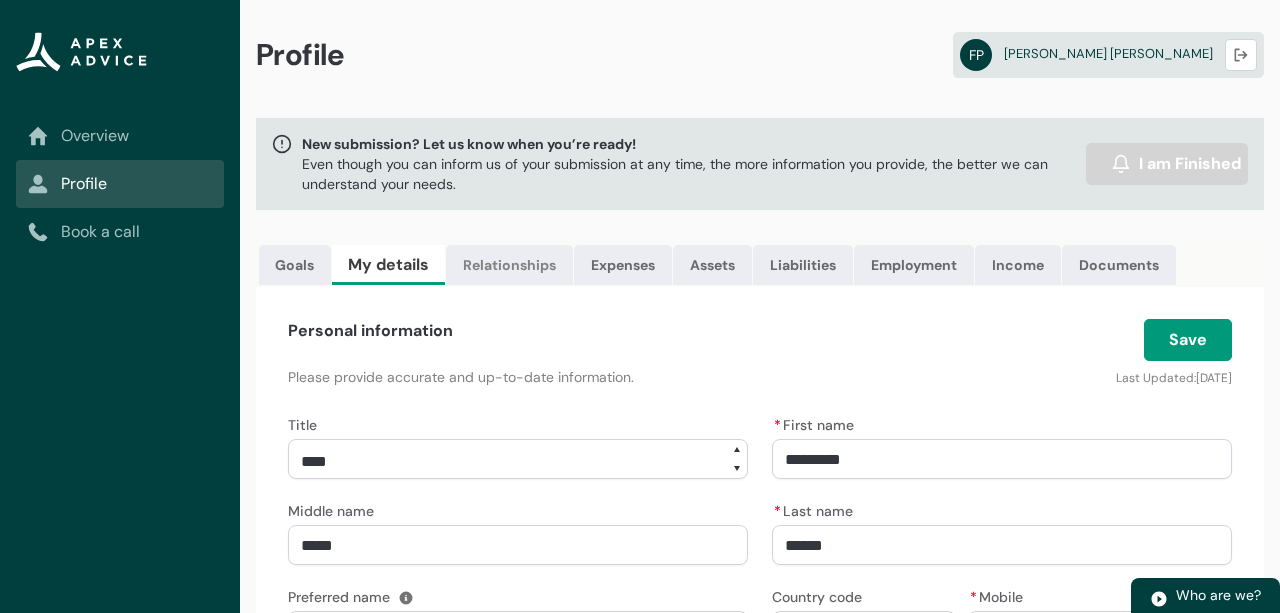 click on "Relationships" at bounding box center [509, 265] 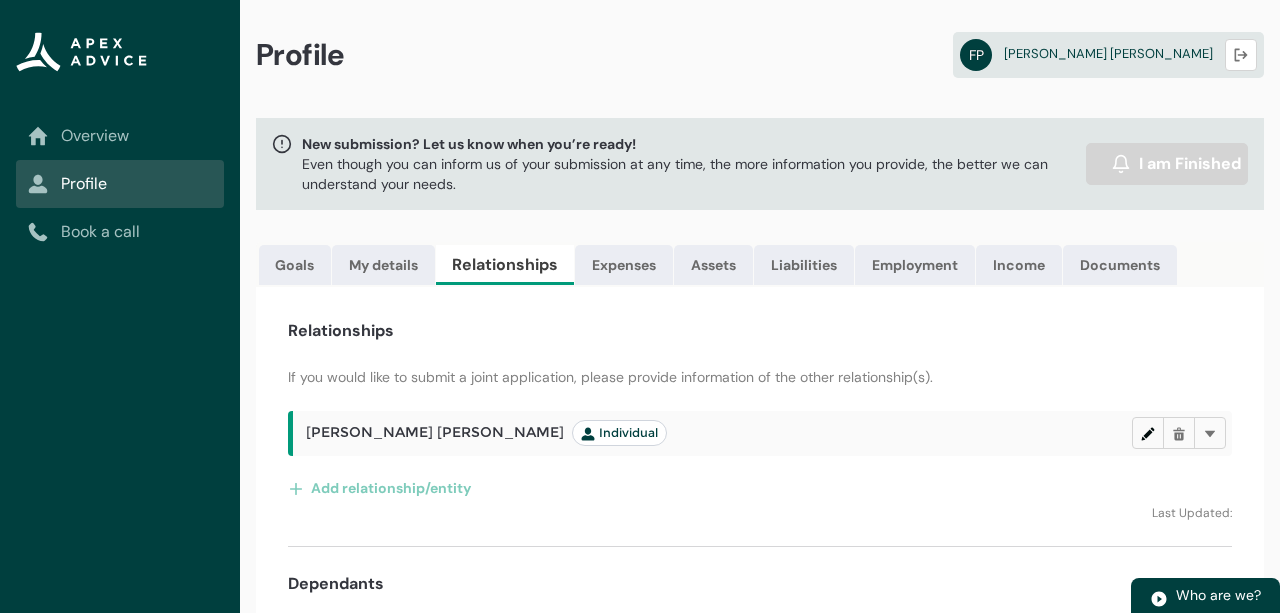 click on "Edit" at bounding box center (1148, 433) 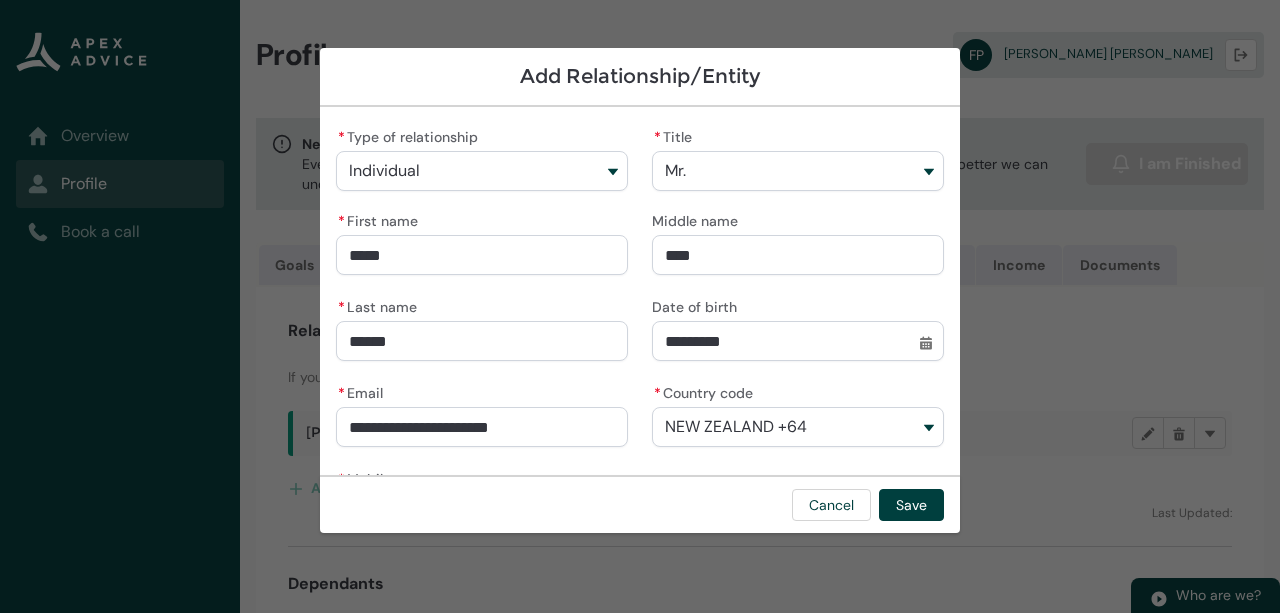 scroll, scrollTop: 144, scrollLeft: 0, axis: vertical 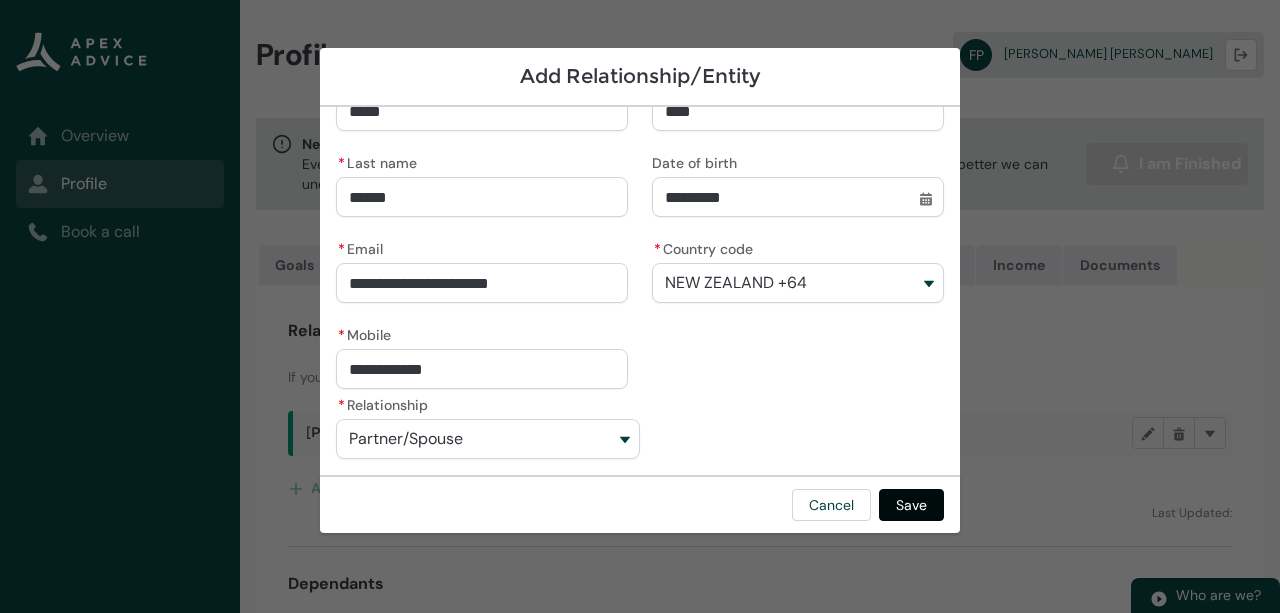 click on "Save" at bounding box center (911, 505) 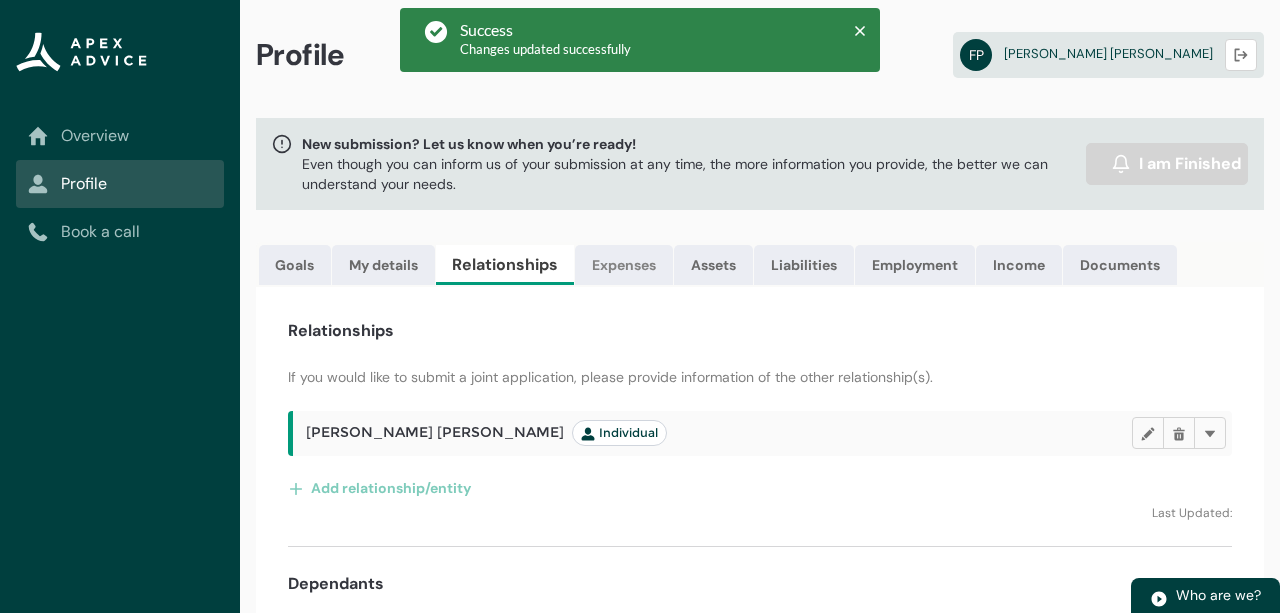 click on "Expenses" at bounding box center (624, 265) 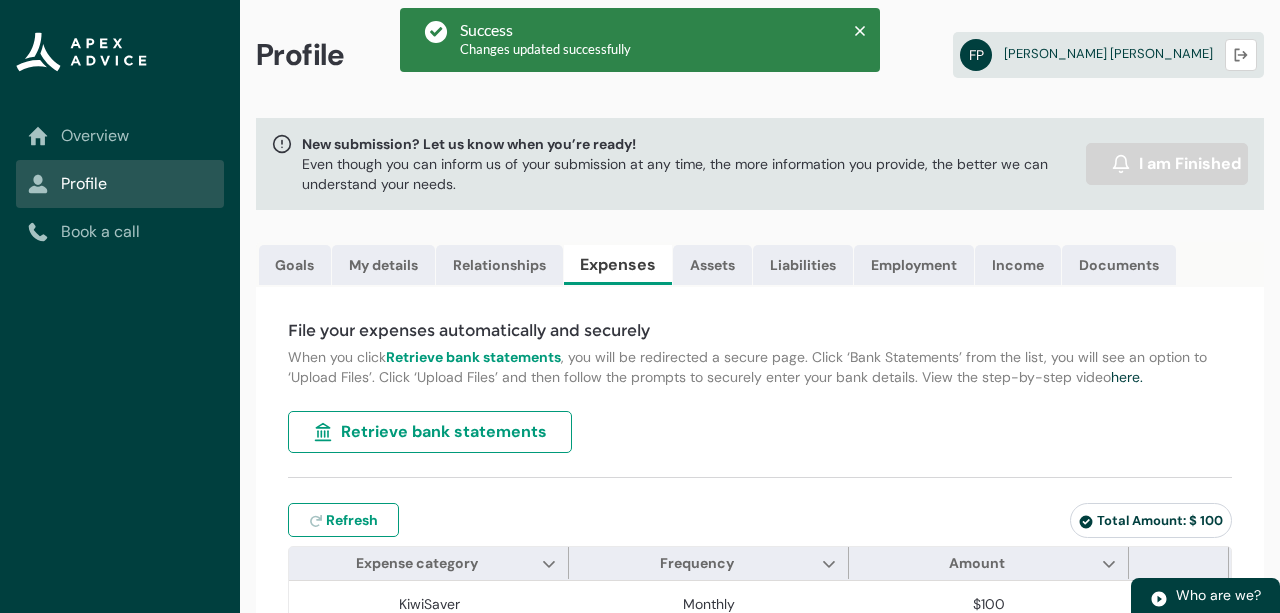 click on "When you click  Retrieve bank statements , you will be redirected a secure page.
Click ‘Bank Statements’ from the list, you will see an option to ‘Upload Files’. Click ‘Upload Files’ and then
follow the prompts to securely enter your bank details.
View the step-by-step video  here." at bounding box center (760, 367) 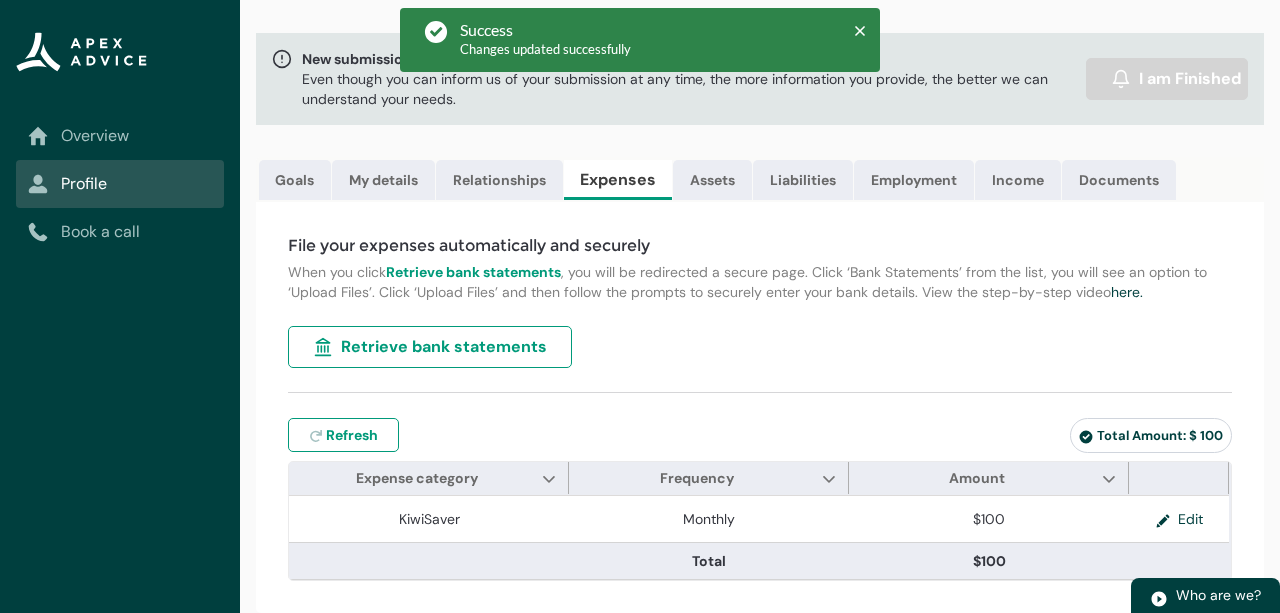 scroll, scrollTop: 85, scrollLeft: 0, axis: vertical 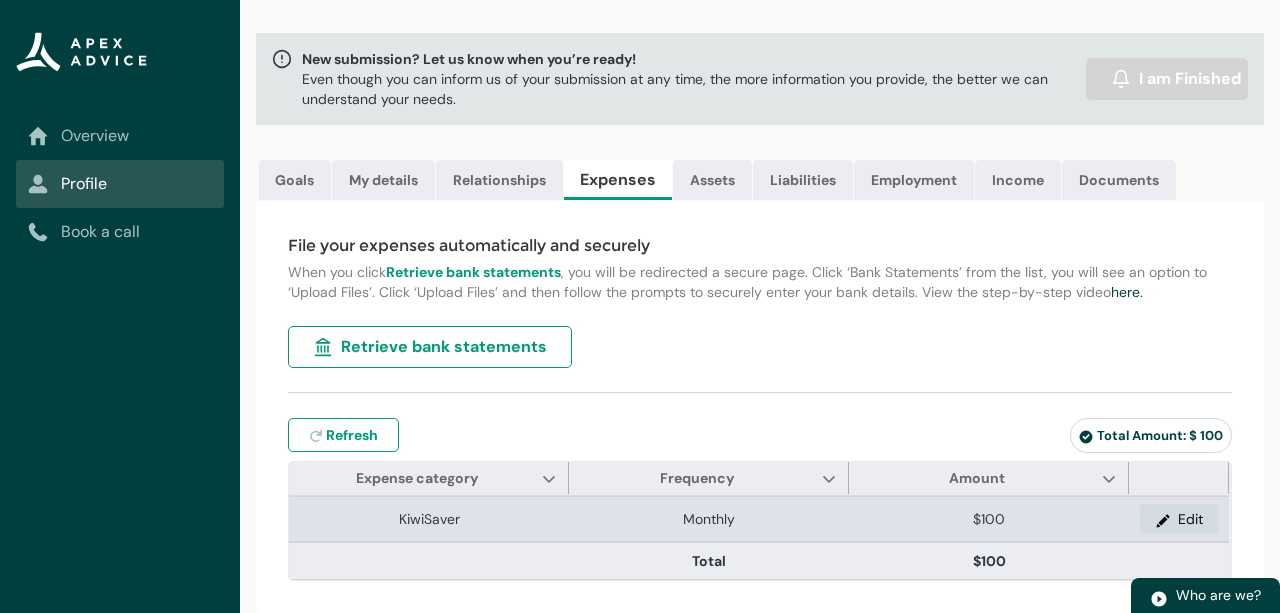 click at bounding box center [1167, 519] 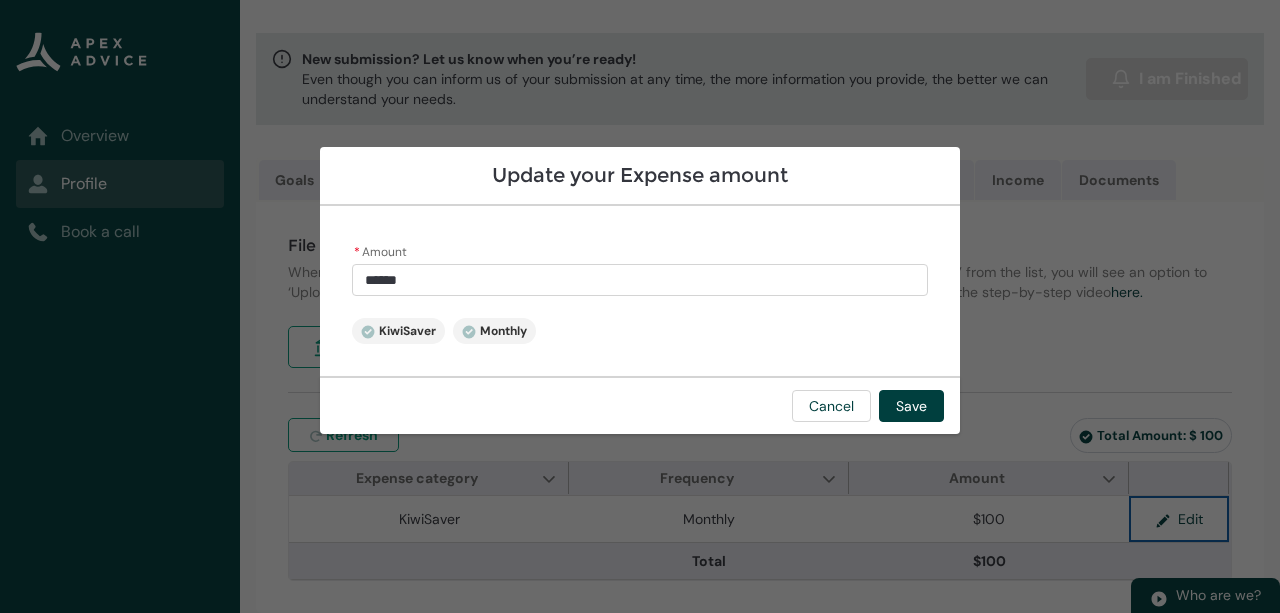 type on "***" 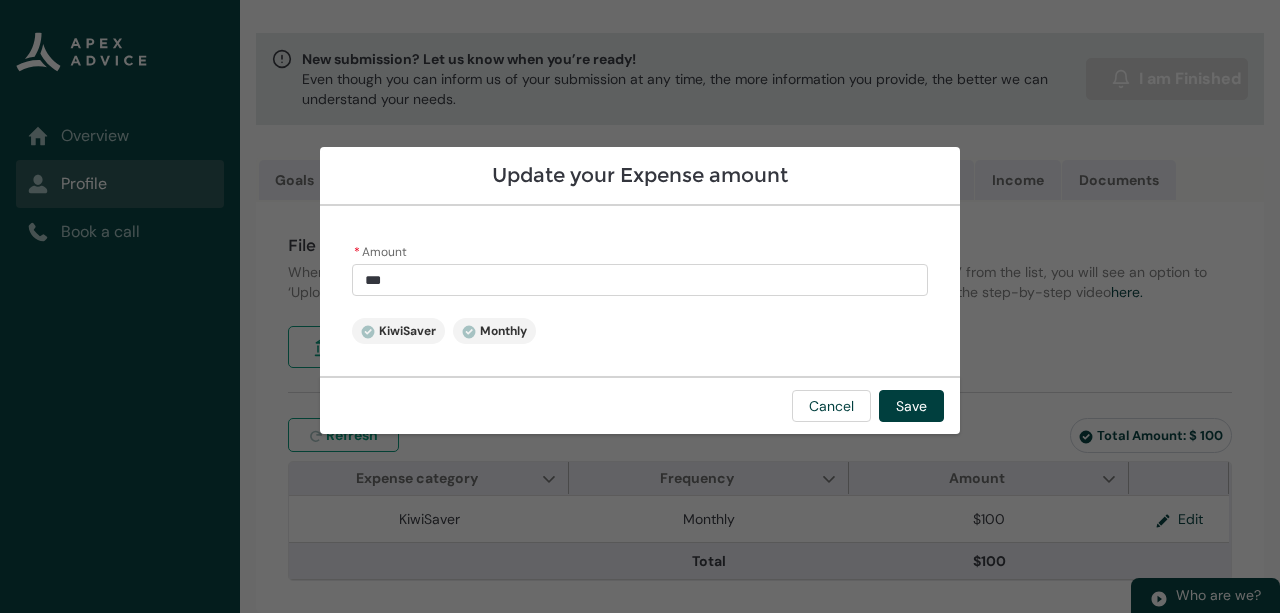drag, startPoint x: 437, startPoint y: 282, endPoint x: 320, endPoint y: 285, distance: 117.03845 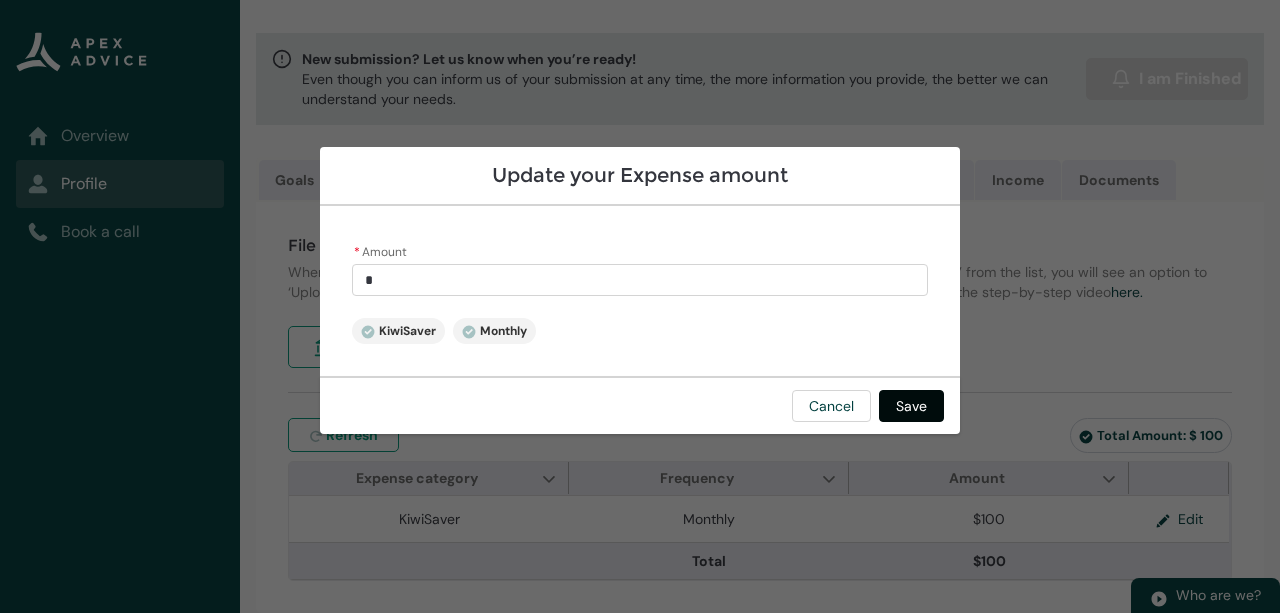 type on "****" 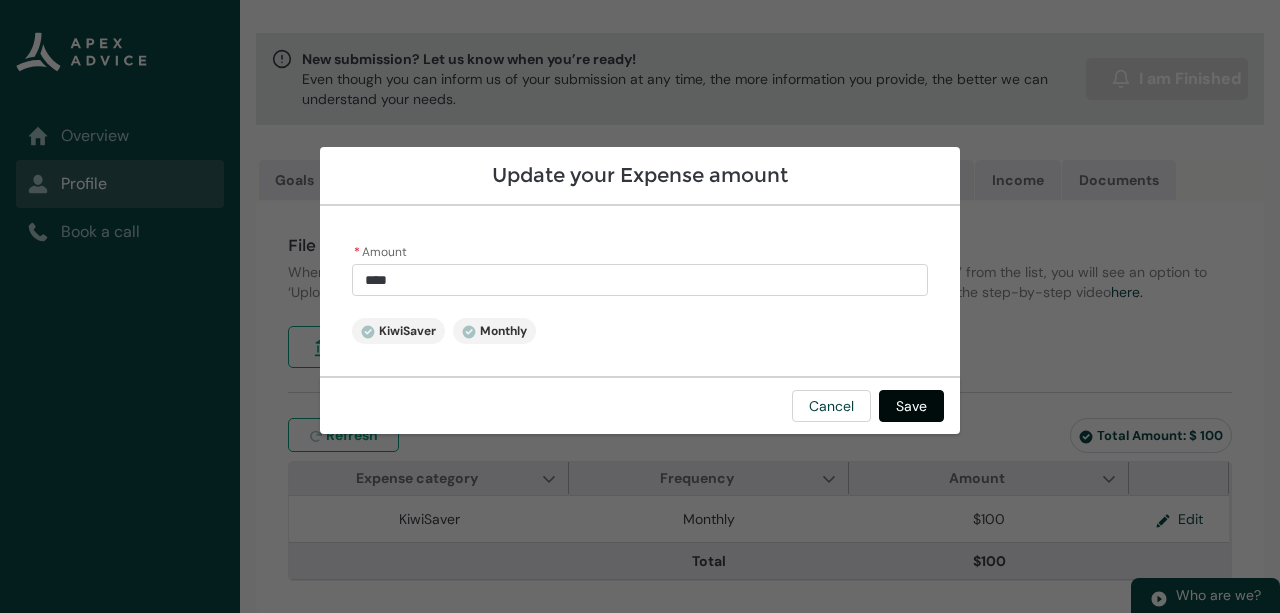 click on "Save" at bounding box center (911, 406) 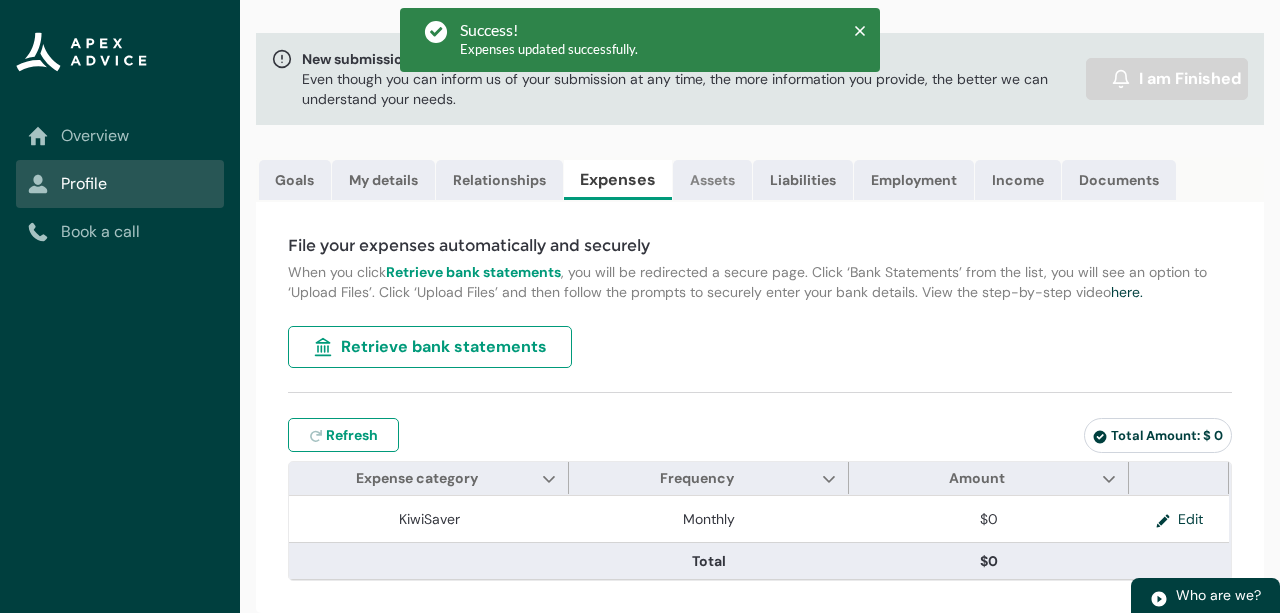 click on "Assets" at bounding box center [712, 180] 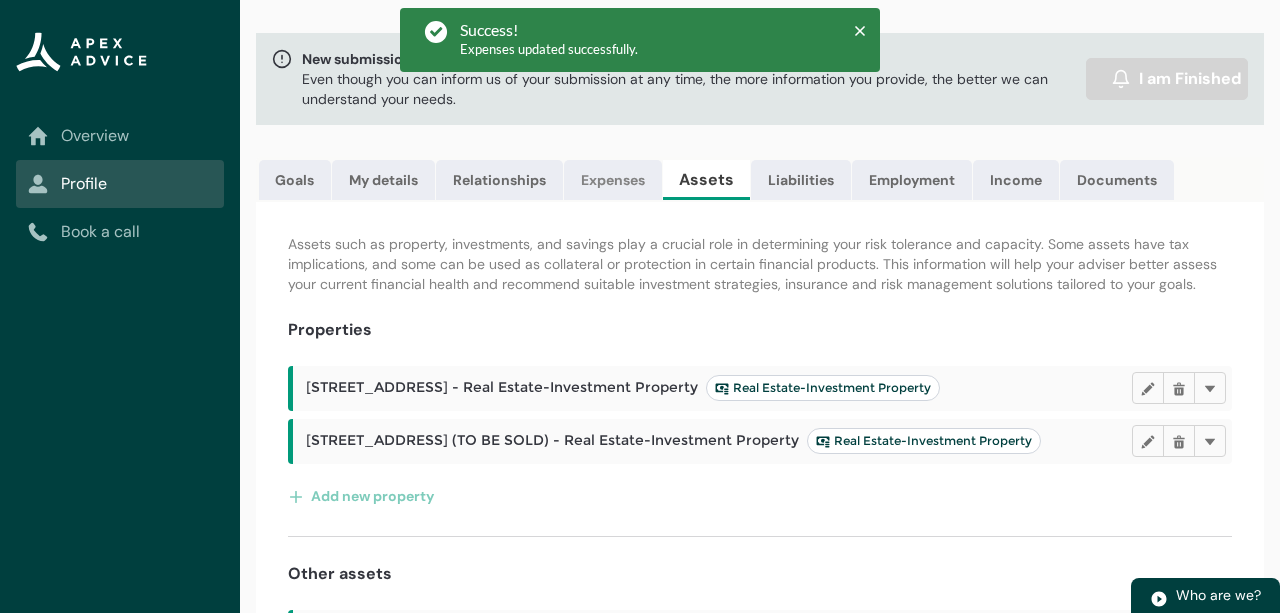 click on "Expenses" at bounding box center [613, 180] 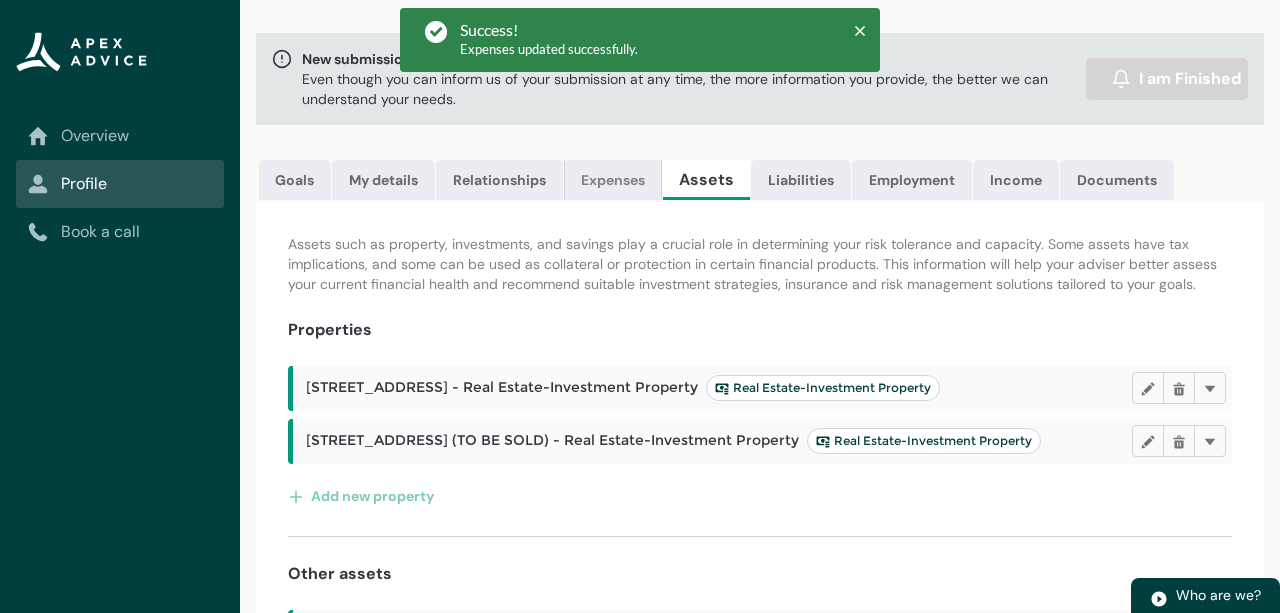 scroll, scrollTop: 2, scrollLeft: 0, axis: vertical 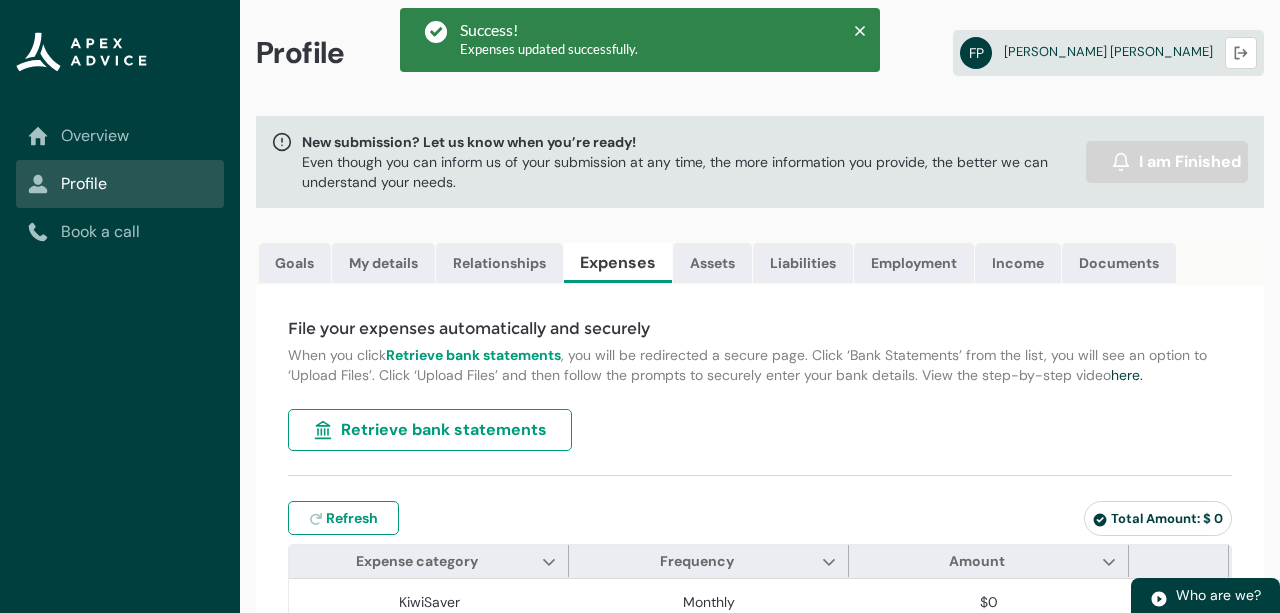 click on "Retrieve bank statements" at bounding box center (444, 430) 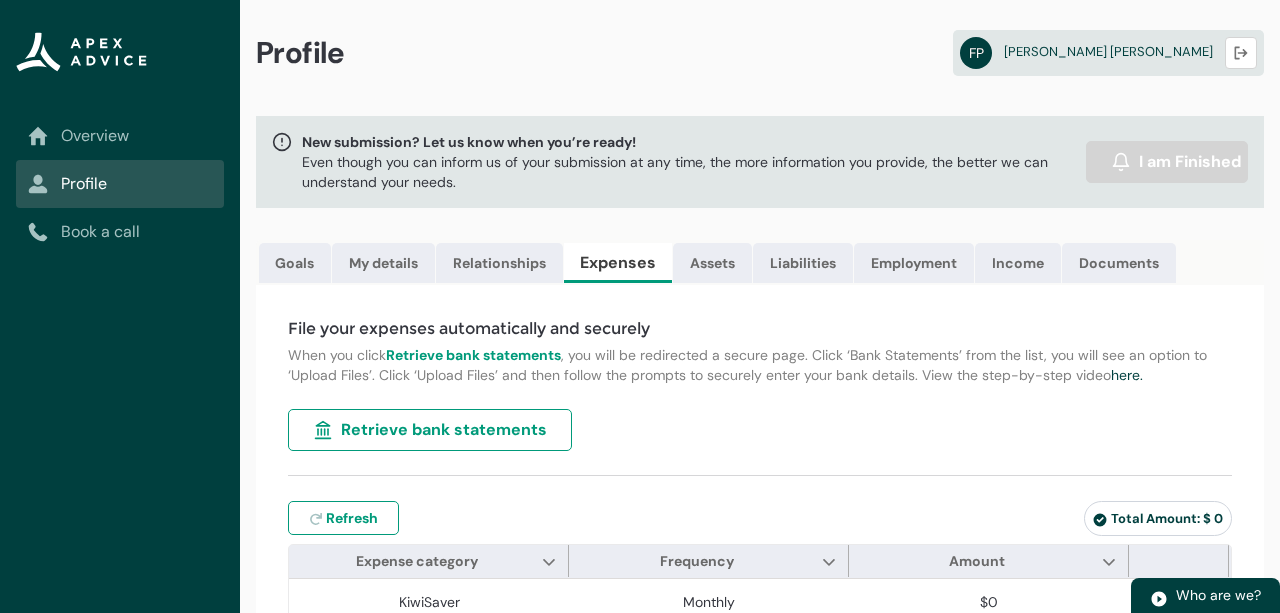 click on "File your expenses automatically and securely When you click  Retrieve bank statements , you will be redirected a secure page.
Click ‘Bank Statements’ from the list, you will see an option to ‘Upload Files’. Click ‘Upload Files’ and then
follow the prompts to securely enter your bank details.
View the step-by-step video  here. Retrieve bank statements Refresh expenses
Refresh Total Amount: $ 0 Navigation Mode Action Mode Expense category Show Expense category column actions Frequency Show Frequency column actions Amount Show Amount column actions KiwiSaver Monthly $0 Edit Total $0 Edit" at bounding box center [760, 490] 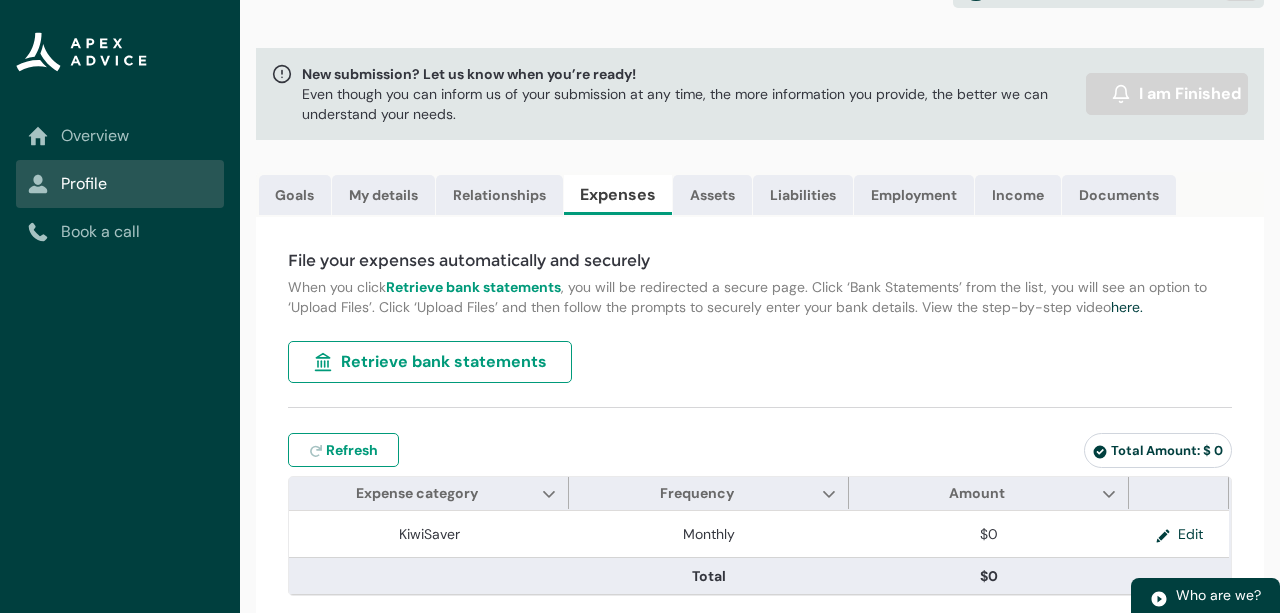 scroll, scrollTop: 85, scrollLeft: 0, axis: vertical 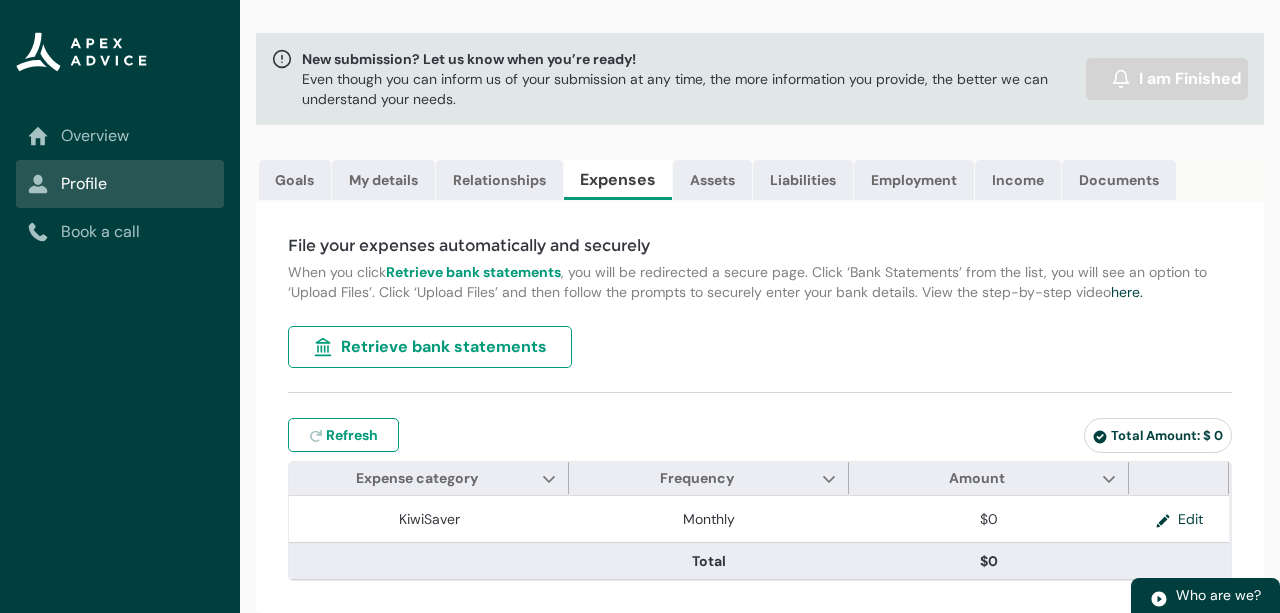 click on "Retrieve bank statements" at bounding box center (444, 347) 